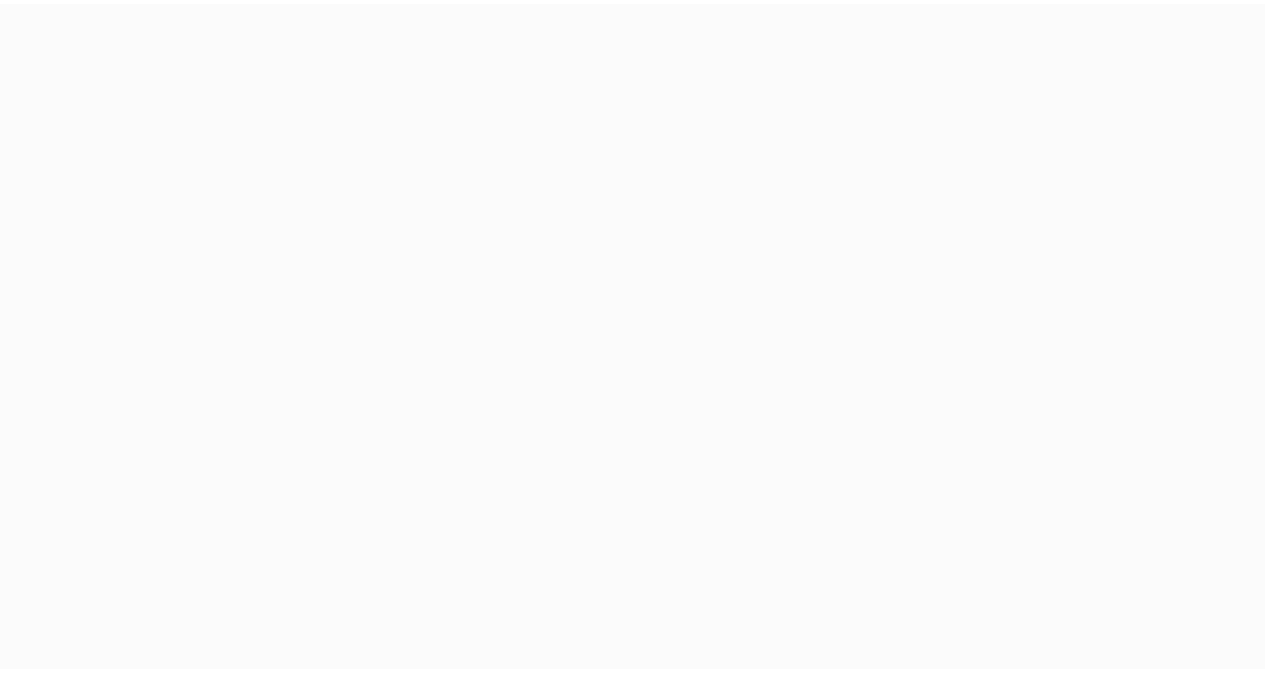 scroll, scrollTop: 0, scrollLeft: 0, axis: both 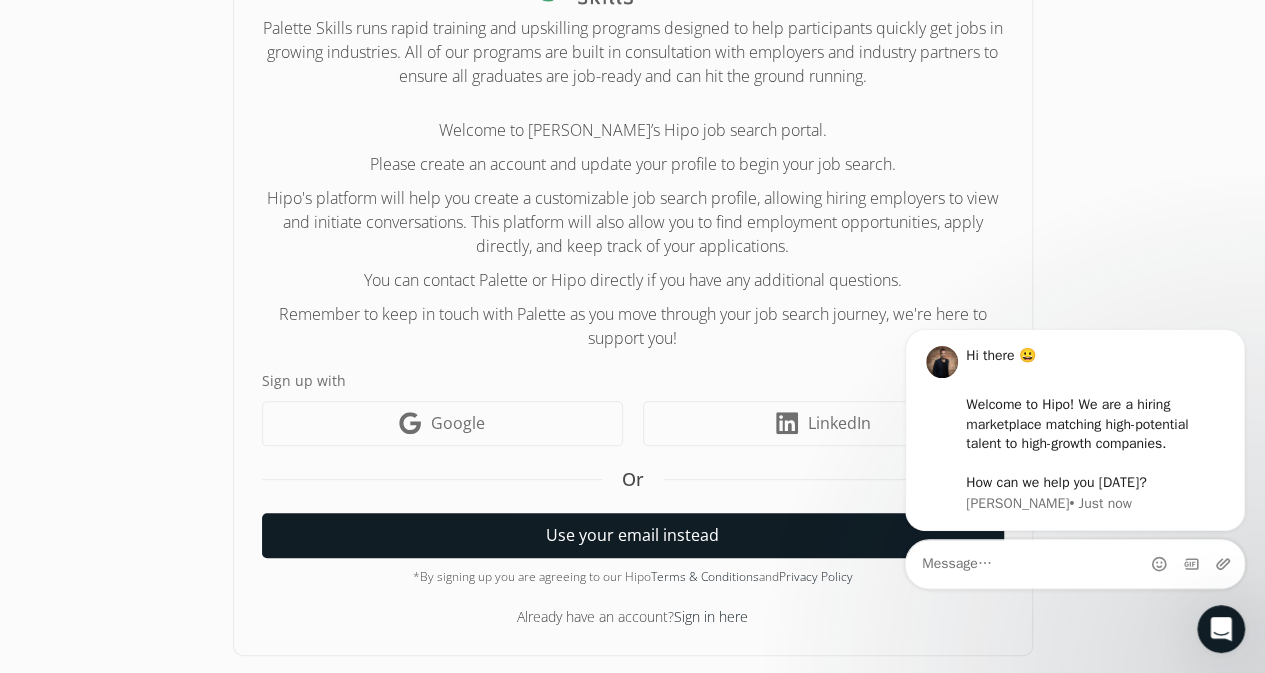 click on "Use your email instead" at bounding box center [633, 535] 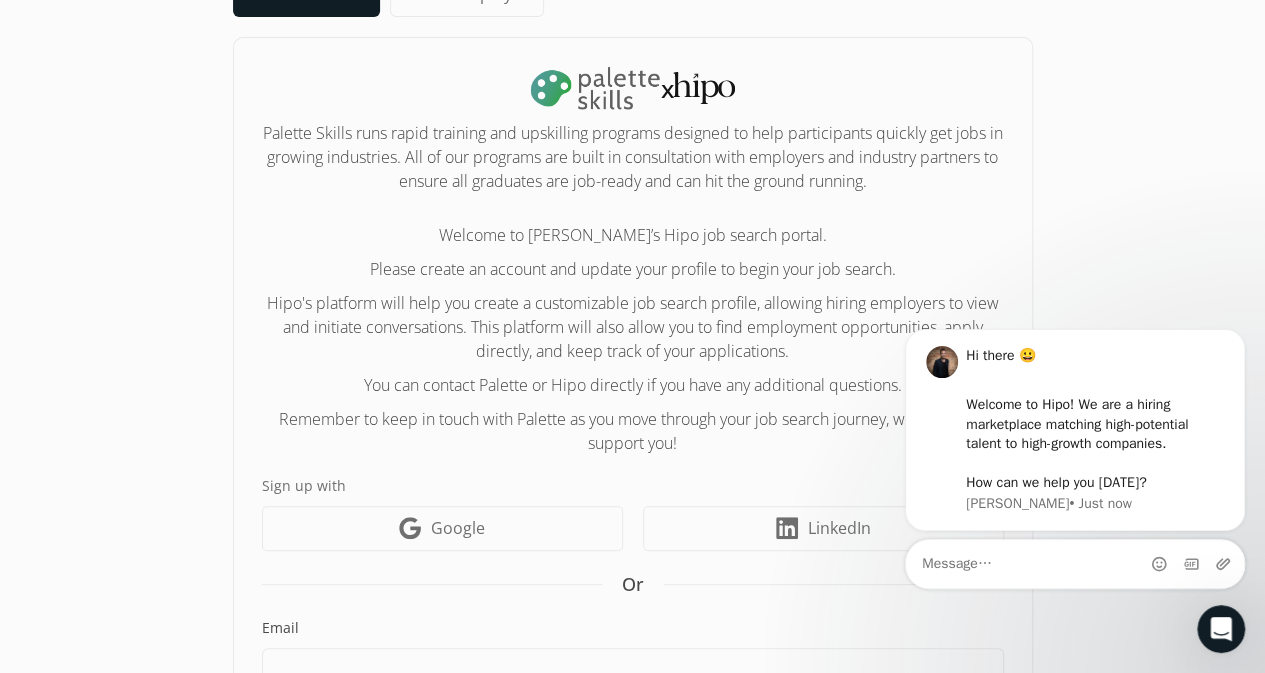 scroll, scrollTop: 330, scrollLeft: 0, axis: vertical 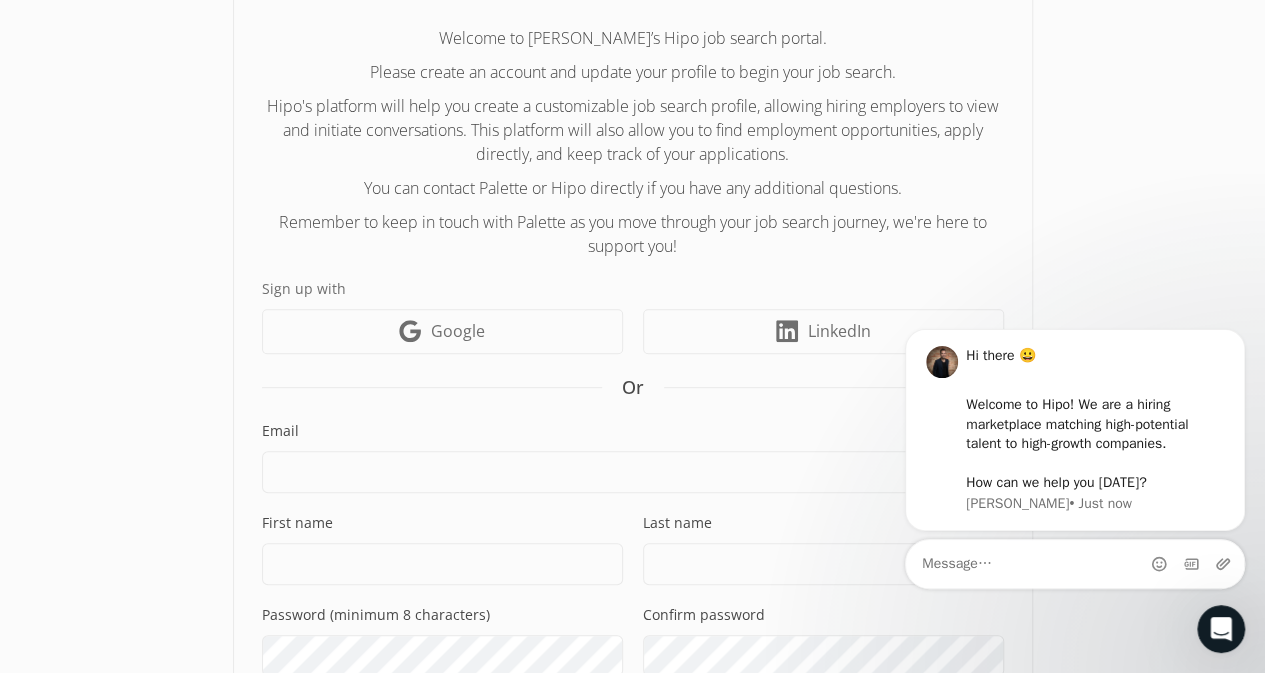 click at bounding box center (633, 472) 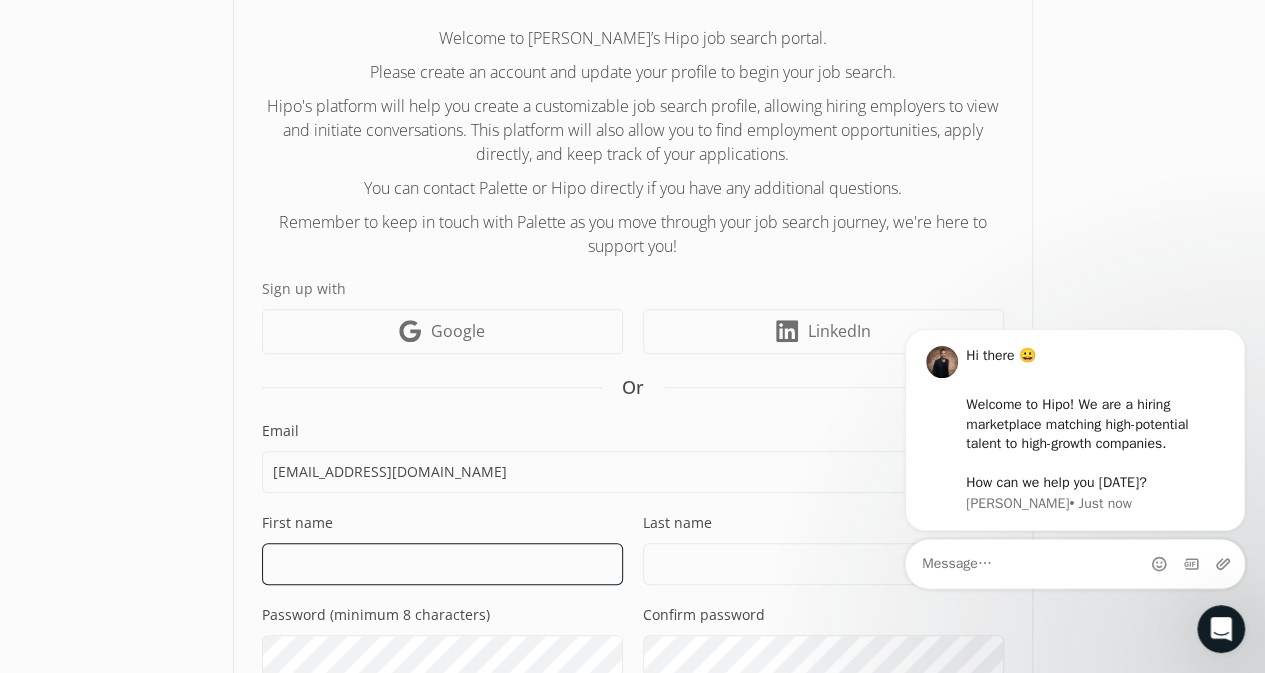 type on "[PERSON_NAME]" 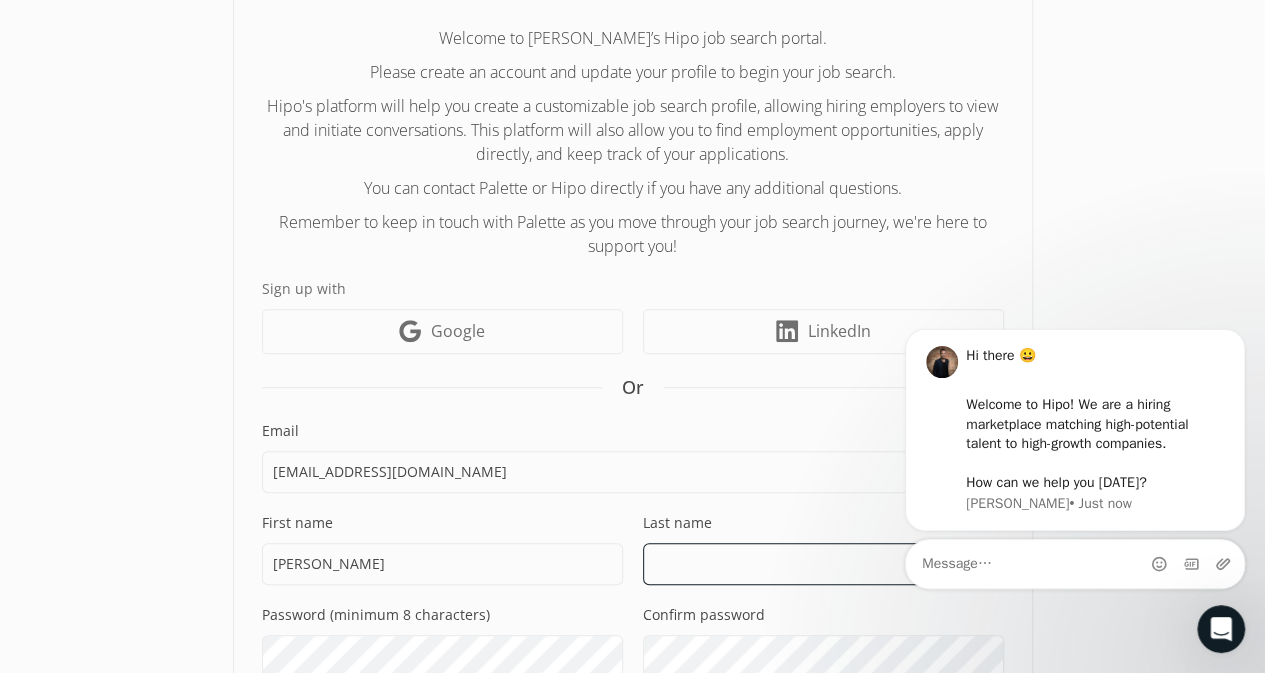 type on "[PERSON_NAME]" 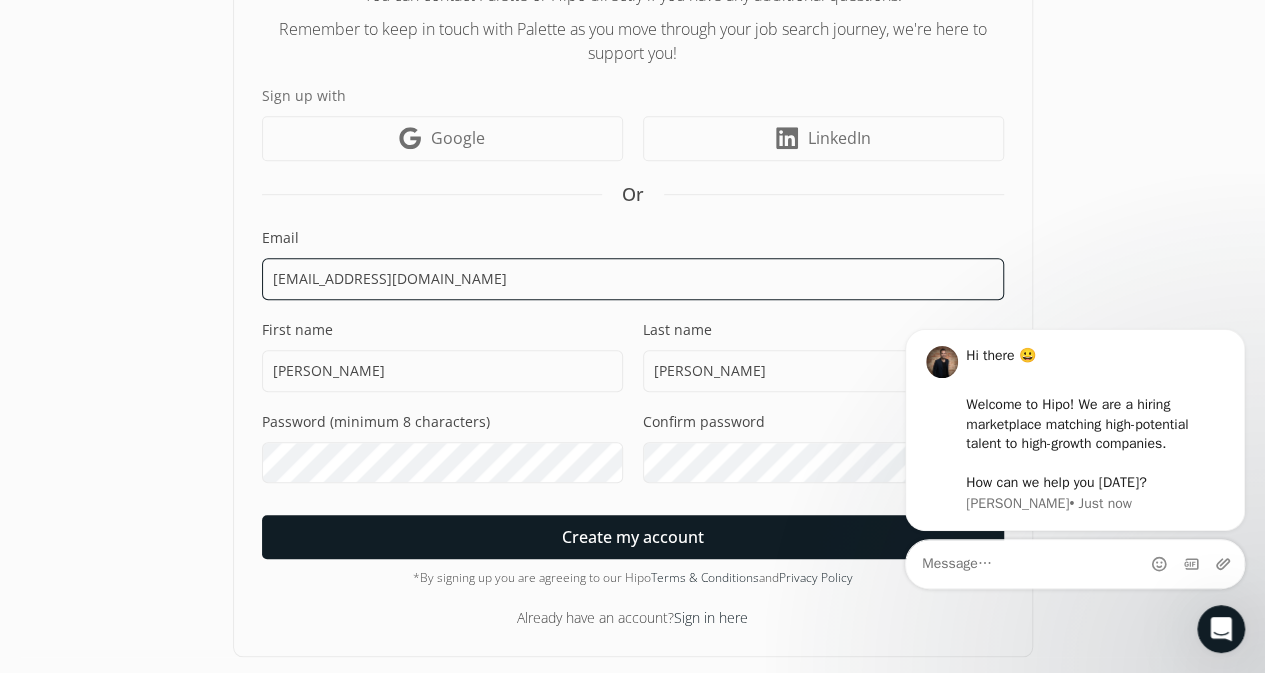 scroll, scrollTop: 524, scrollLeft: 0, axis: vertical 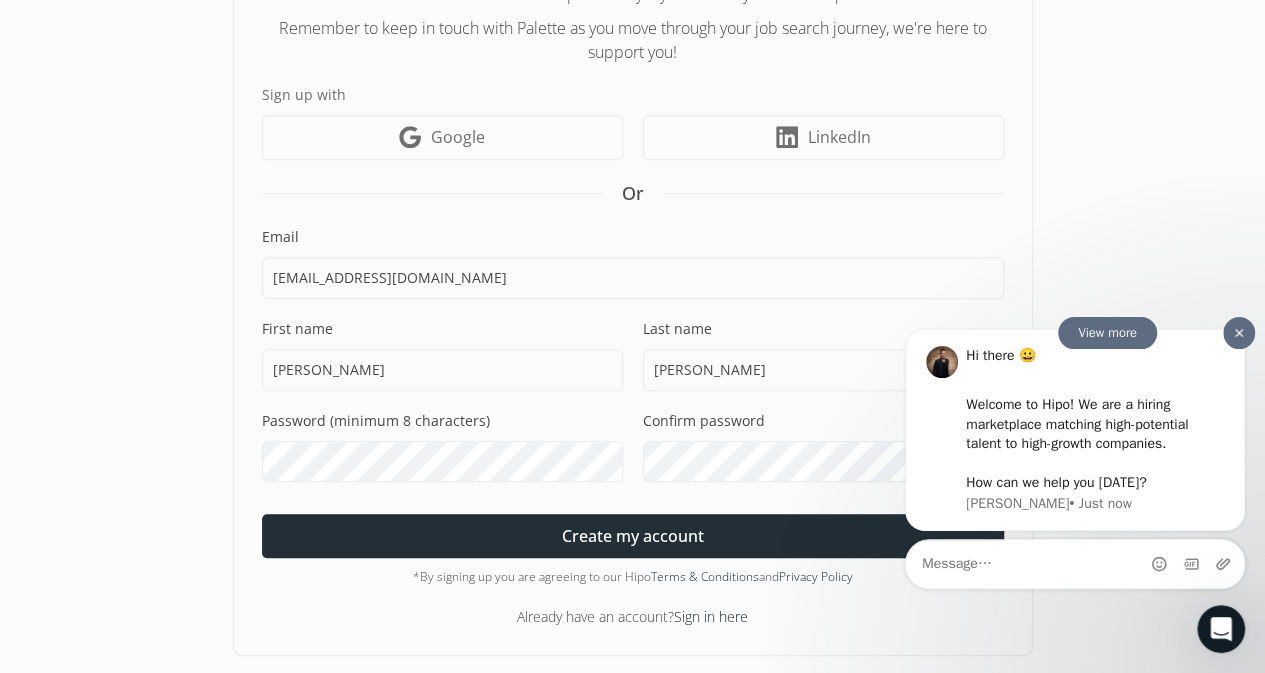 click on "Create my account" at bounding box center [633, 536] 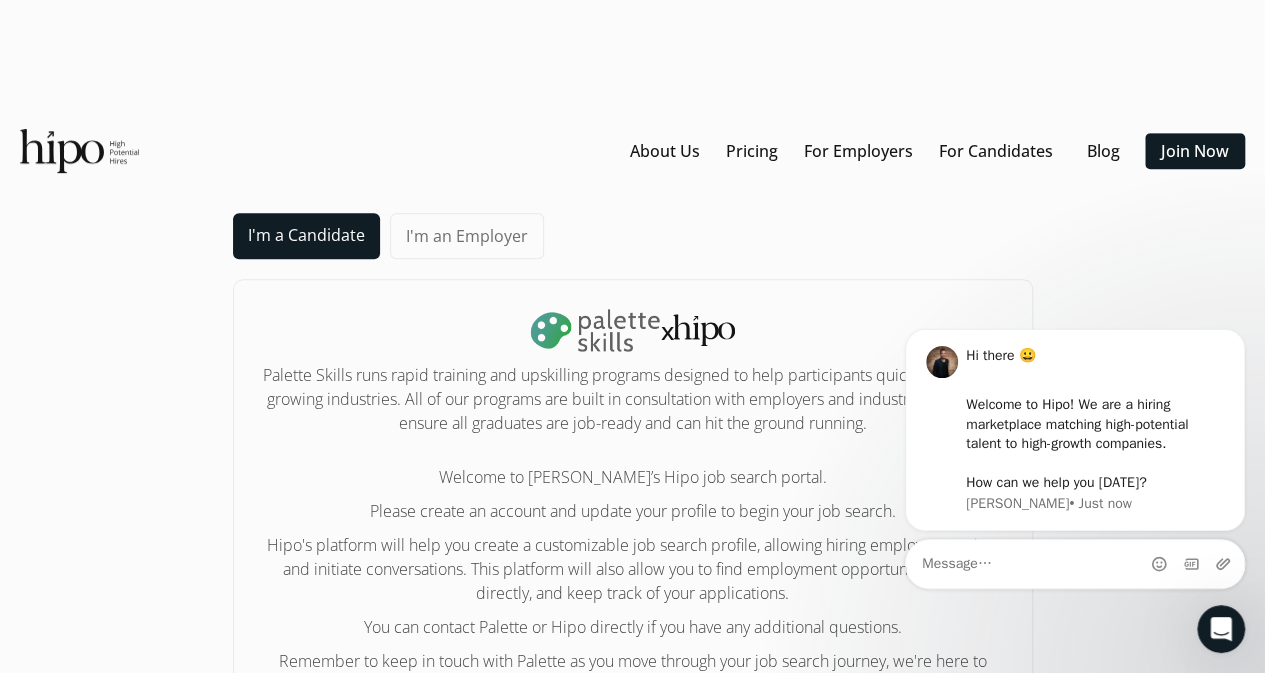 scroll, scrollTop: 1157, scrollLeft: 0, axis: vertical 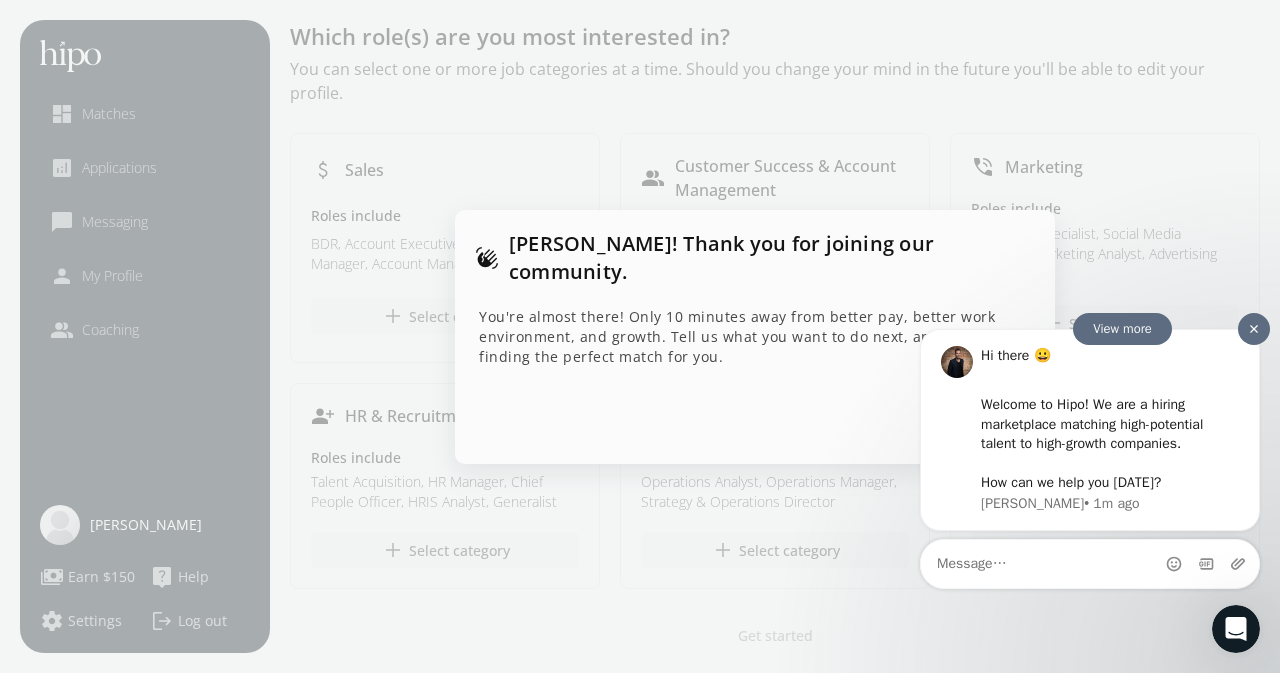 click at bounding box center (1254, 328) 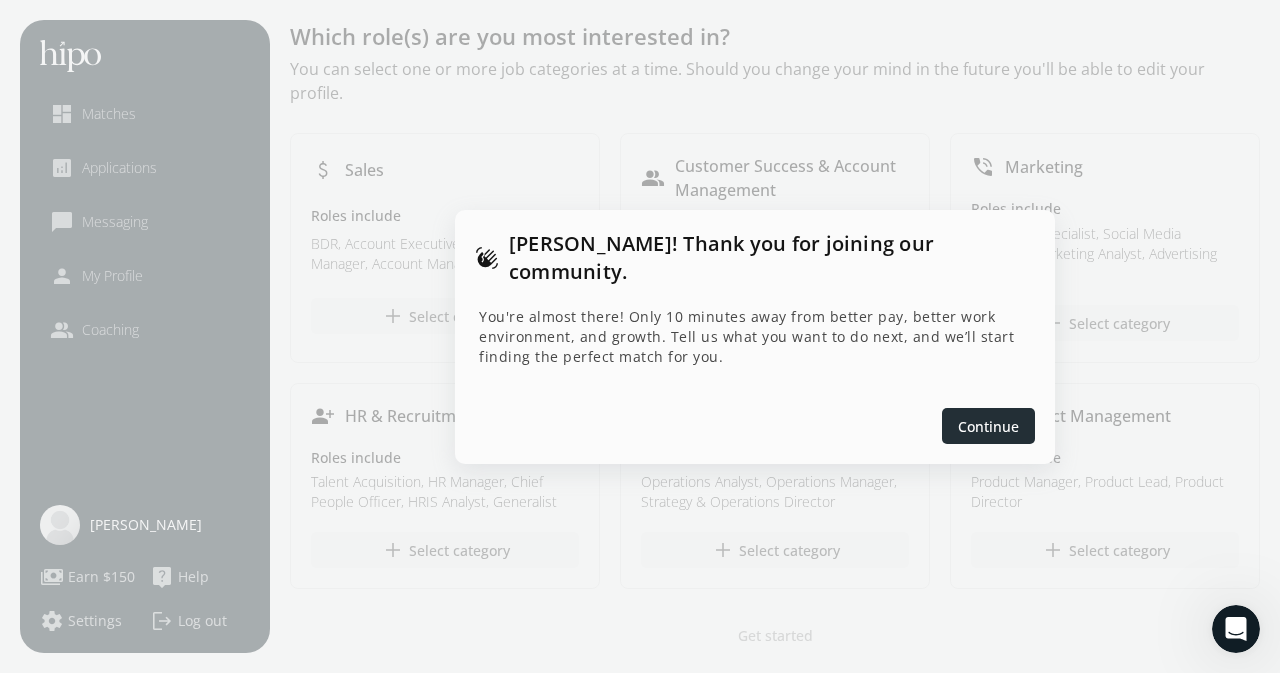 click on "Continue" at bounding box center [988, 425] 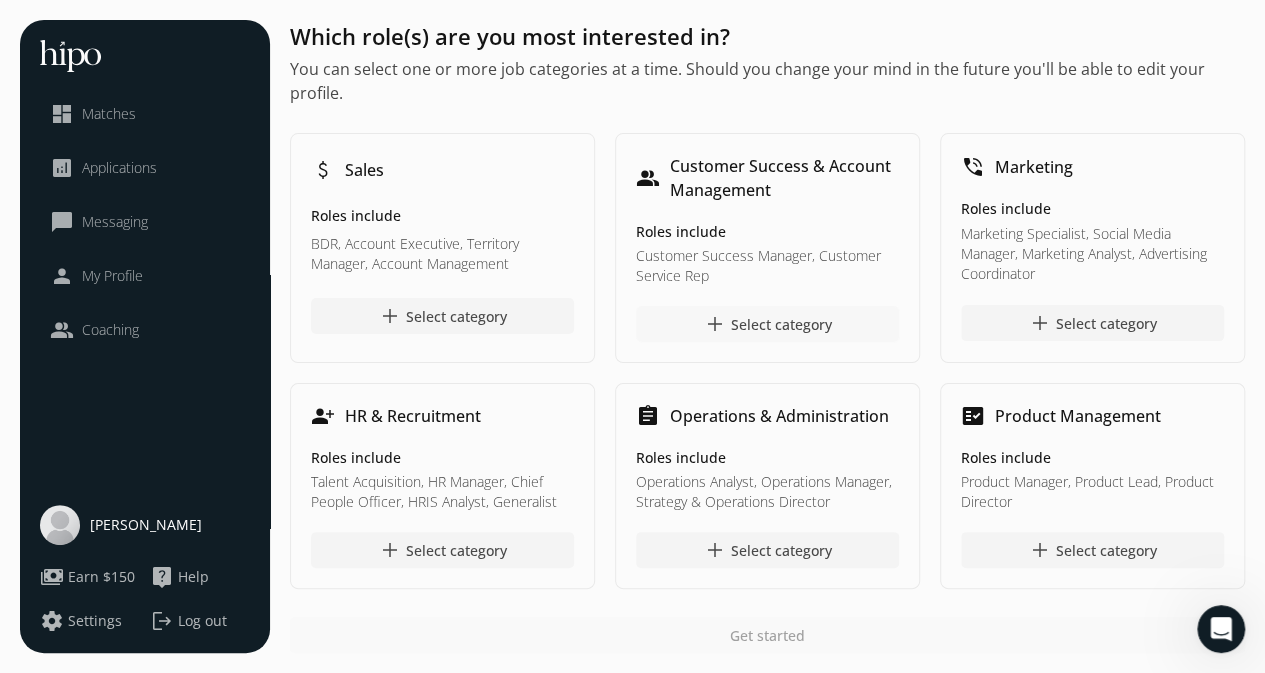 click on "add  Select category" 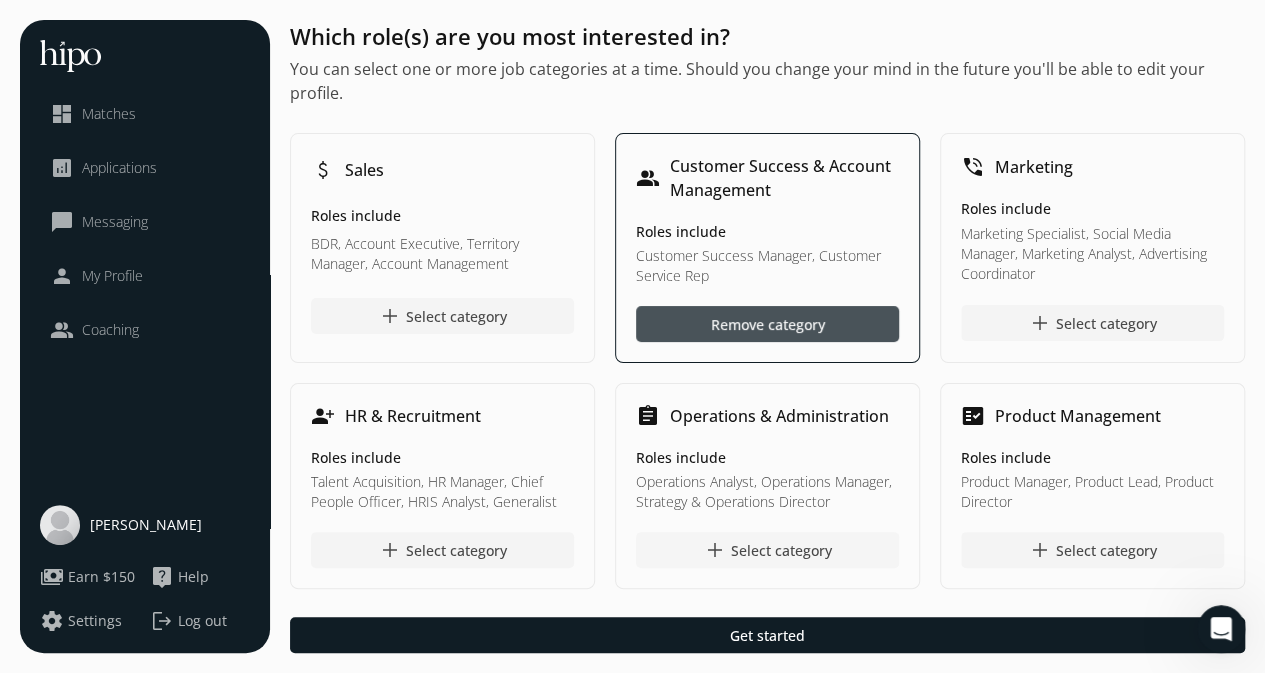 click on "add  Select category" 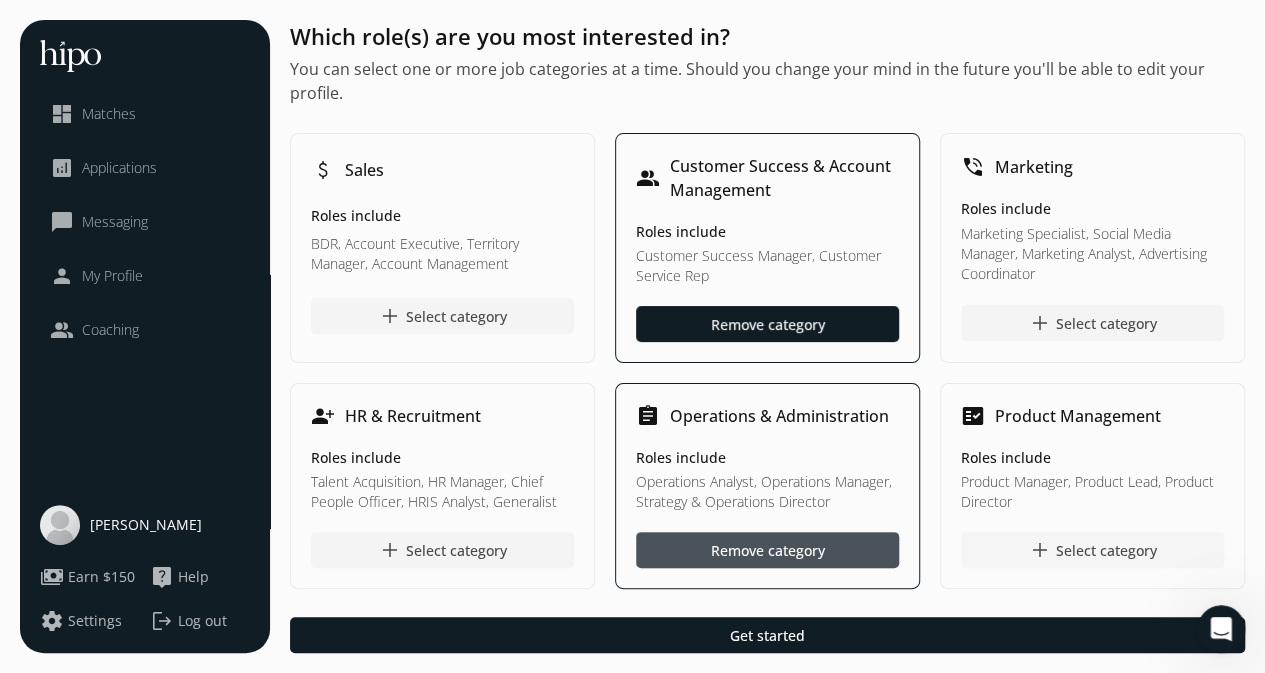click on "add" at bounding box center (1040, 550) 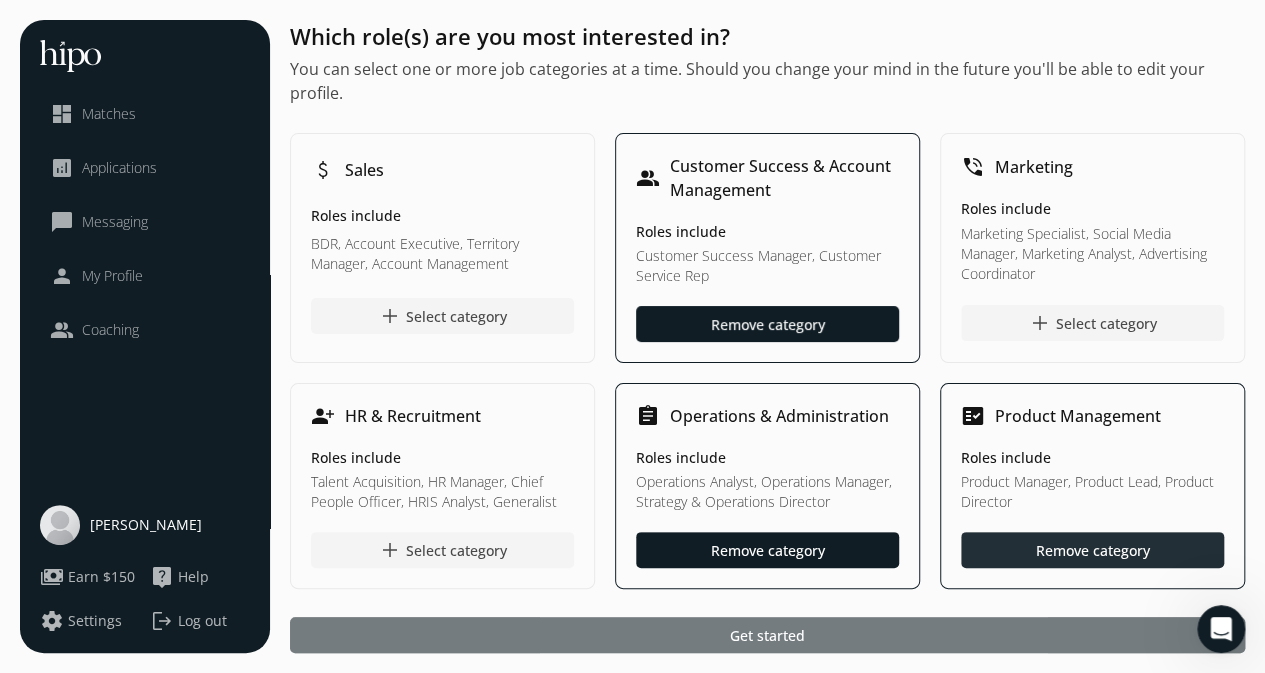 click at bounding box center (767, 635) 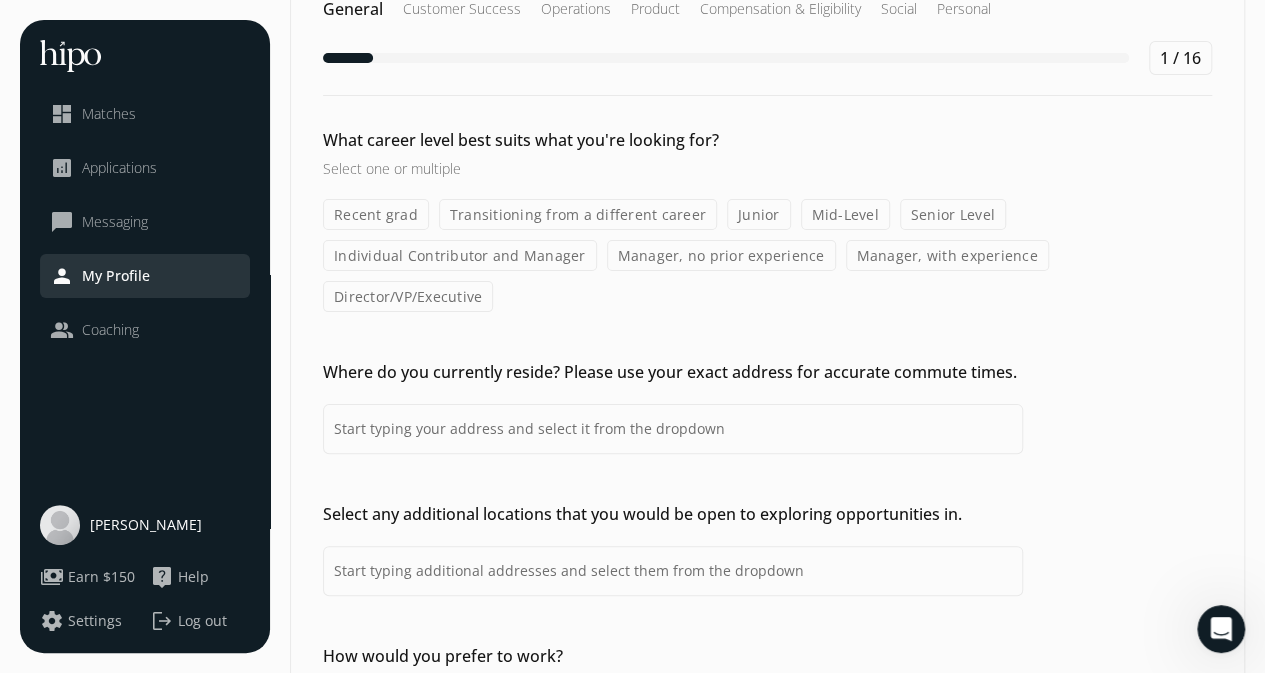 scroll, scrollTop: 188, scrollLeft: 0, axis: vertical 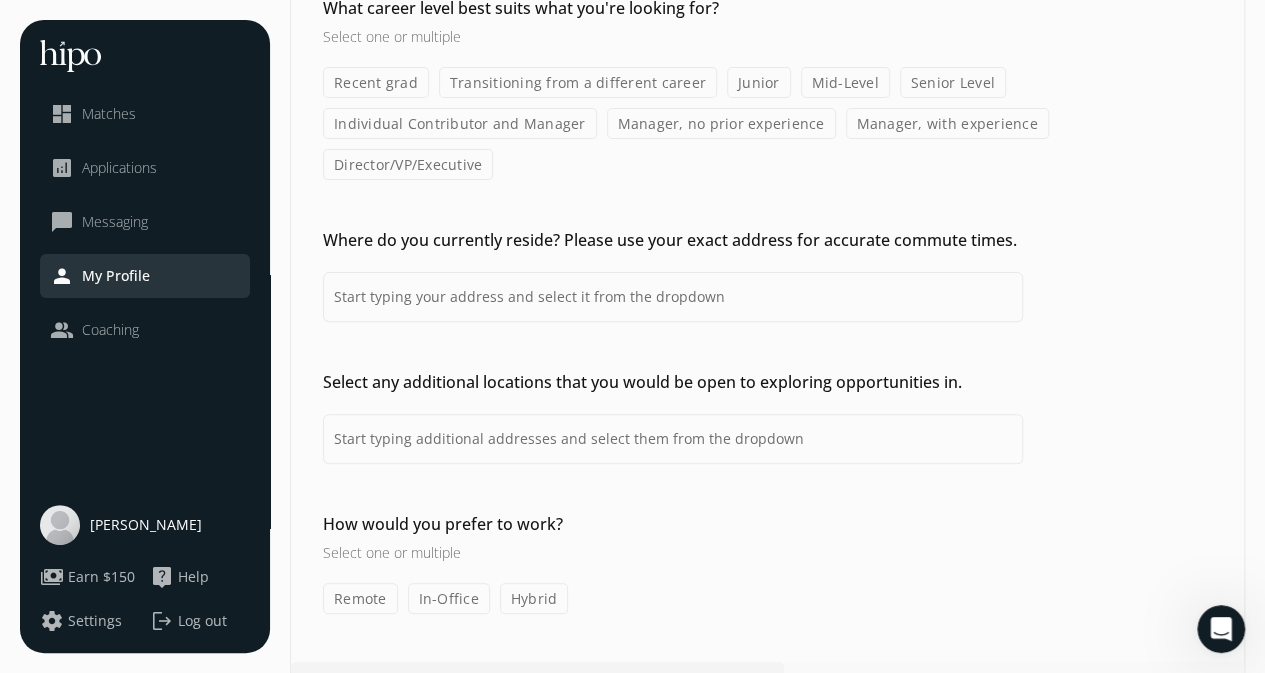 click on "Remote" 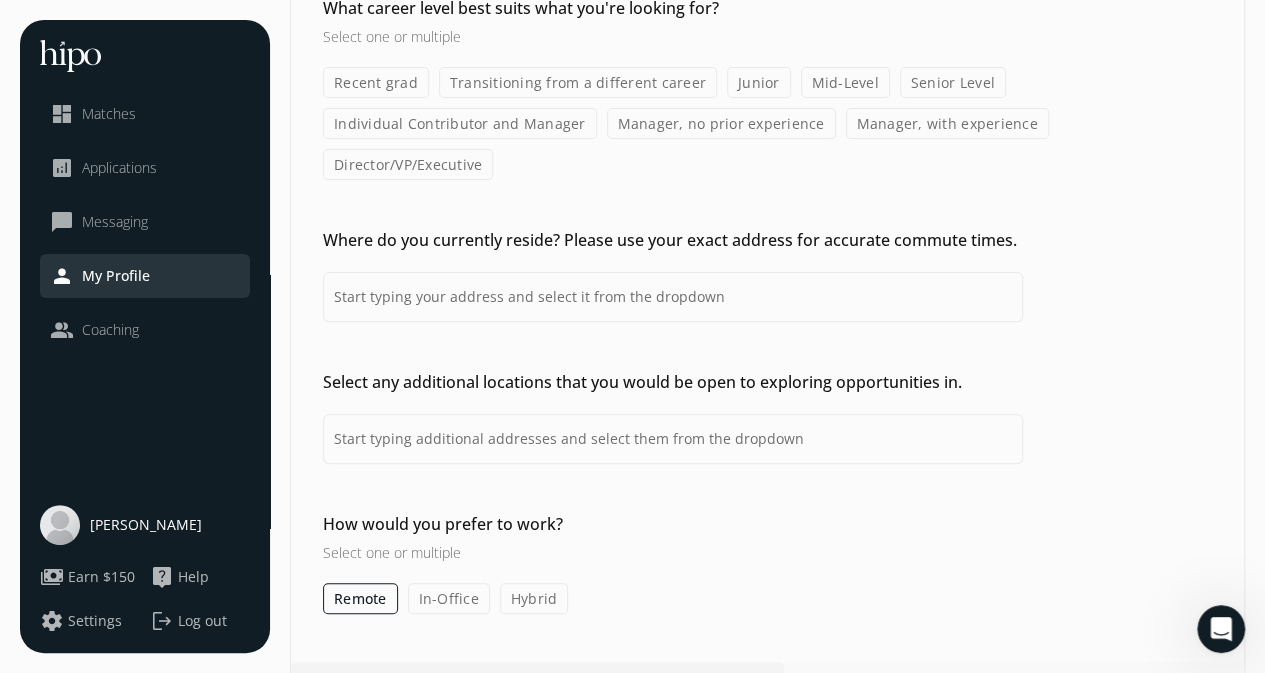 click on "In-Office" 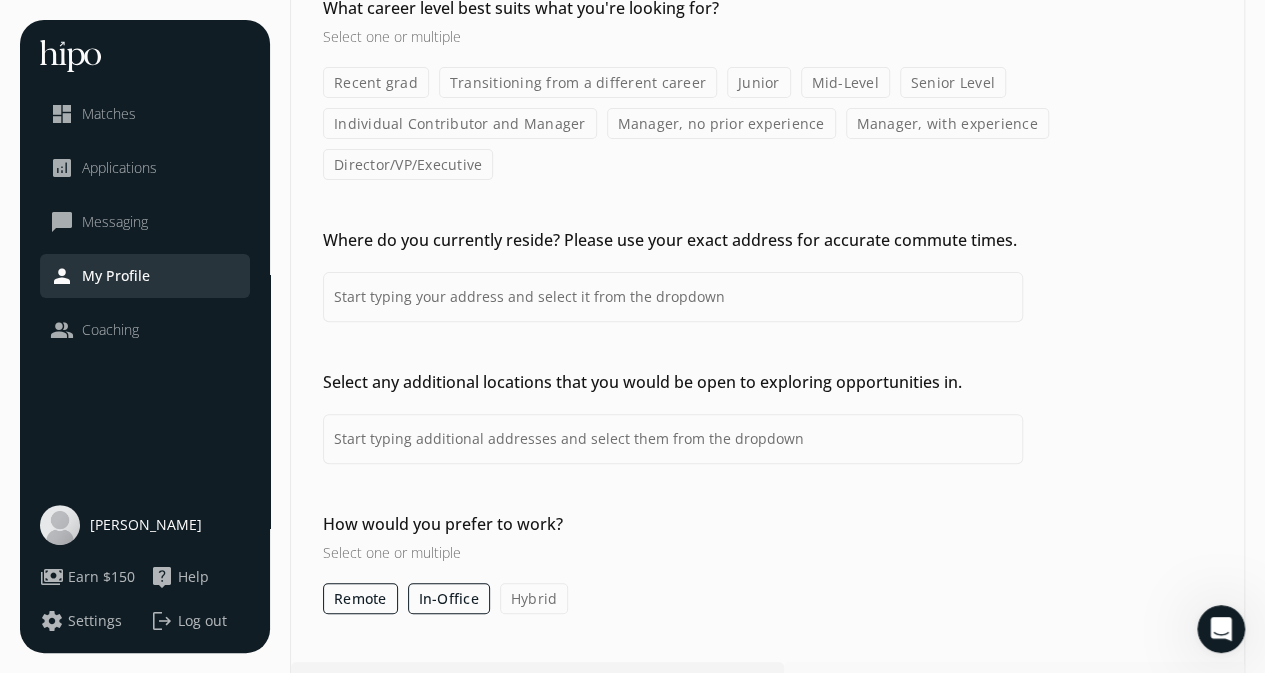 click on "Hybrid" 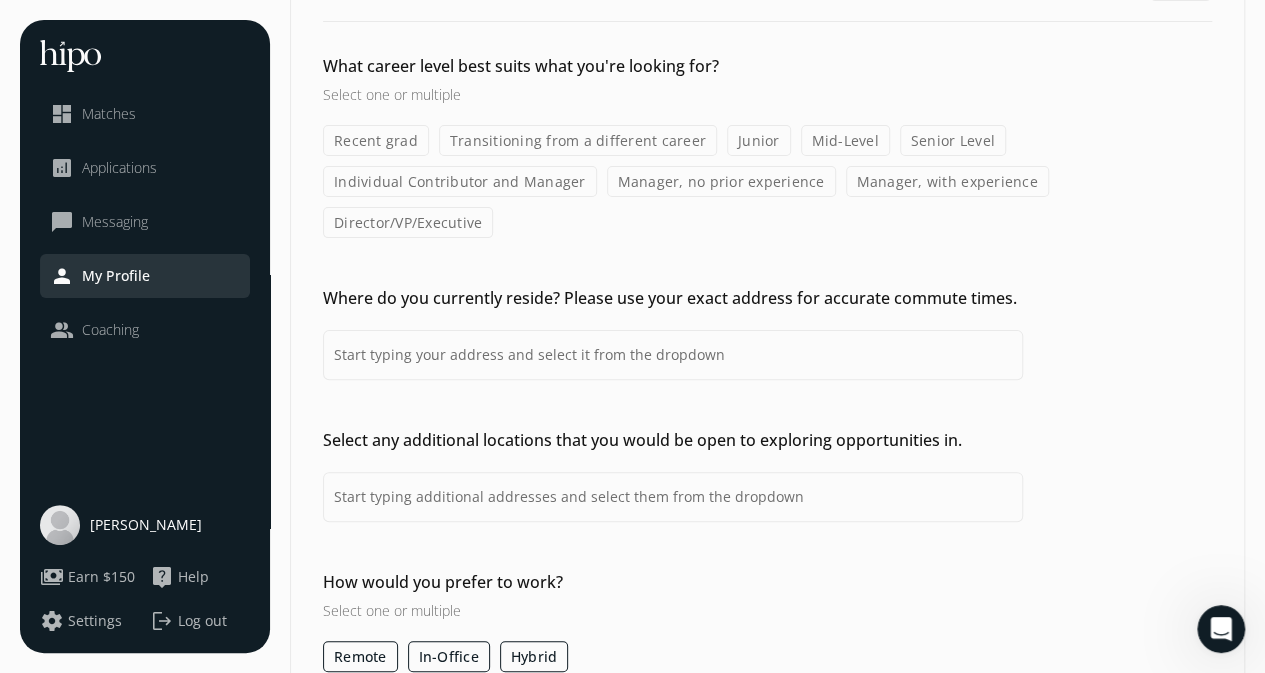 scroll, scrollTop: 88, scrollLeft: 0, axis: vertical 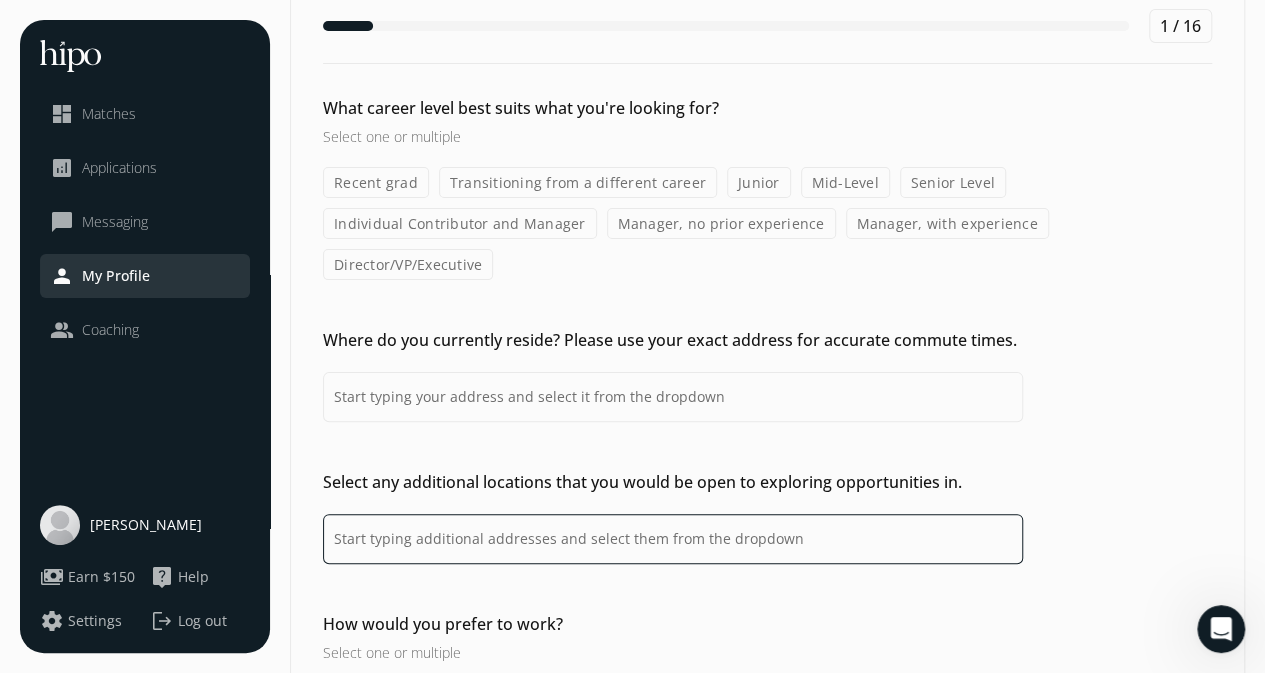 click at bounding box center [673, 539] 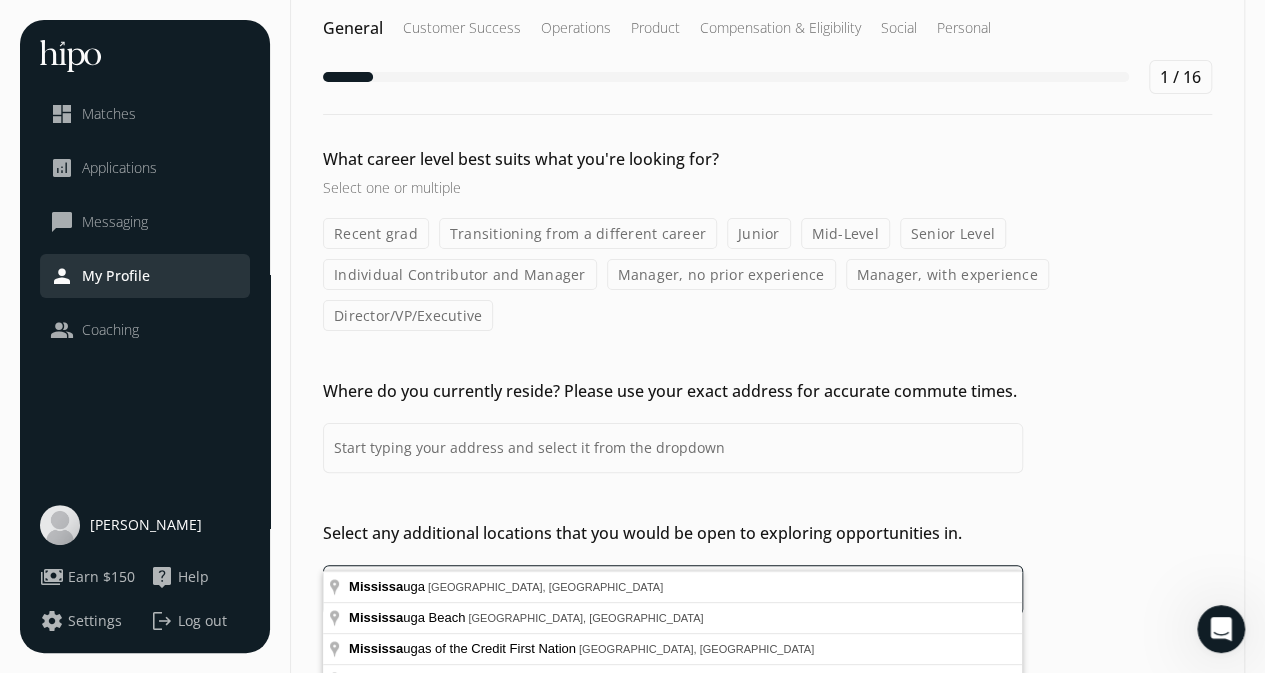 scroll, scrollTop: 0, scrollLeft: 0, axis: both 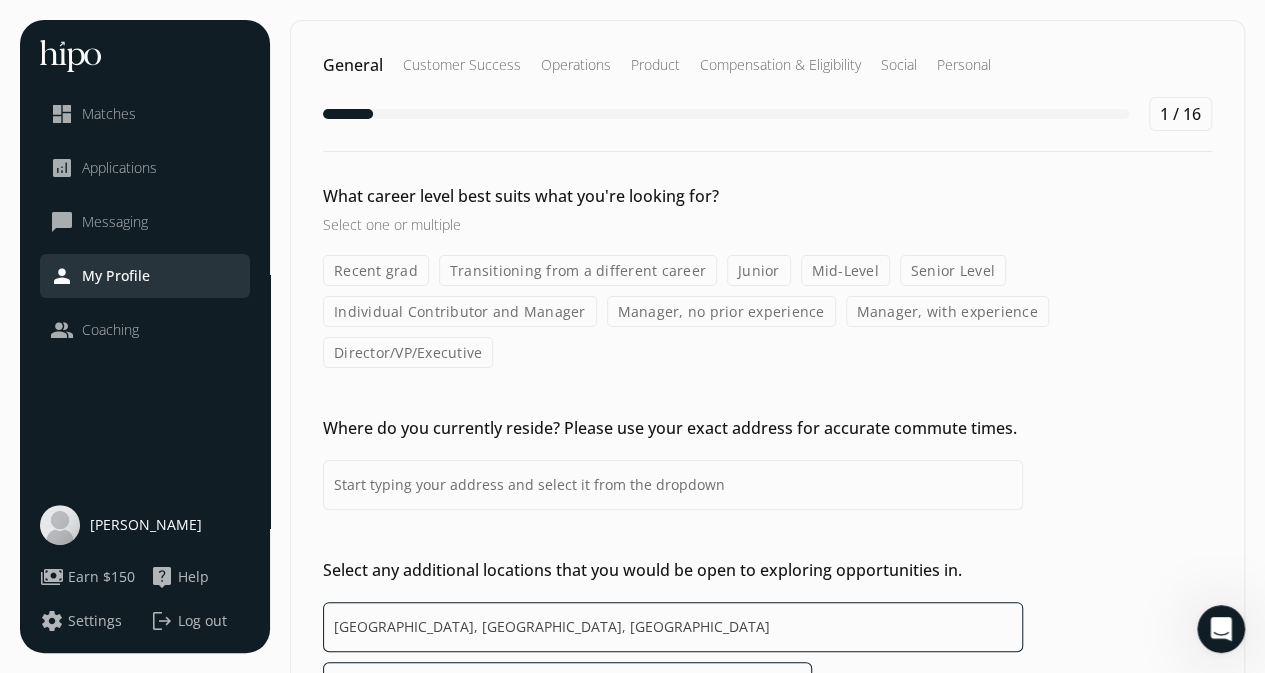click on "[GEOGRAPHIC_DATA], [GEOGRAPHIC_DATA], [GEOGRAPHIC_DATA]" at bounding box center [673, 627] 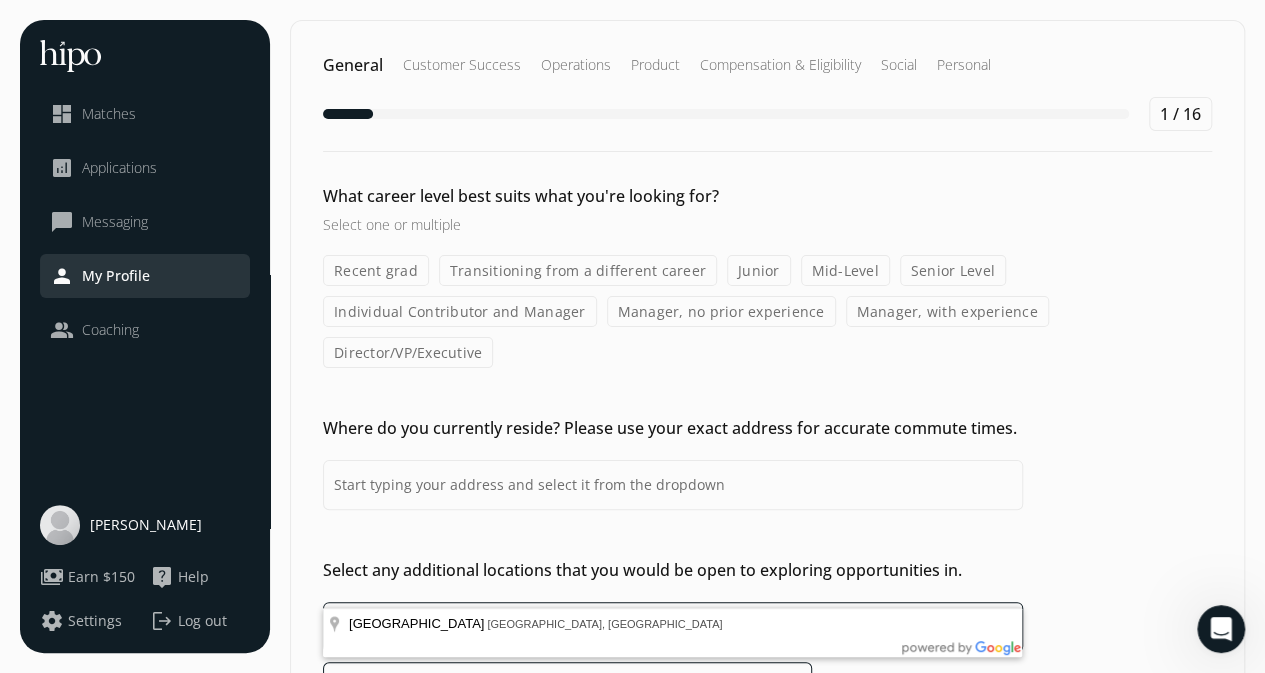 drag, startPoint x: 694, startPoint y: 576, endPoint x: 502, endPoint y: 571, distance: 192.0651 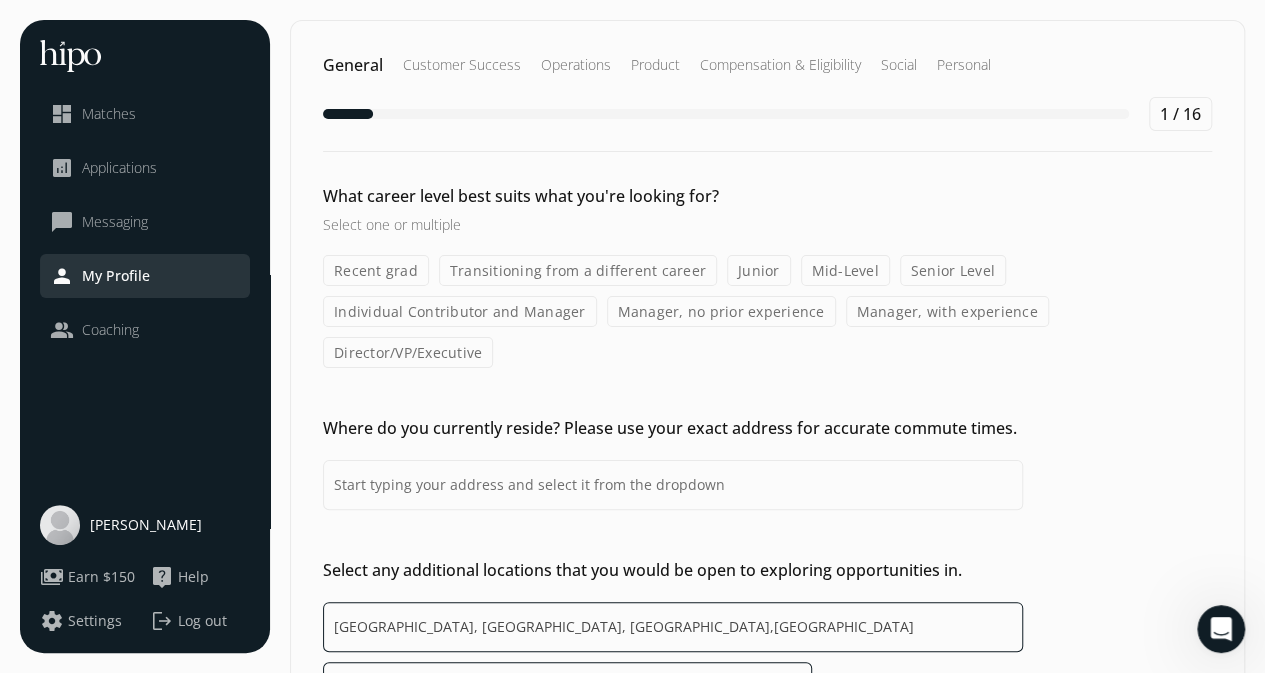 click on "[GEOGRAPHIC_DATA], [GEOGRAPHIC_DATA], [GEOGRAPHIC_DATA],[GEOGRAPHIC_DATA]" at bounding box center [673, 627] 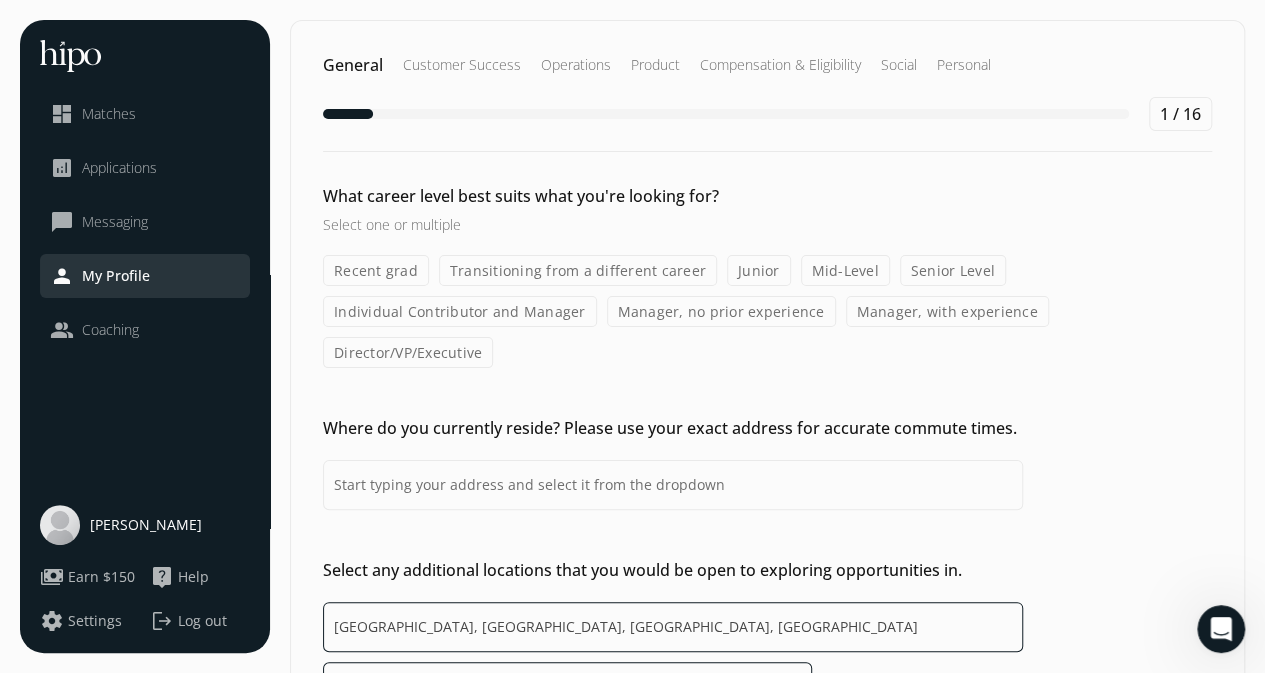 click on "[GEOGRAPHIC_DATA], [GEOGRAPHIC_DATA], [GEOGRAPHIC_DATA], [GEOGRAPHIC_DATA]" at bounding box center [673, 627] 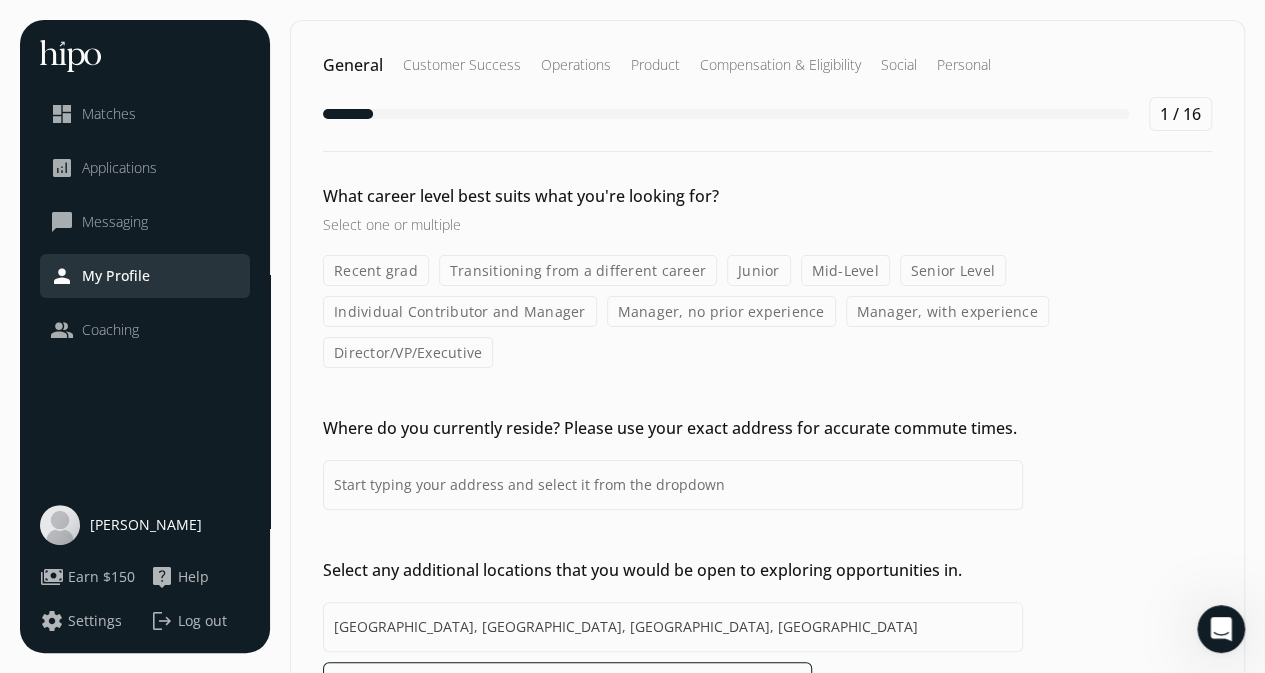 click on "close" at bounding box center (792, 681) 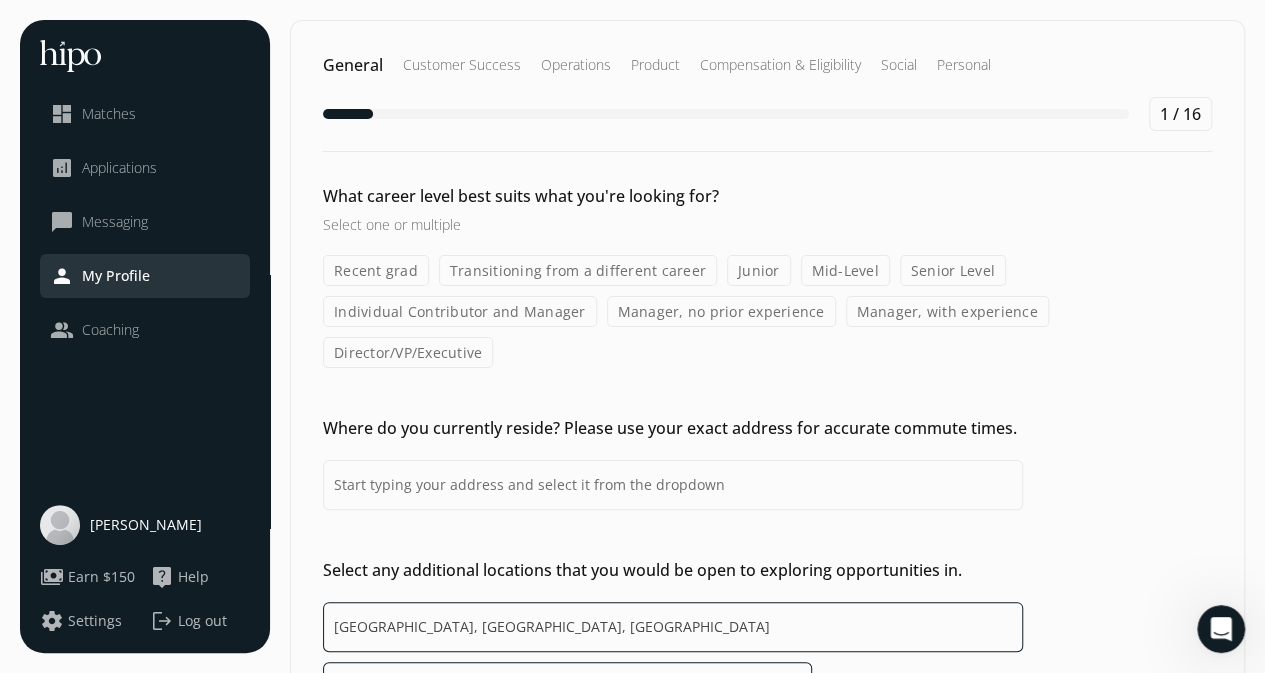 drag, startPoint x: 512, startPoint y: 586, endPoint x: 194, endPoint y: 574, distance: 318.22635 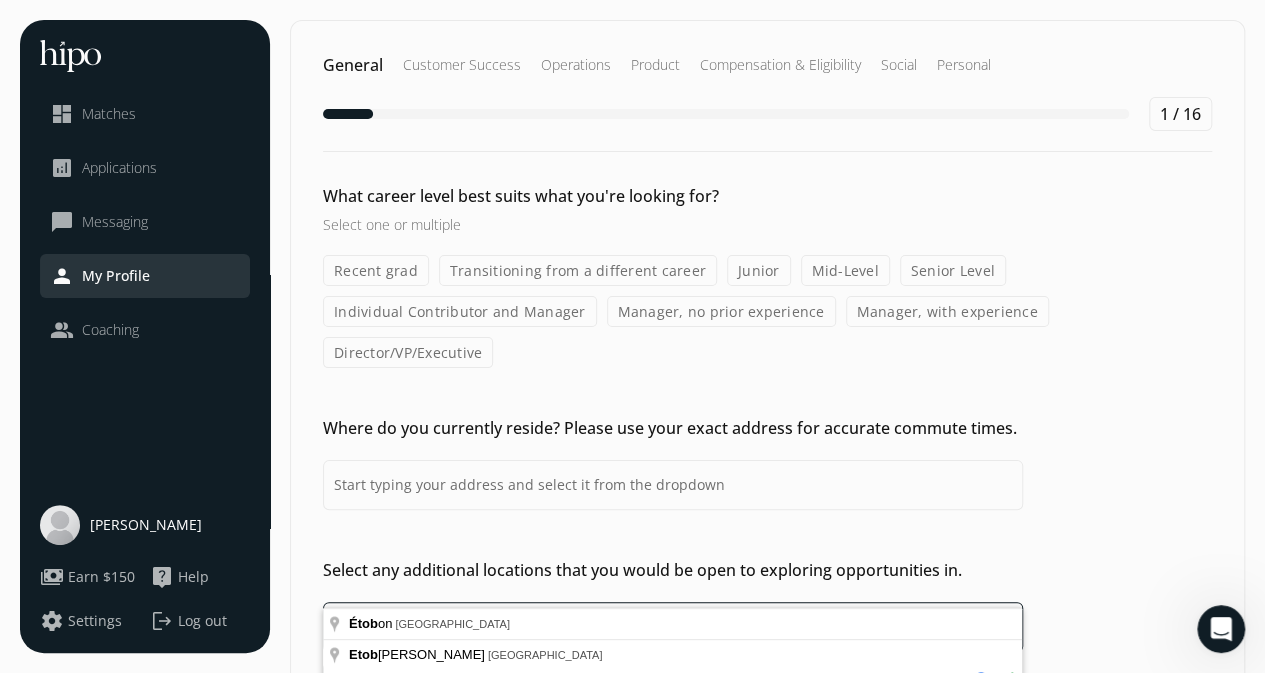type on "etobic" 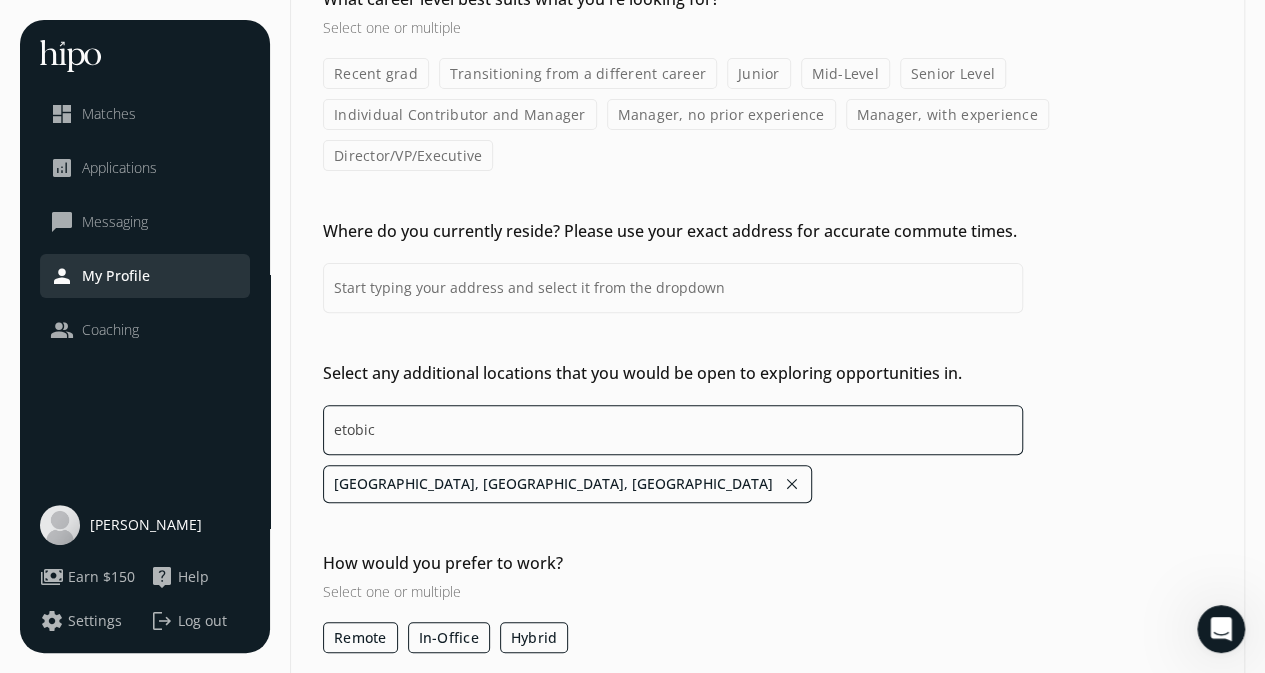 scroll, scrollTop: 200, scrollLeft: 0, axis: vertical 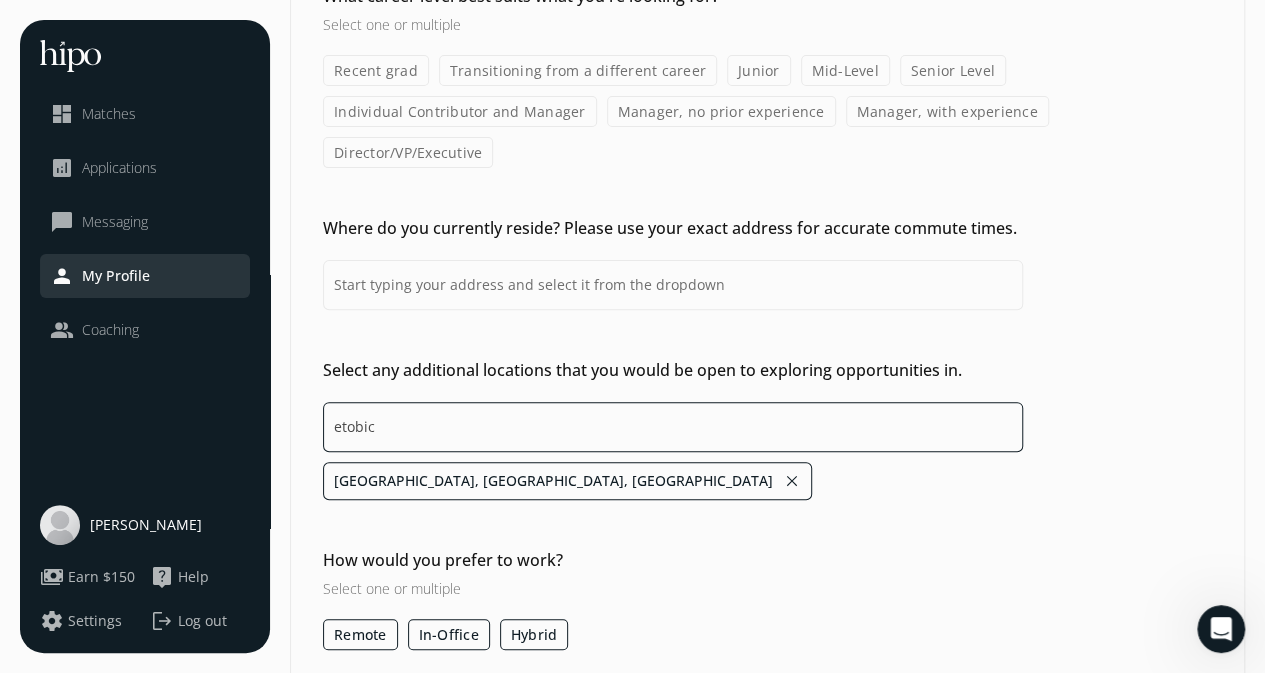 drag, startPoint x: 294, startPoint y: 394, endPoint x: 237, endPoint y: 389, distance: 57.21888 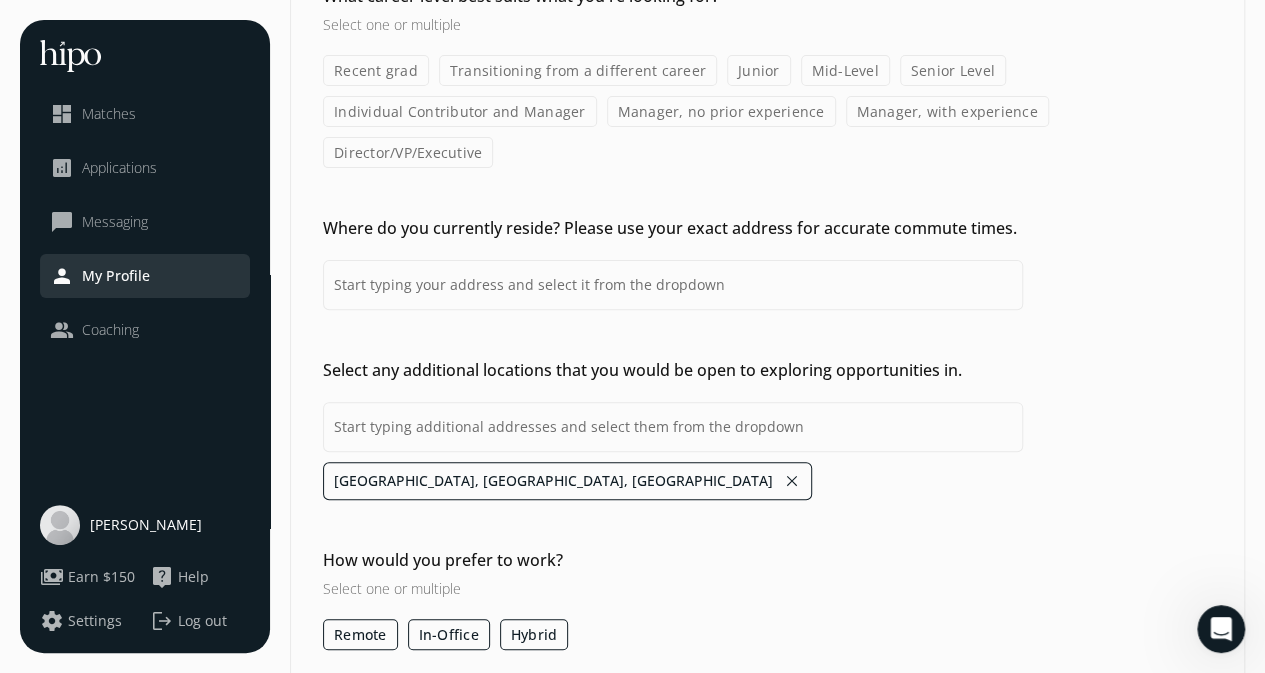 click on "close" at bounding box center (792, 481) 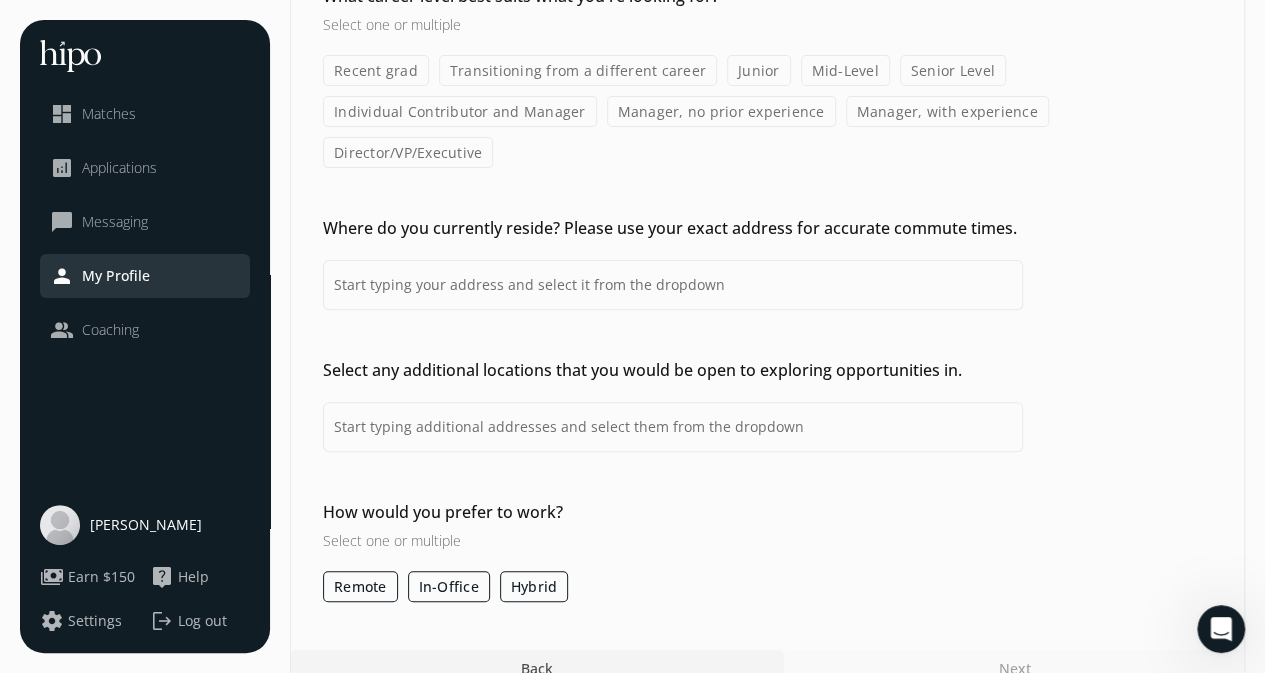 scroll, scrollTop: 188, scrollLeft: 0, axis: vertical 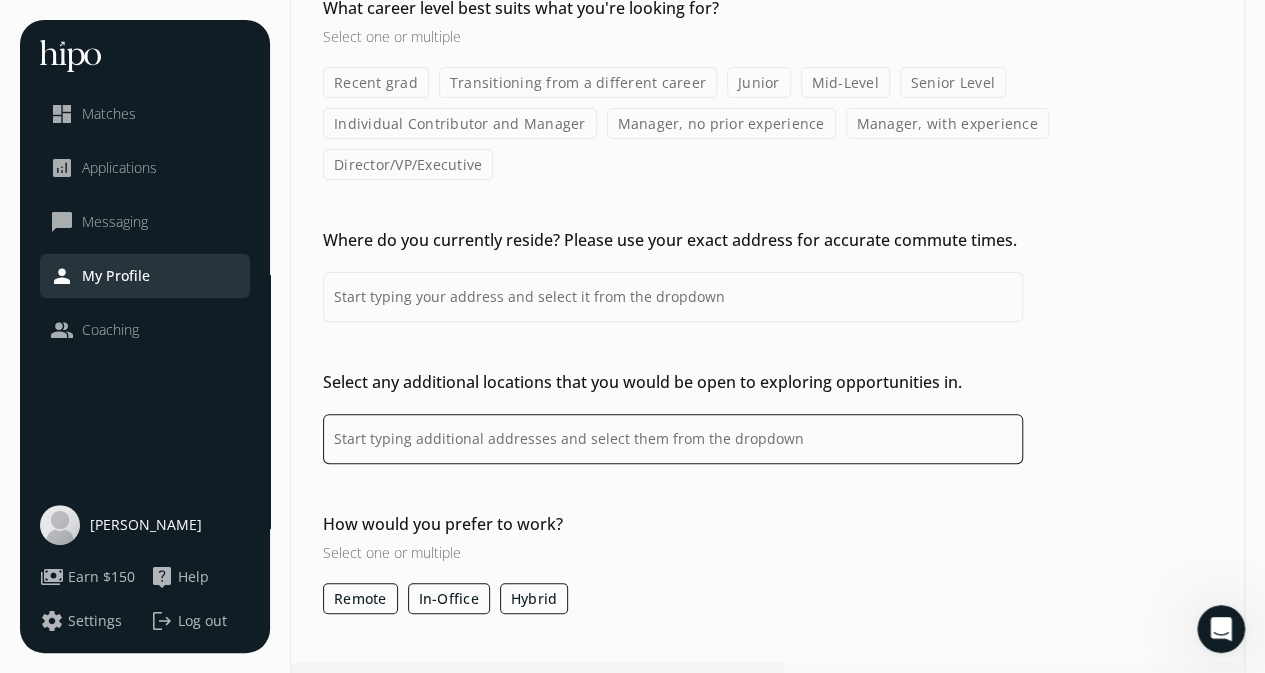 click at bounding box center (673, 439) 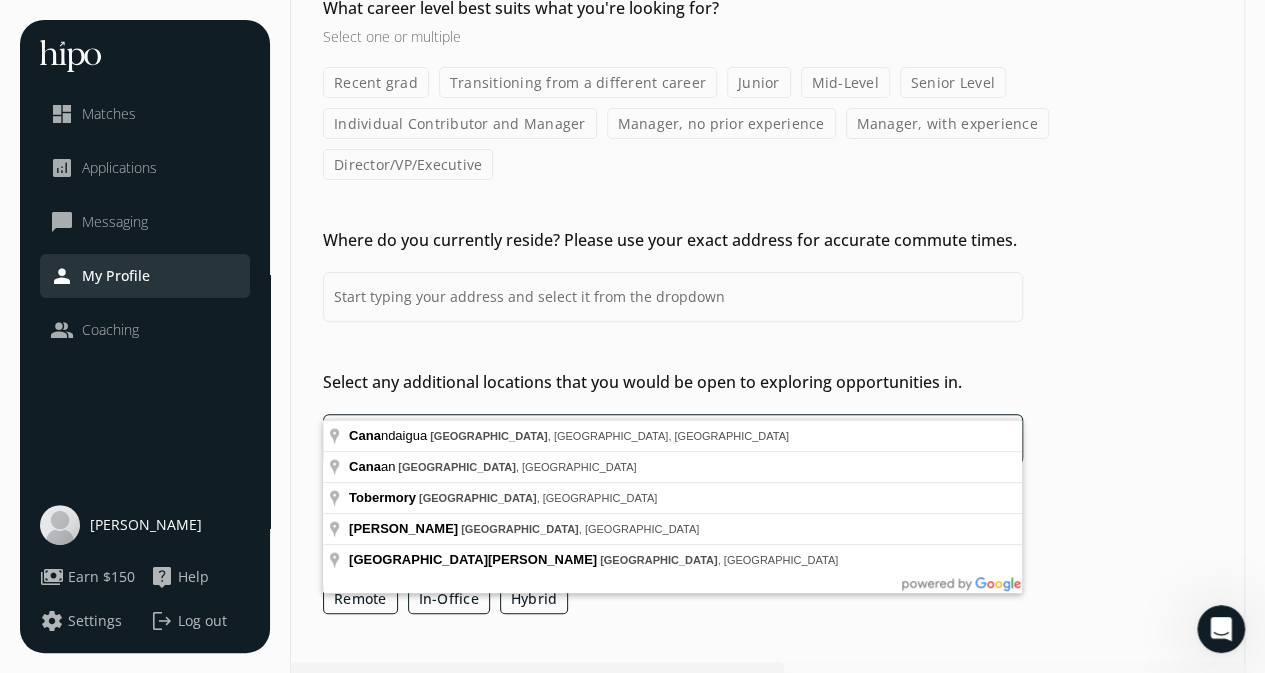 type on "ontario [GEOGRAPHIC_DATA]" 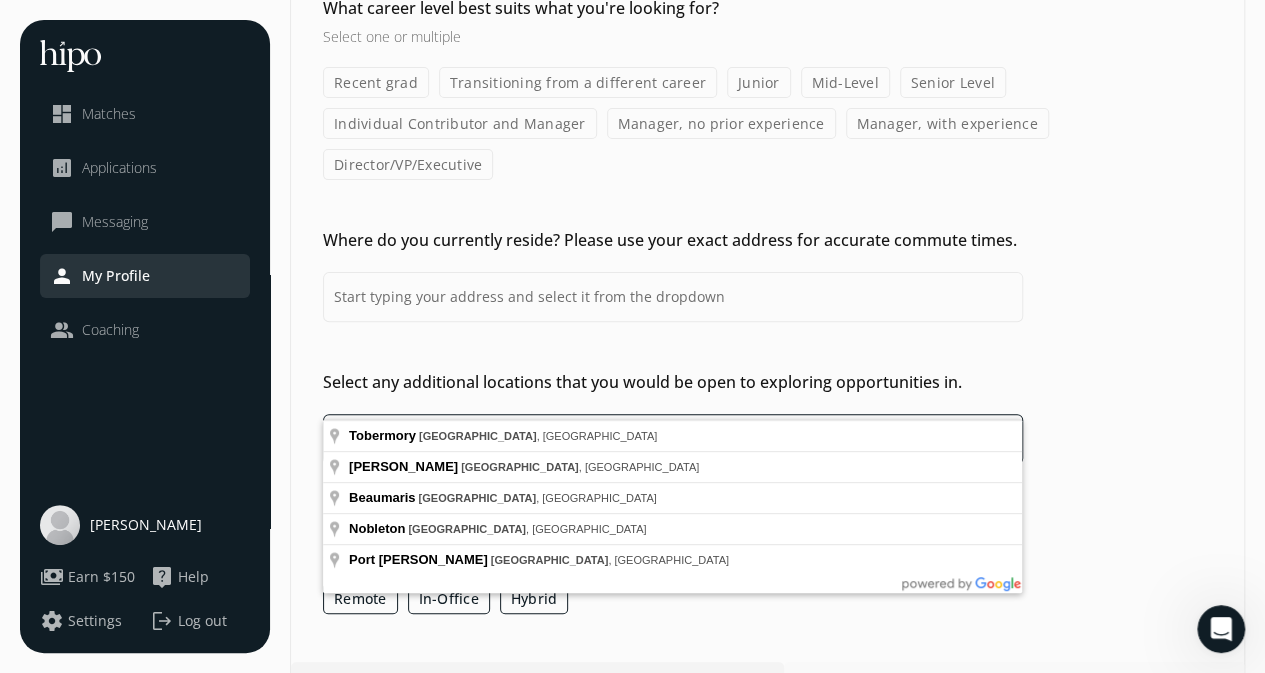 drag, startPoint x: 347, startPoint y: 367, endPoint x: 0, endPoint y: 351, distance: 347.36868 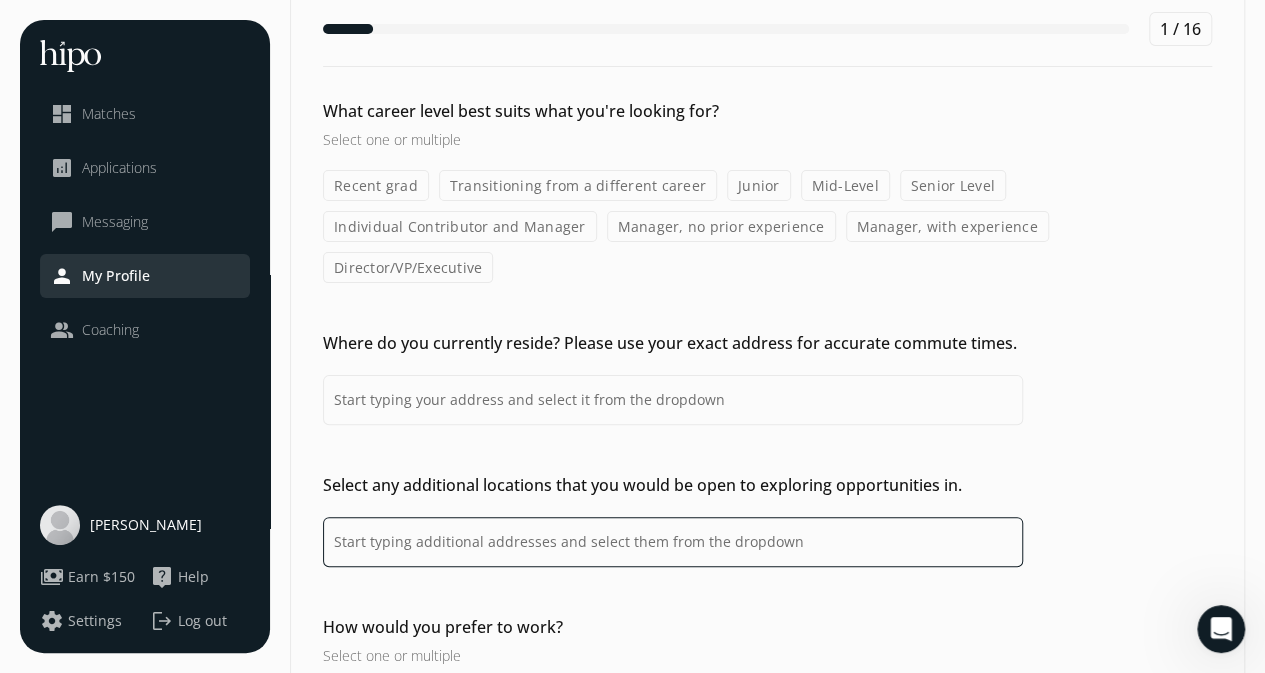 scroll, scrollTop: 0, scrollLeft: 0, axis: both 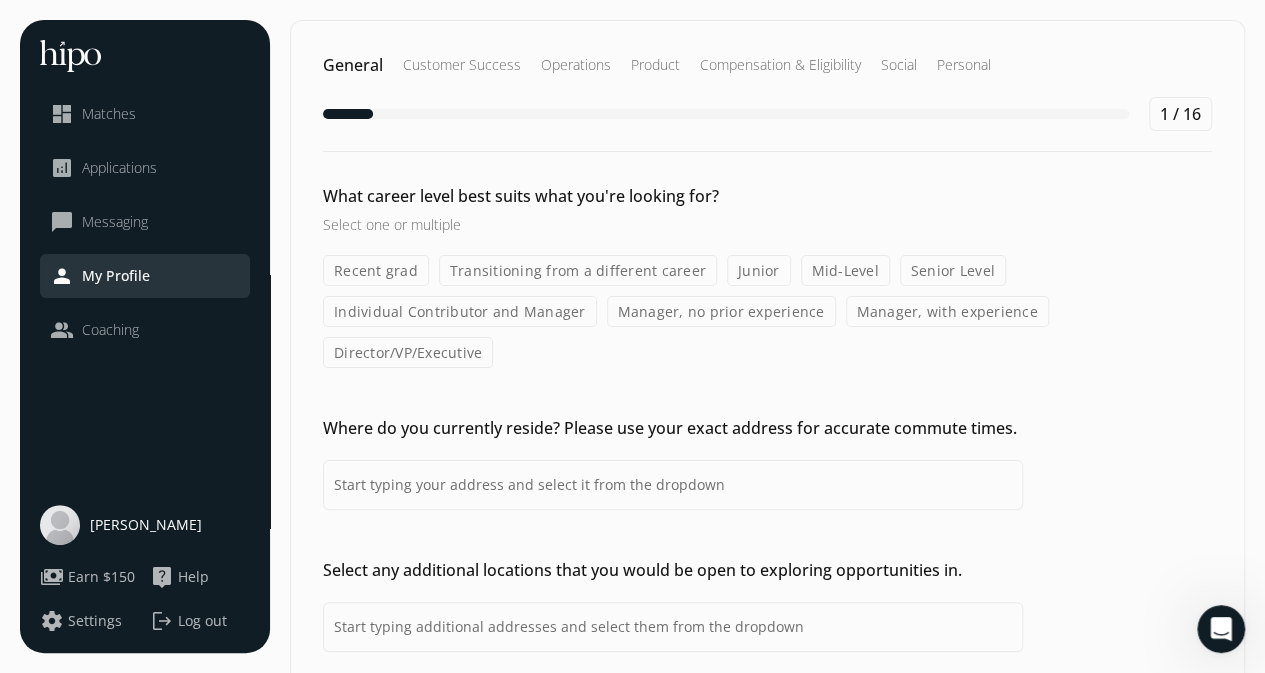click on "Mid-Level" 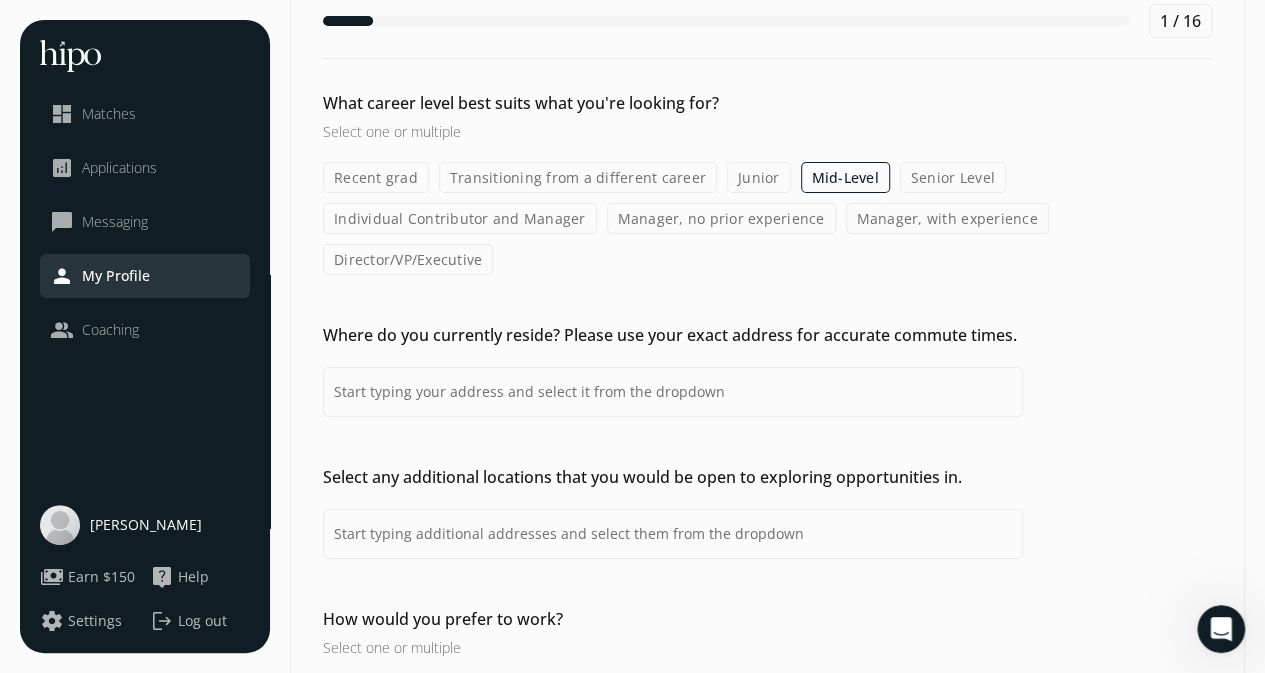 scroll, scrollTop: 188, scrollLeft: 0, axis: vertical 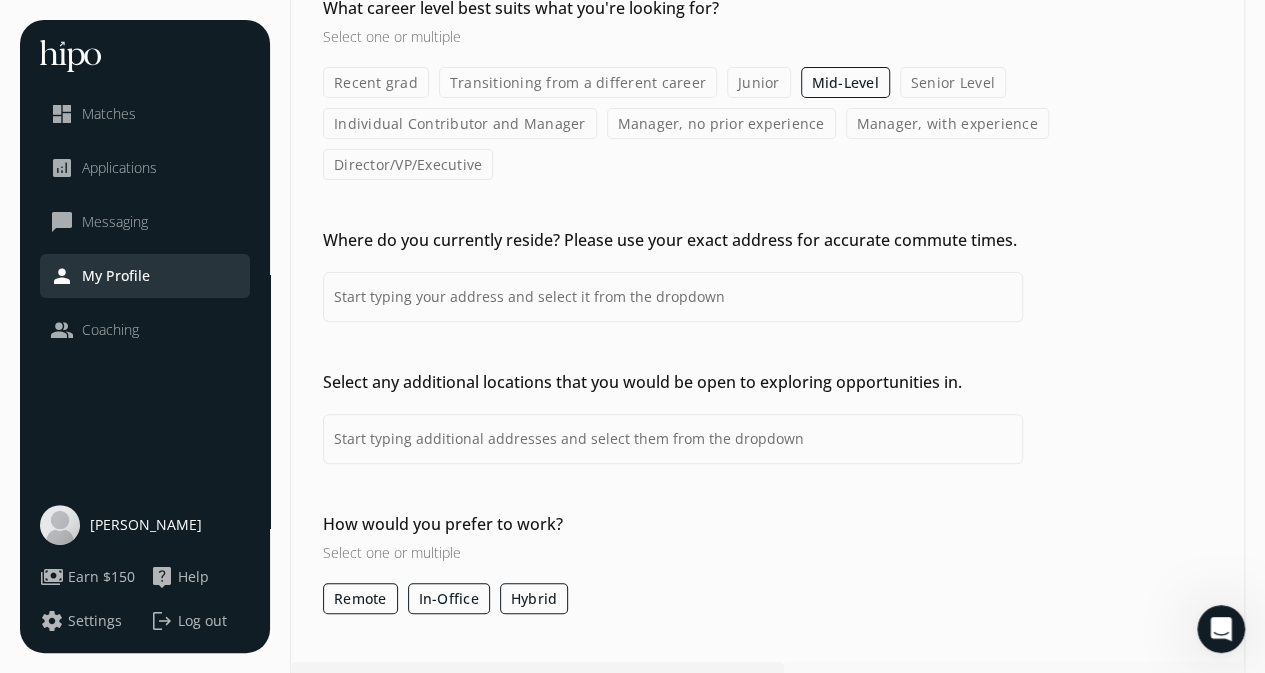 click on "Individual Contributor and Manager" 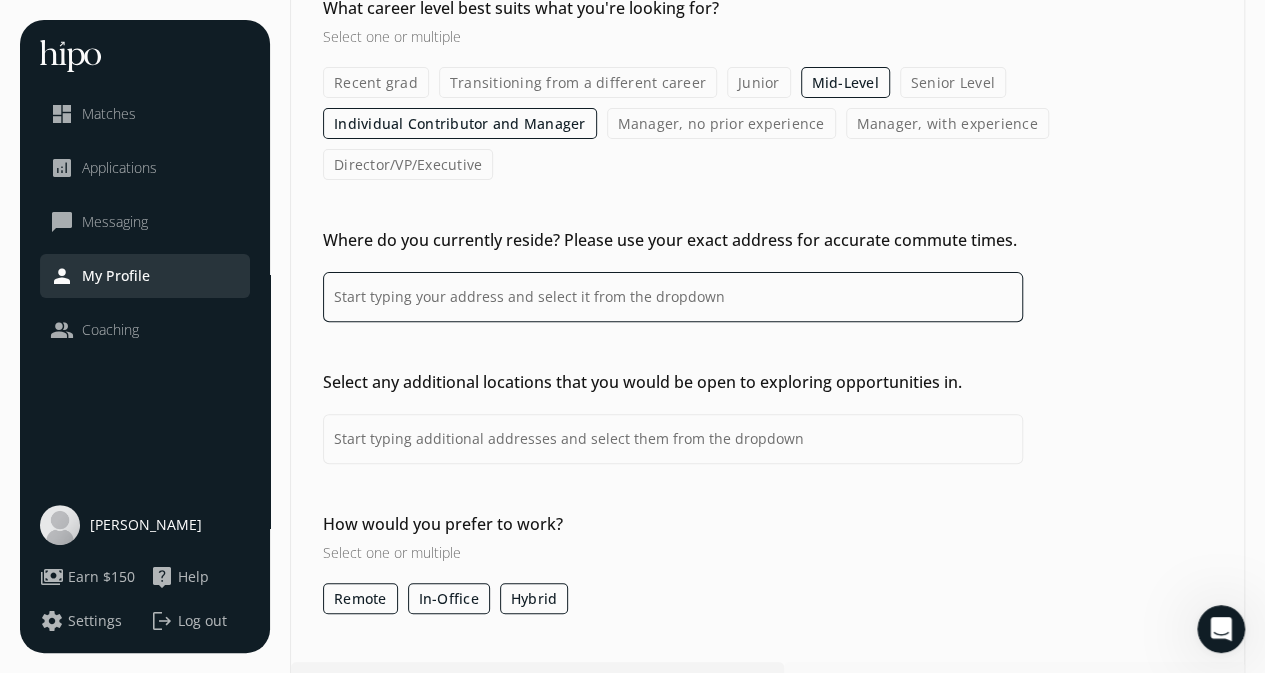 click at bounding box center [673, 297] 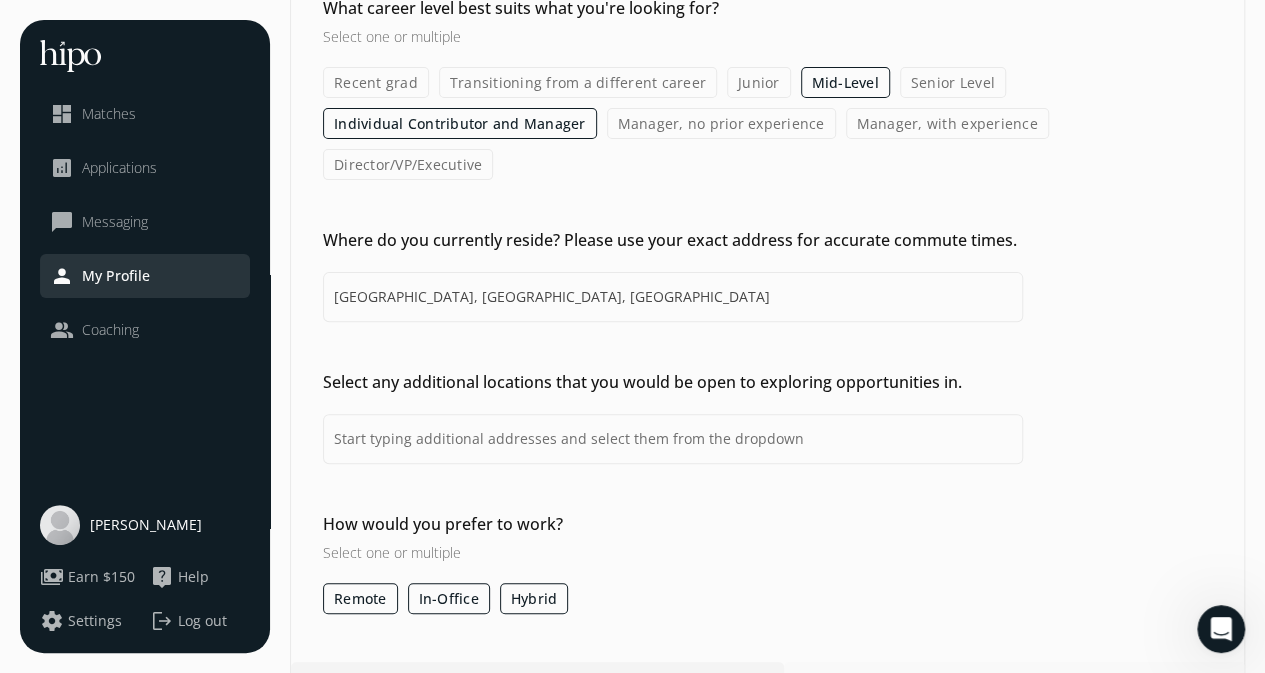 type on "[GEOGRAPHIC_DATA], [GEOGRAPHIC_DATA], [GEOGRAPHIC_DATA]" 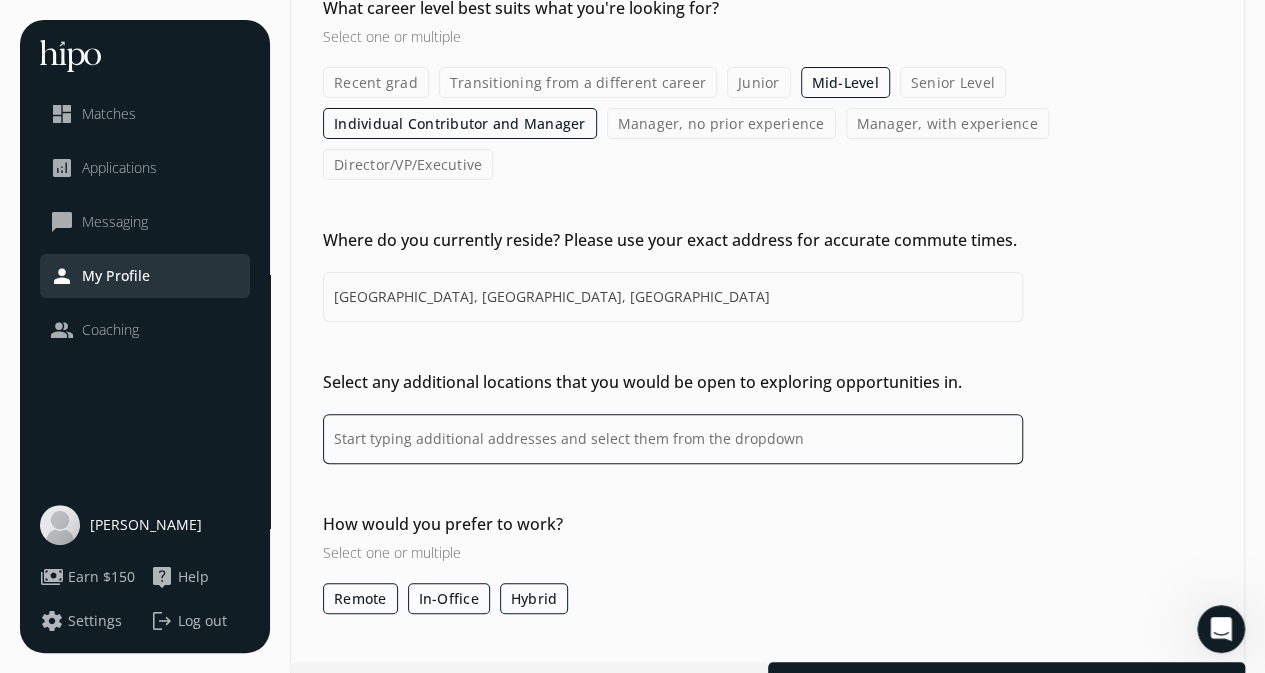 click at bounding box center [673, 439] 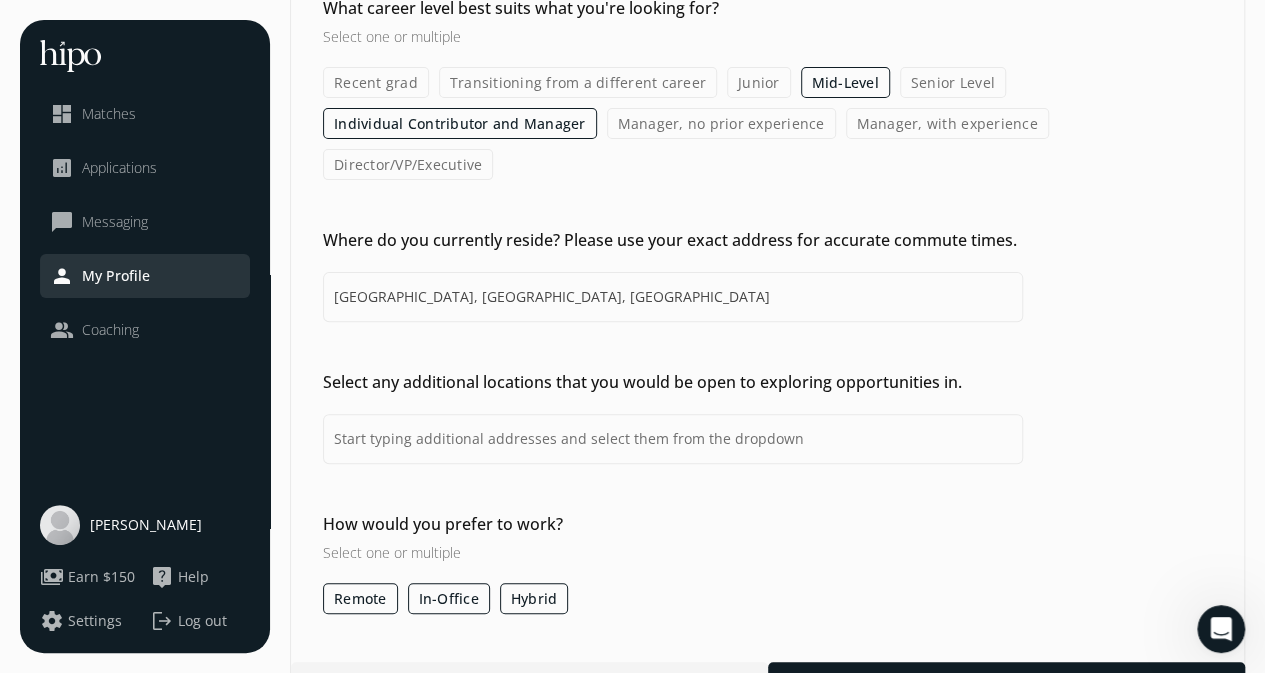 click on "How would you prefer to work? Select one or multiple  Remote In-Office Hybrid" 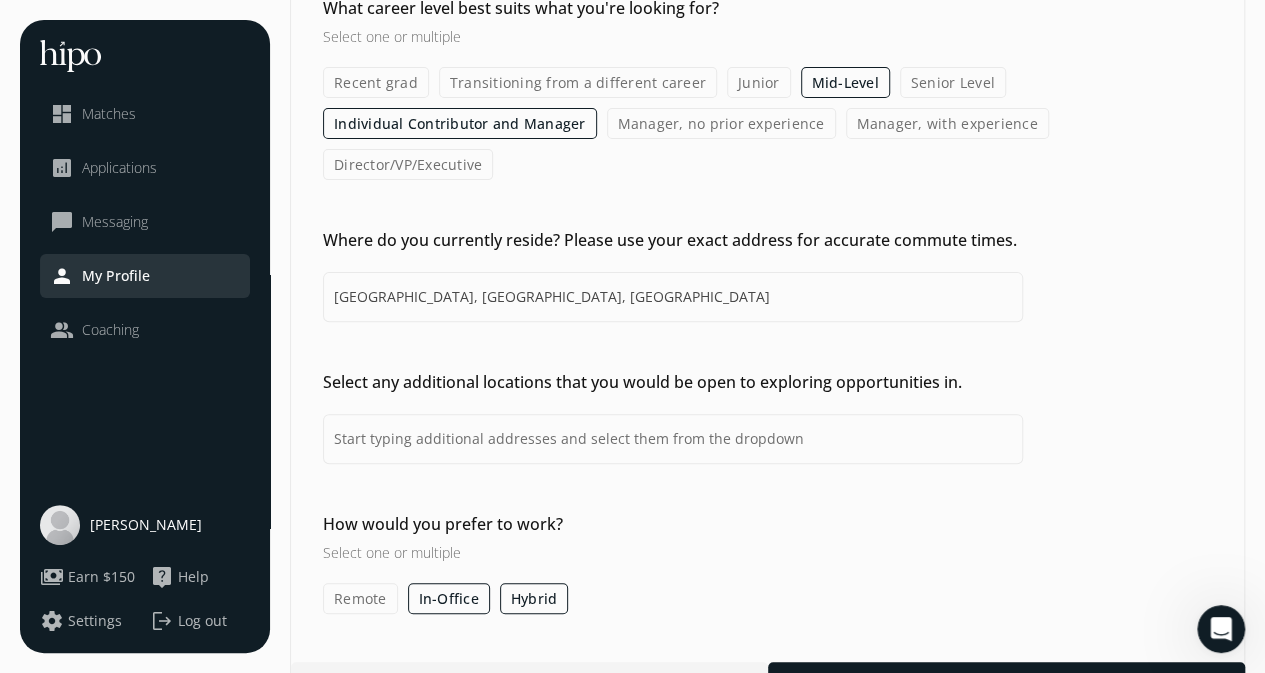 click on "In-Office" 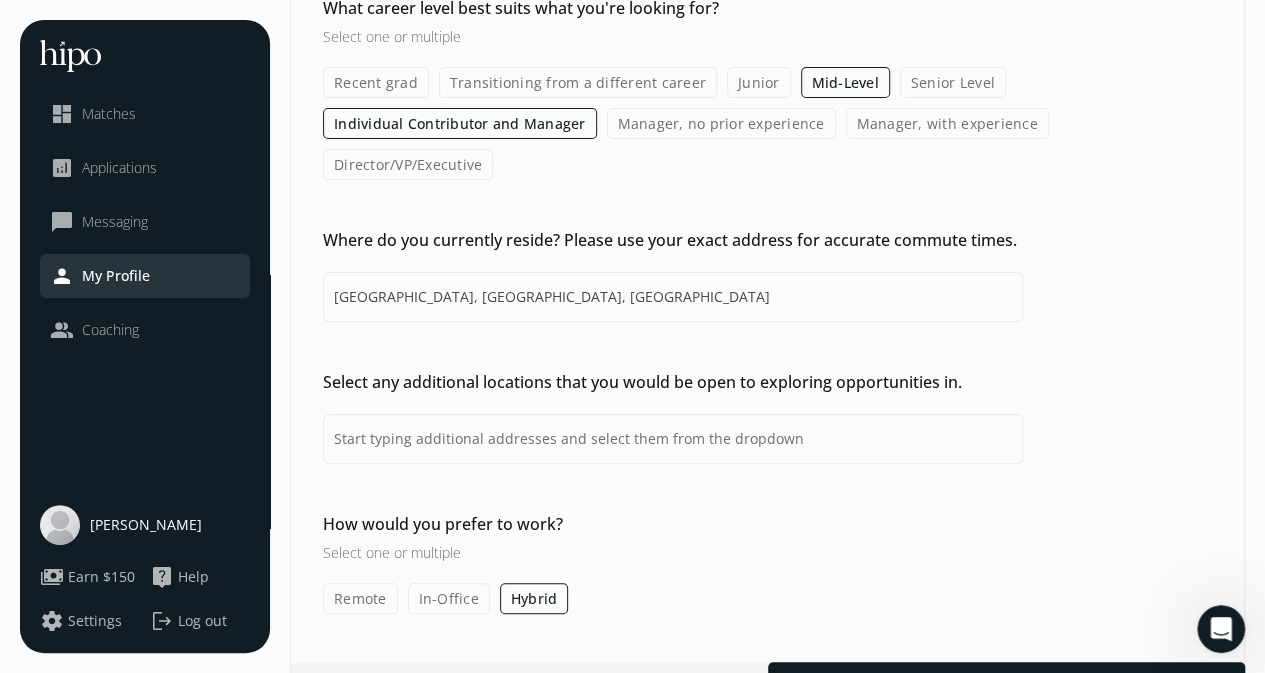 click on "Remote" 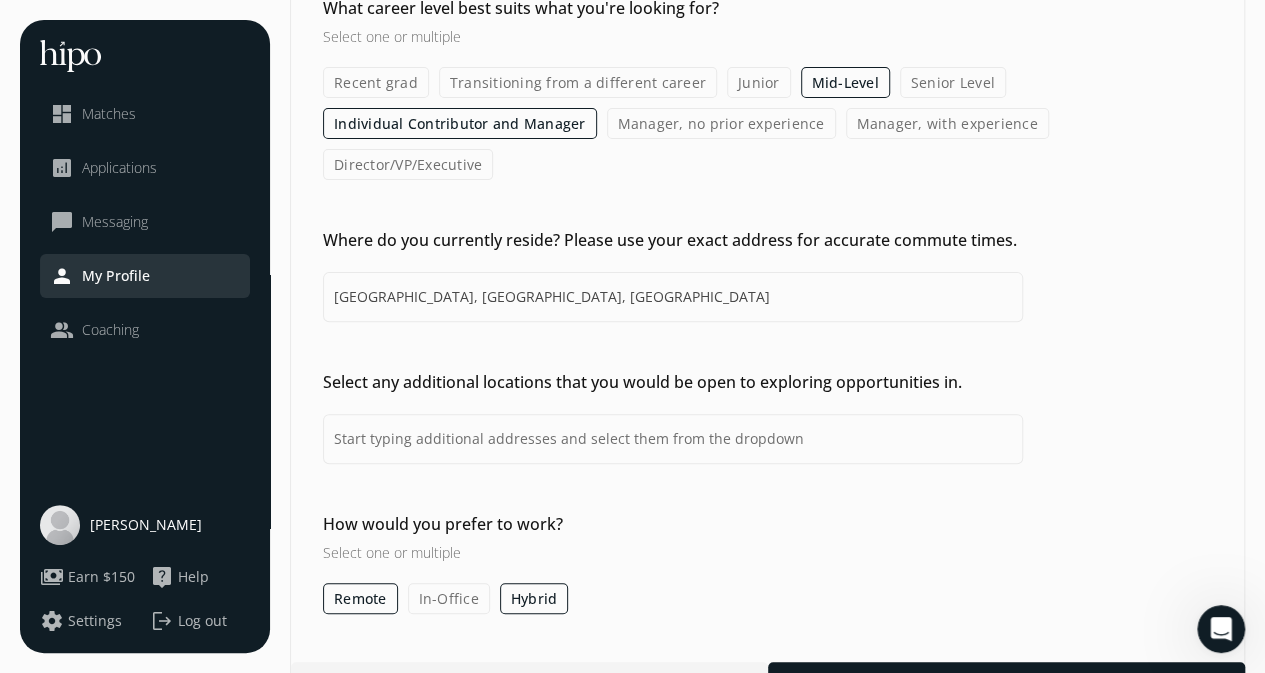 click on "In-Office" 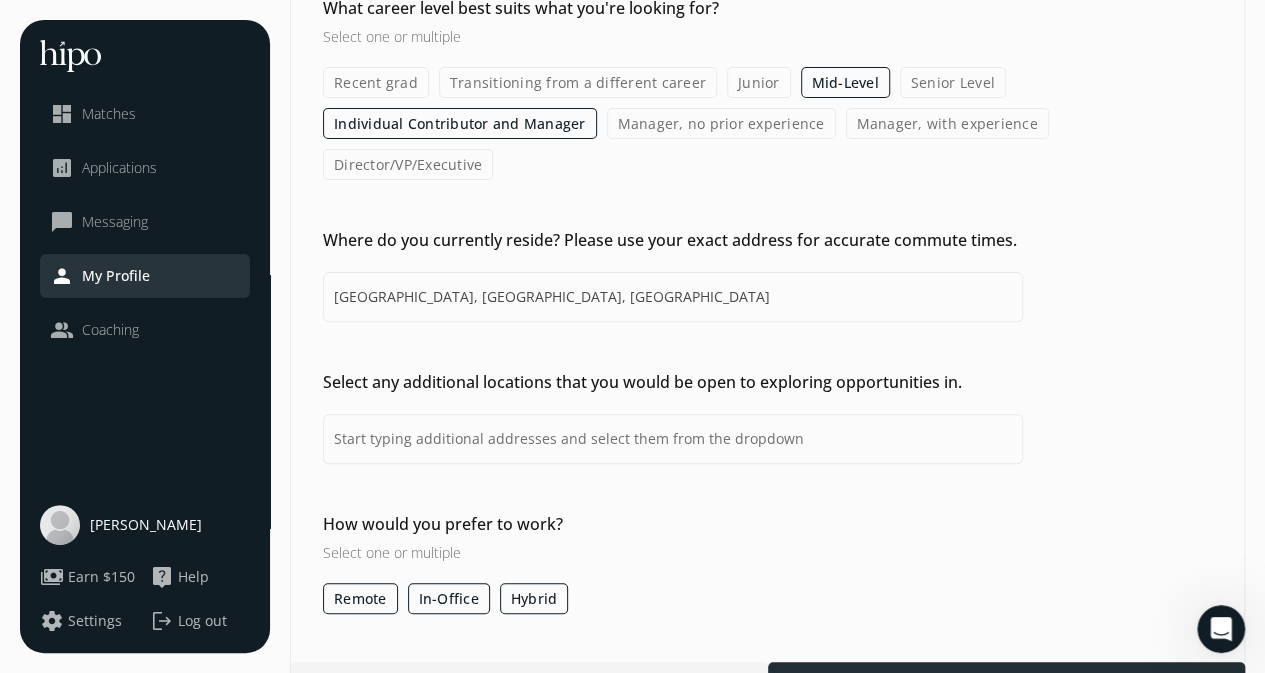 click at bounding box center (1006, 680) 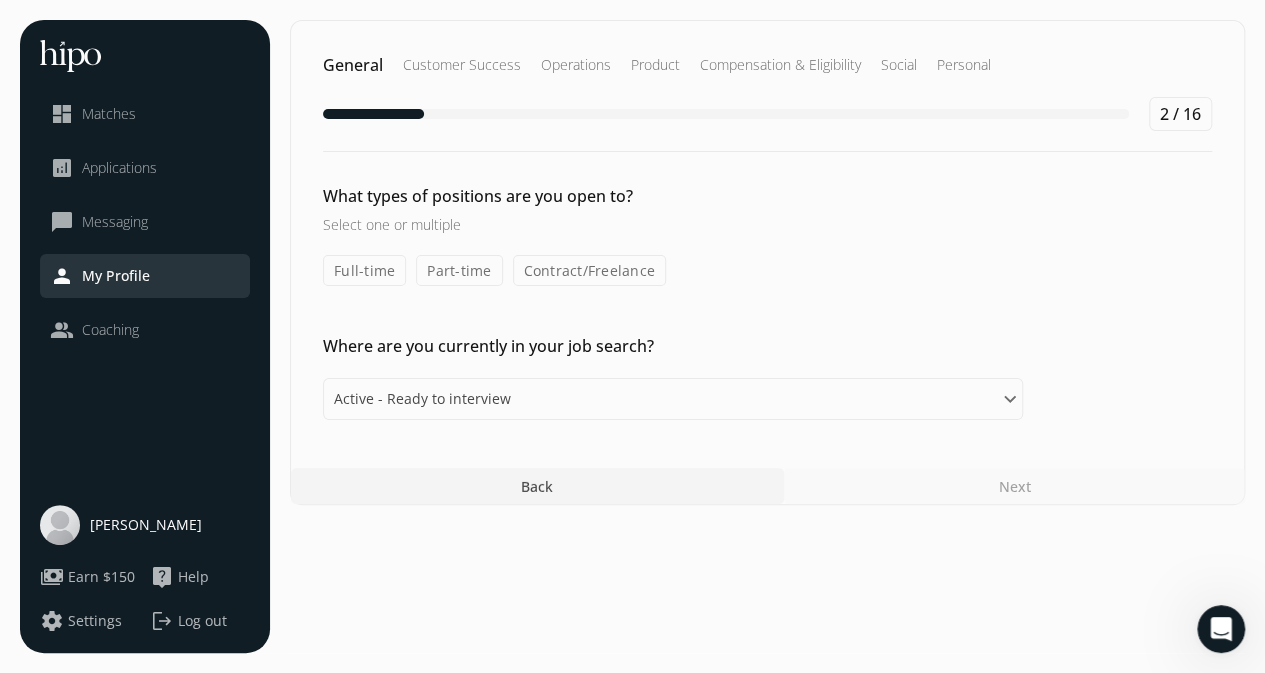 scroll, scrollTop: 0, scrollLeft: 0, axis: both 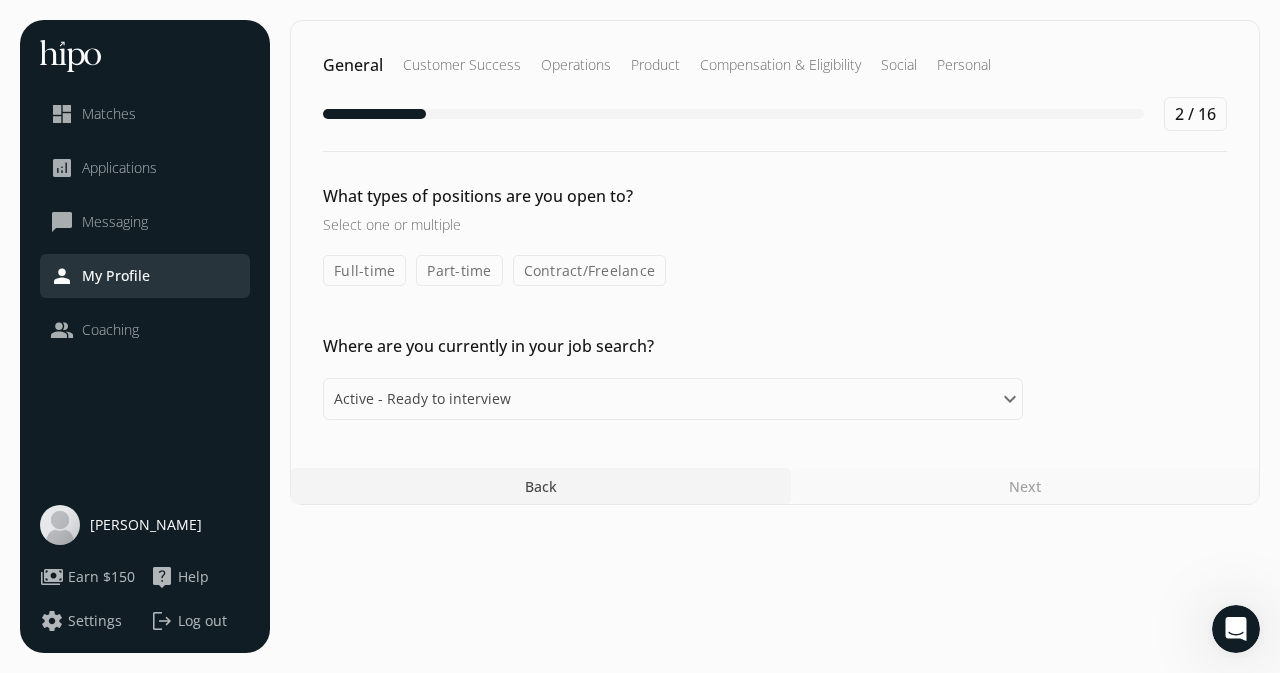 click on "Full-time" 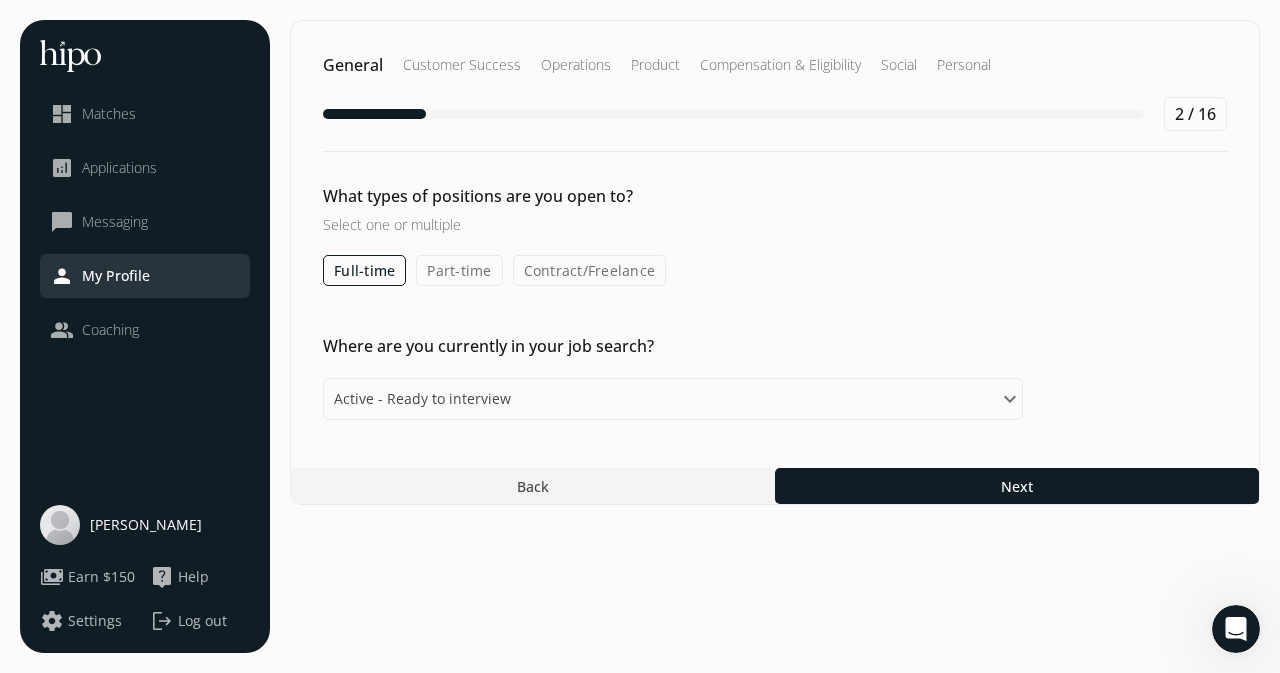 click on "Part-time" 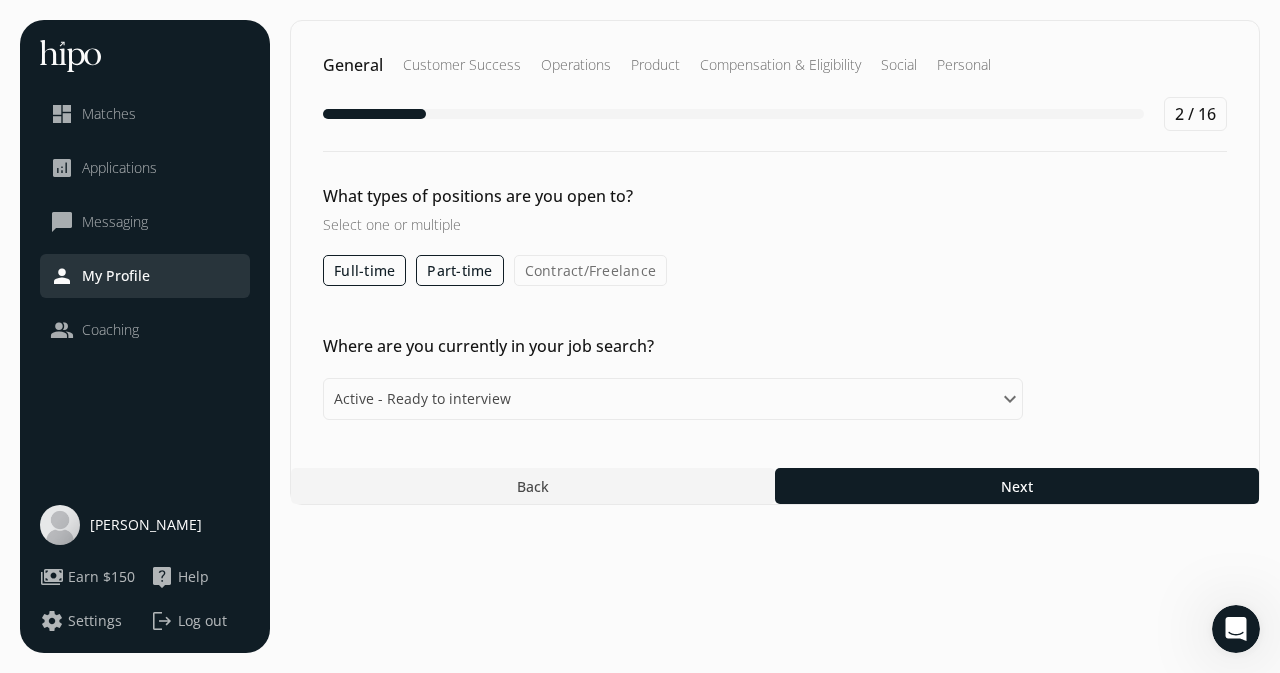 click on "Contract/Freelance" 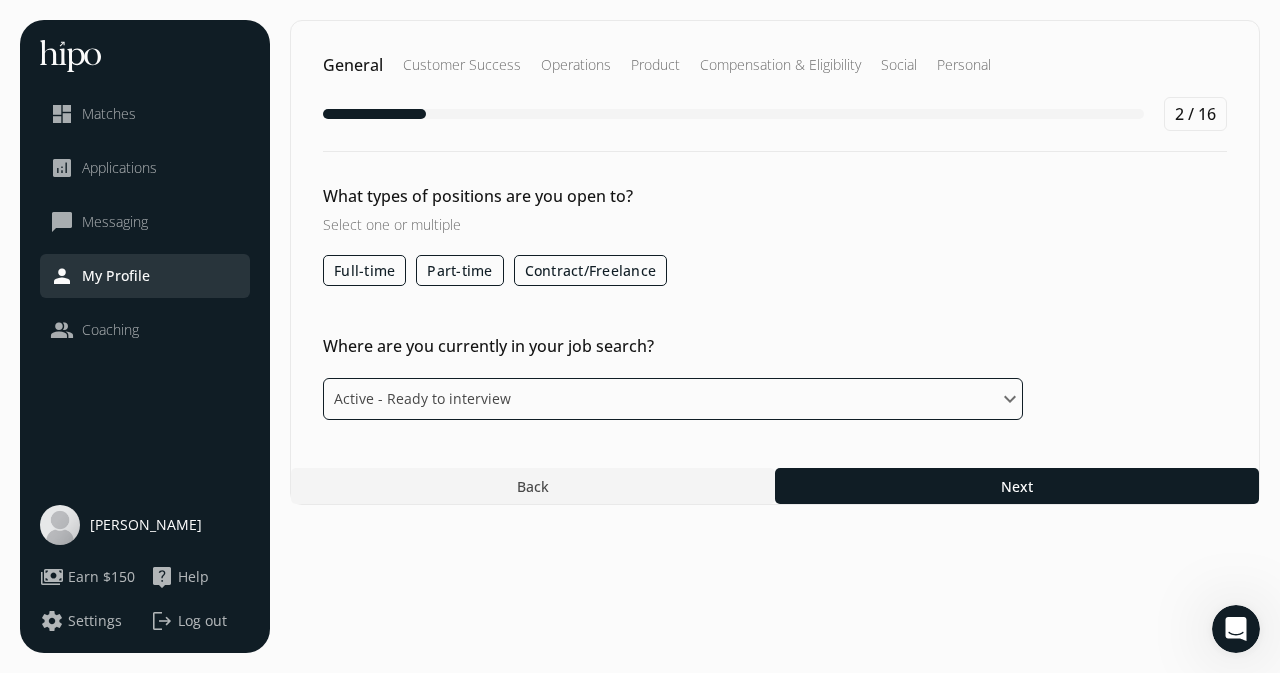 click on "Please select an option Active - Ready to interview Passive - Open to exploring opportunities Not looking - Change my mind" 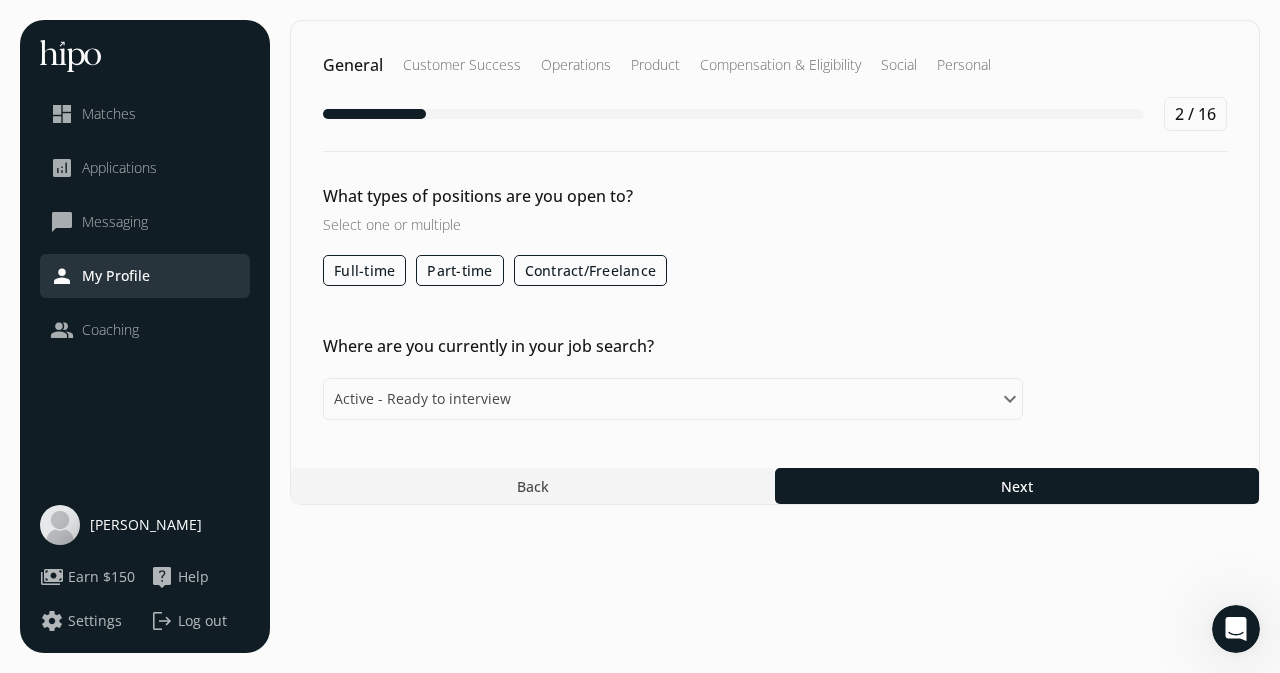 drag, startPoint x: 823, startPoint y: 305, endPoint x: 868, endPoint y: 342, distance: 58.258045 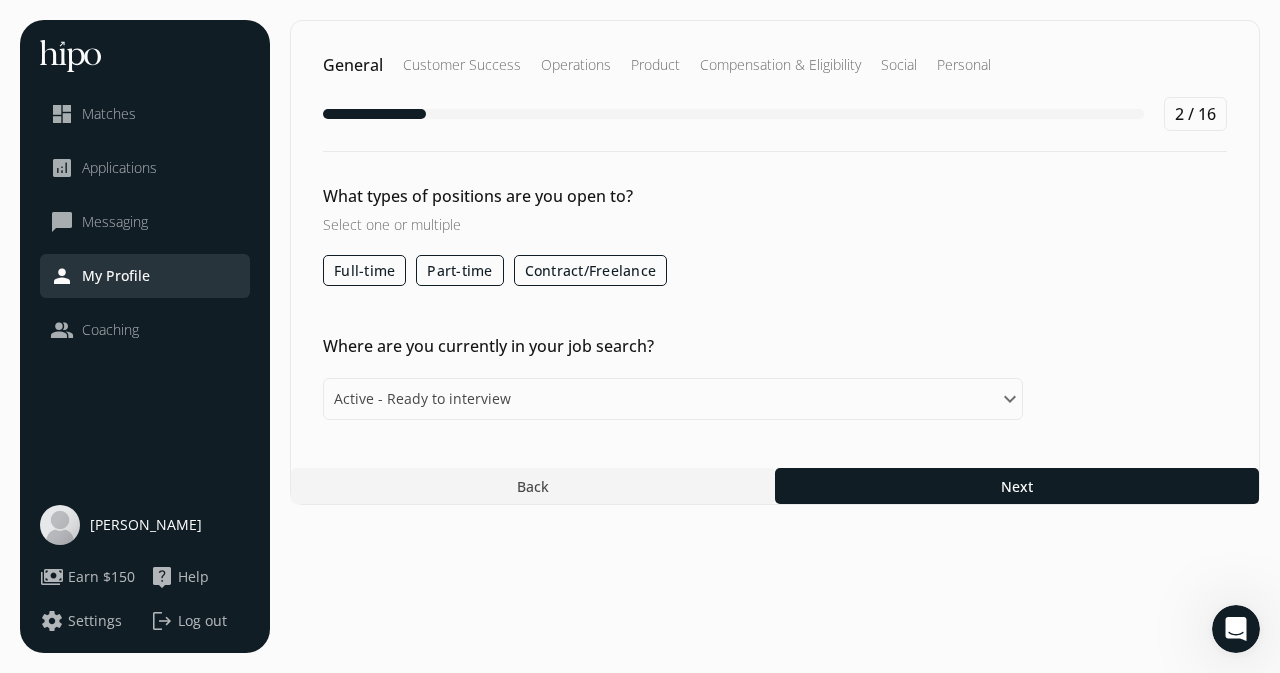 click on "General Customer Success Operations Product Compensation & Eligibility Social Personal 2 / 16 What types of positions are you open to? Select one or multiple  Full-time Part-time Contract/Freelance Where are you currently in your job search? Please select an option Active - Ready to interview Passive - Open to exploring opportunities Not looking - Change my mind Back Next" 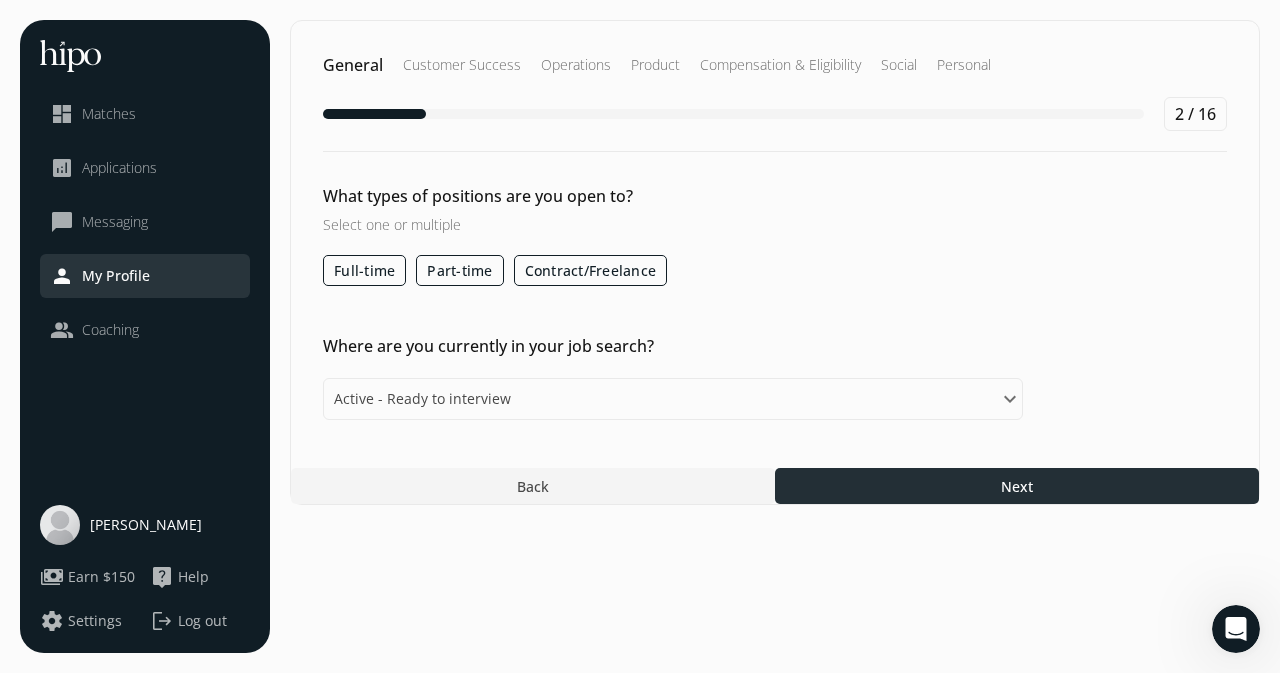 click on "Next" at bounding box center (1017, 486) 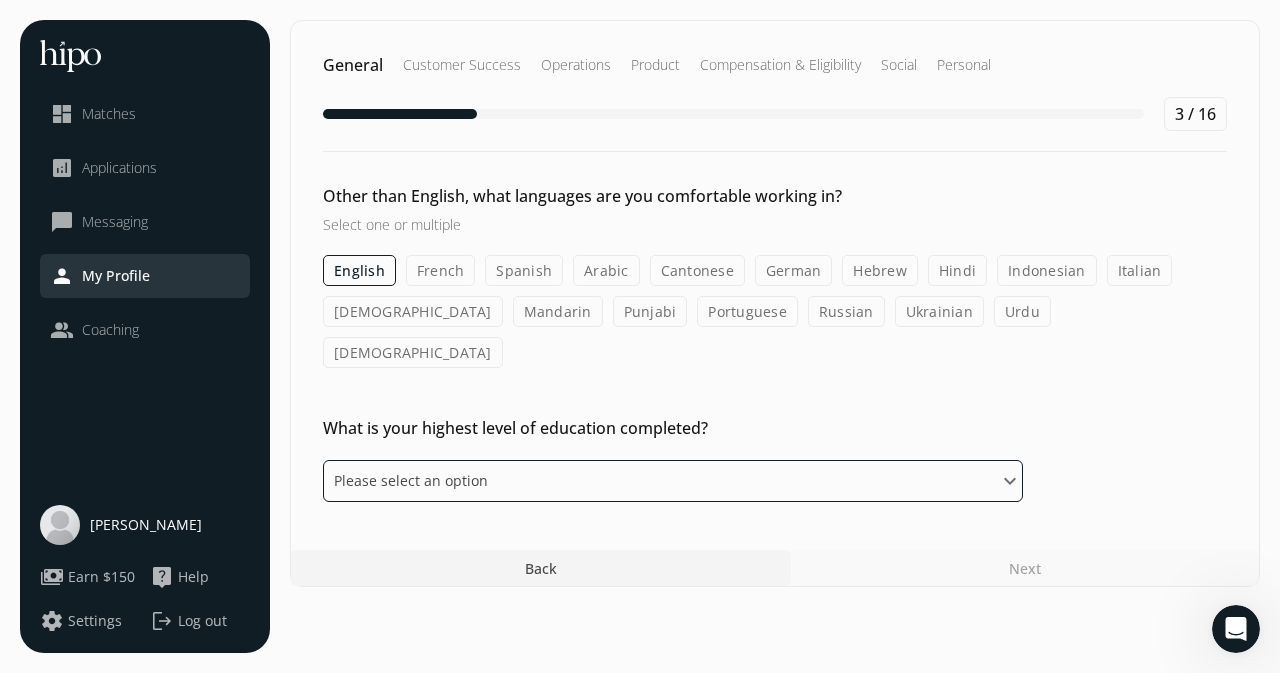 click on "Please select an option Some High School High School Diploma Some University or College Diploma Bachelors Degree Masters Ph. D." 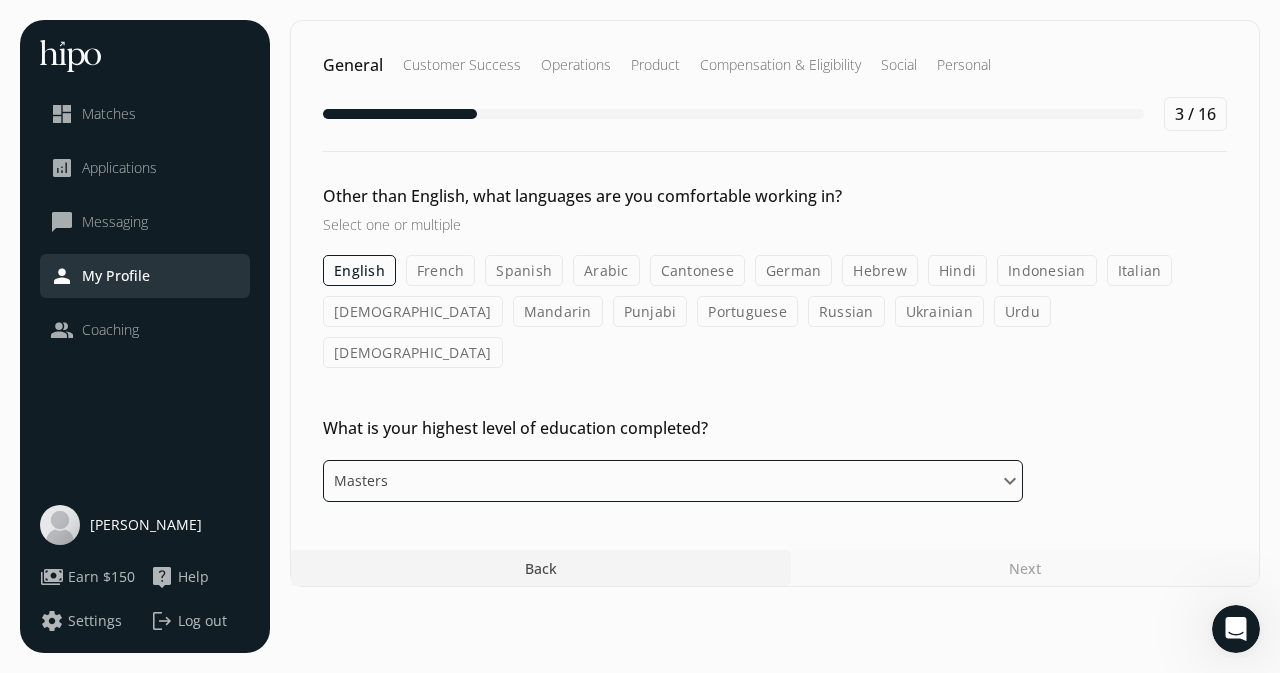 click on "Please select an option Some High School High School Diploma Some University or College Diploma Bachelors Degree Masters Ph. D." 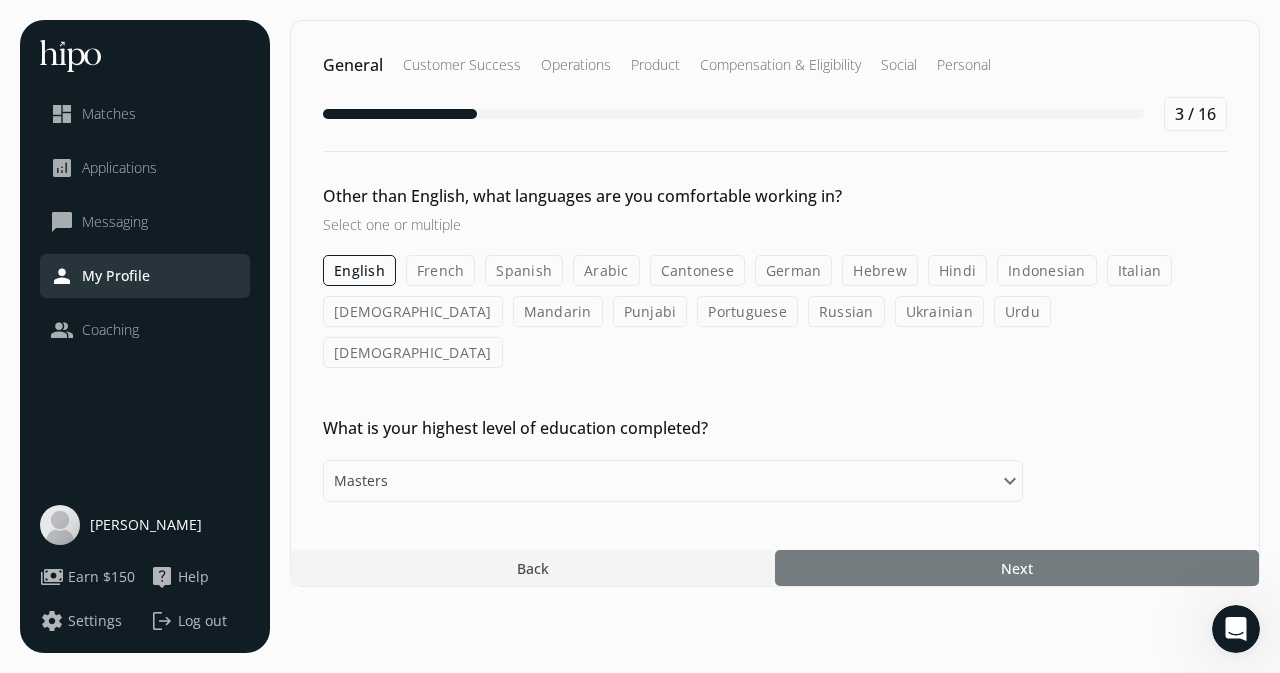 click at bounding box center (1017, 568) 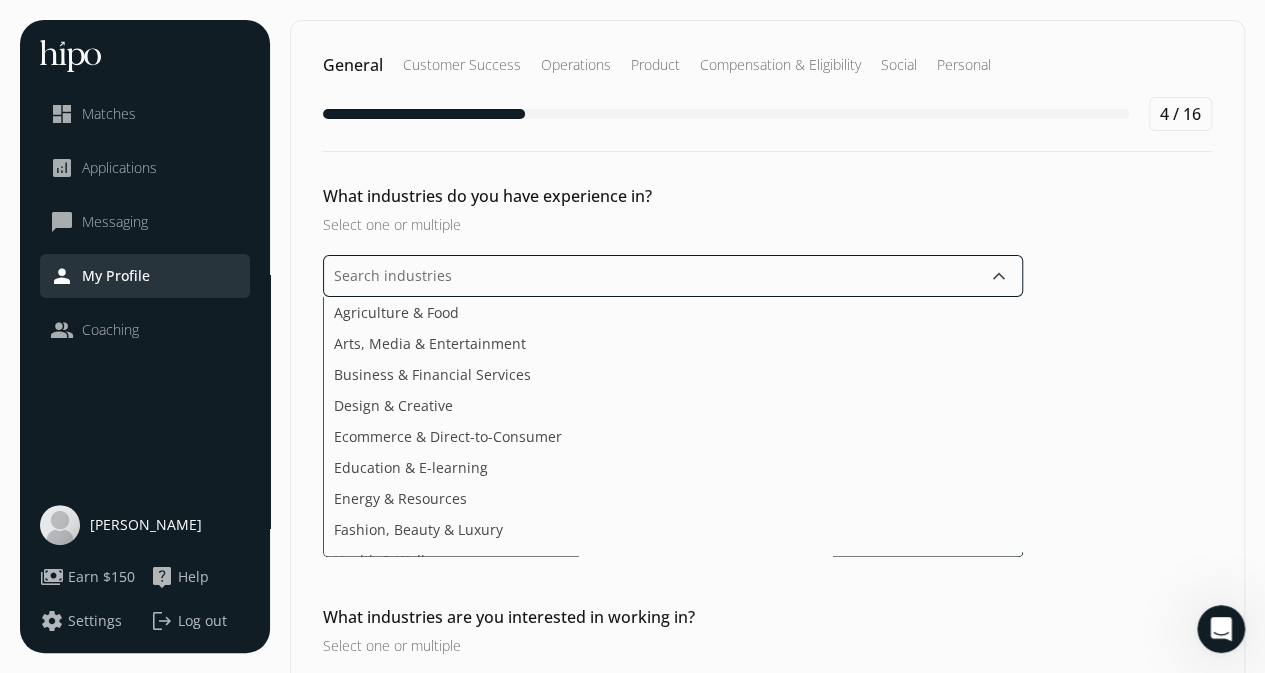 click at bounding box center [673, 276] 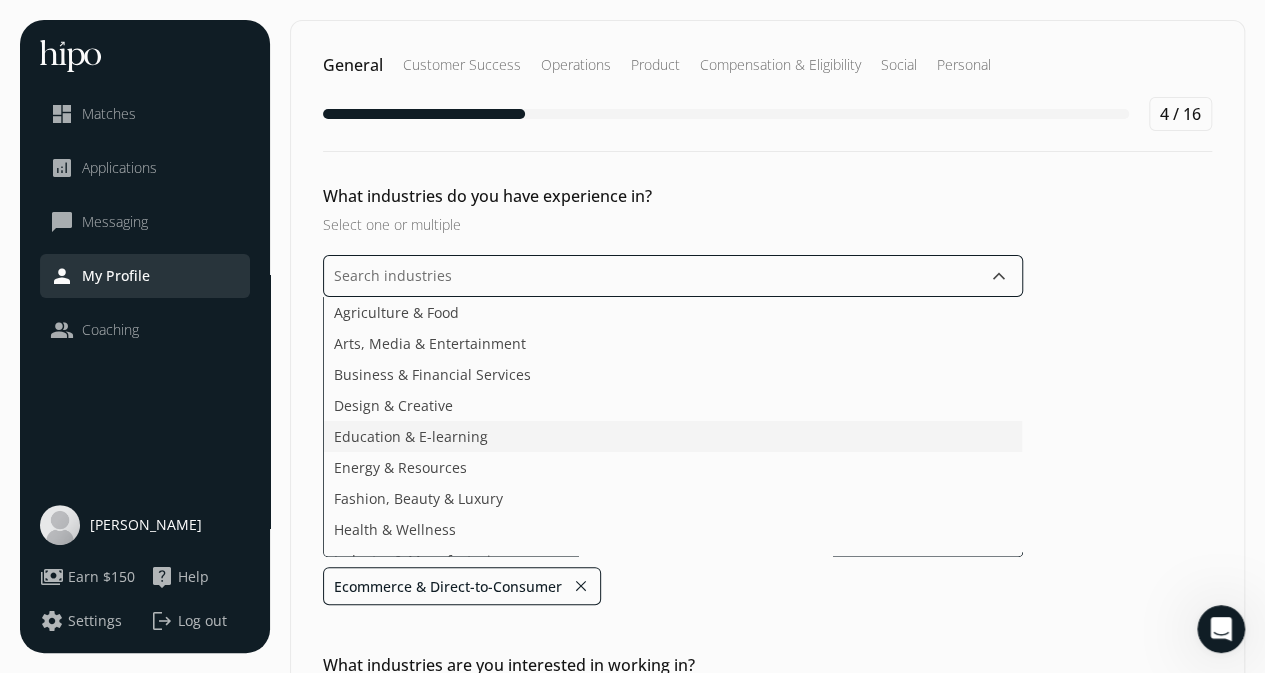 click on "Education & E-learning" 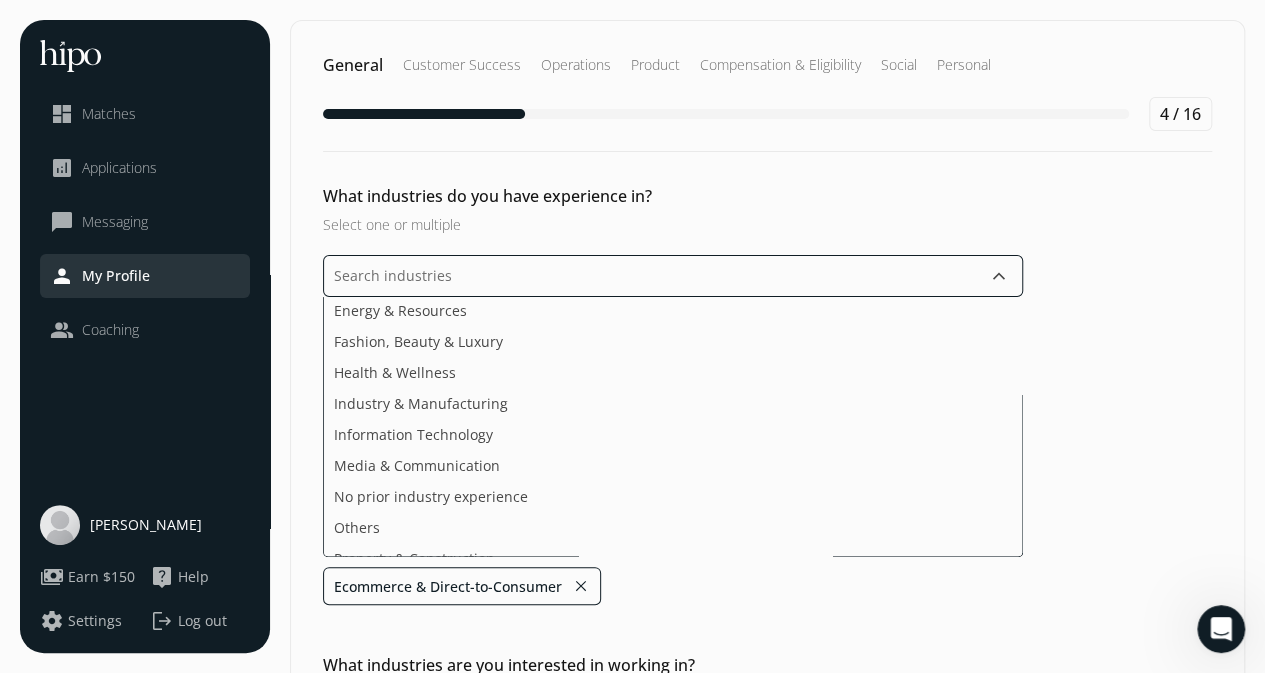 scroll, scrollTop: 200, scrollLeft: 0, axis: vertical 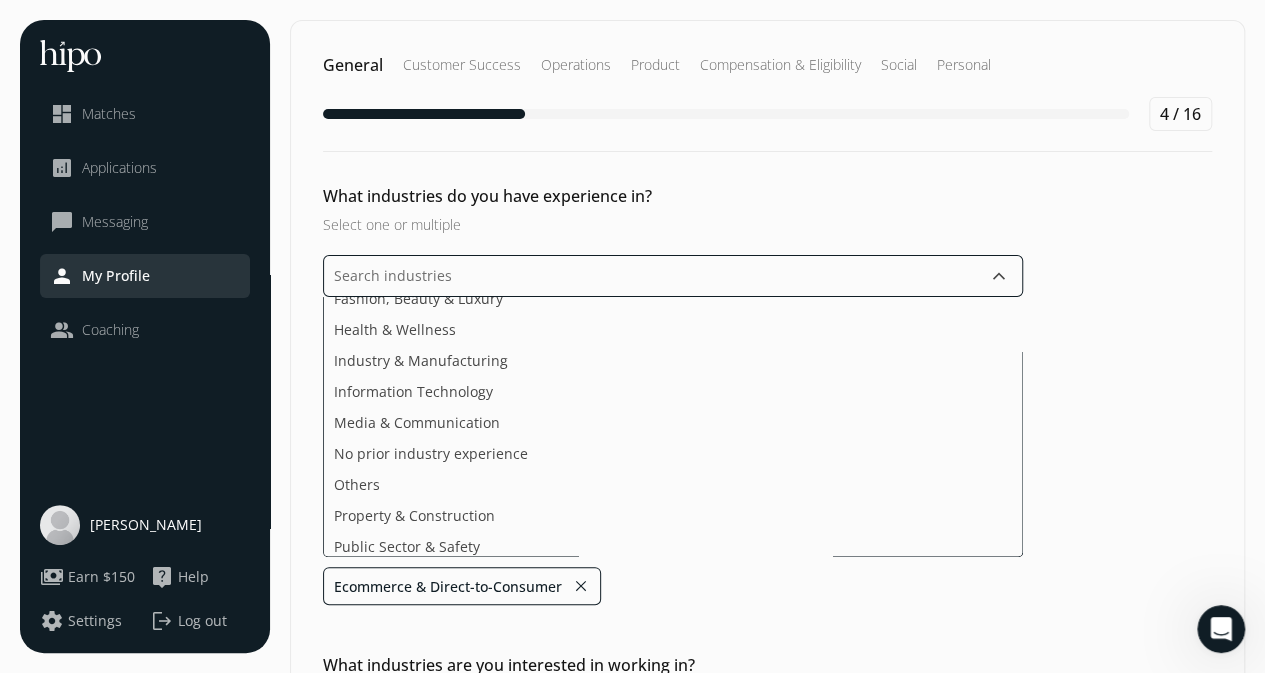 click on "Information Technology" 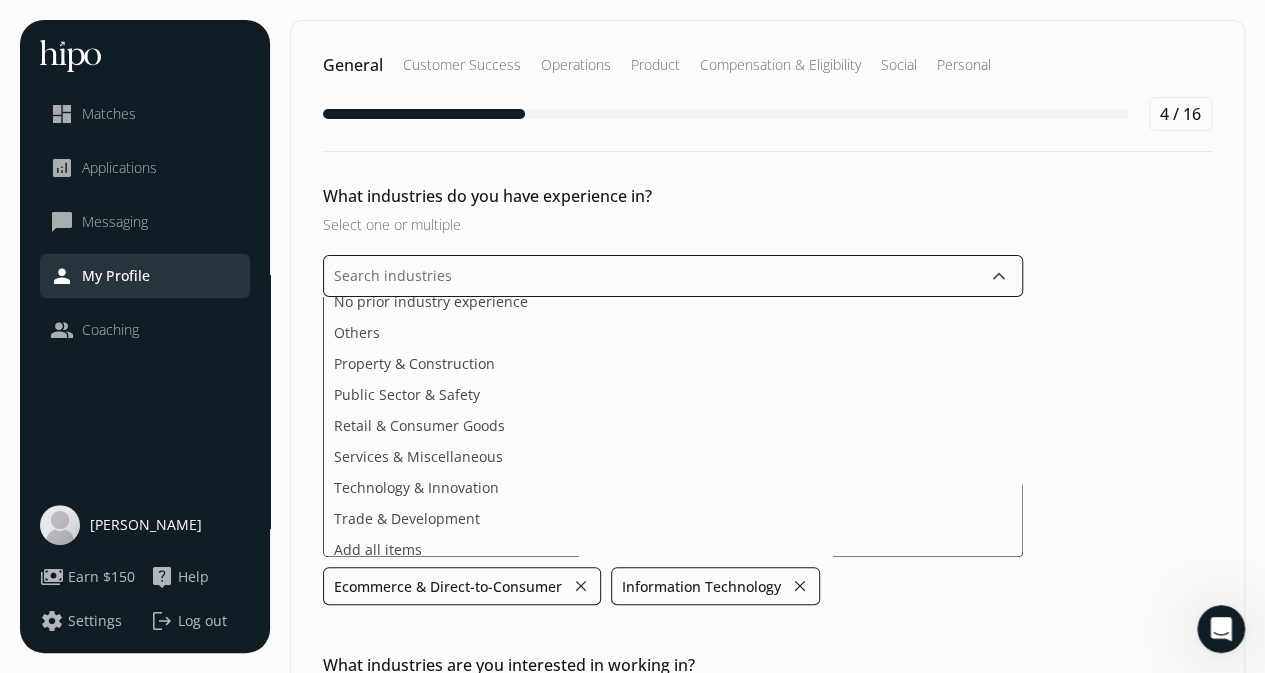 scroll, scrollTop: 330, scrollLeft: 0, axis: vertical 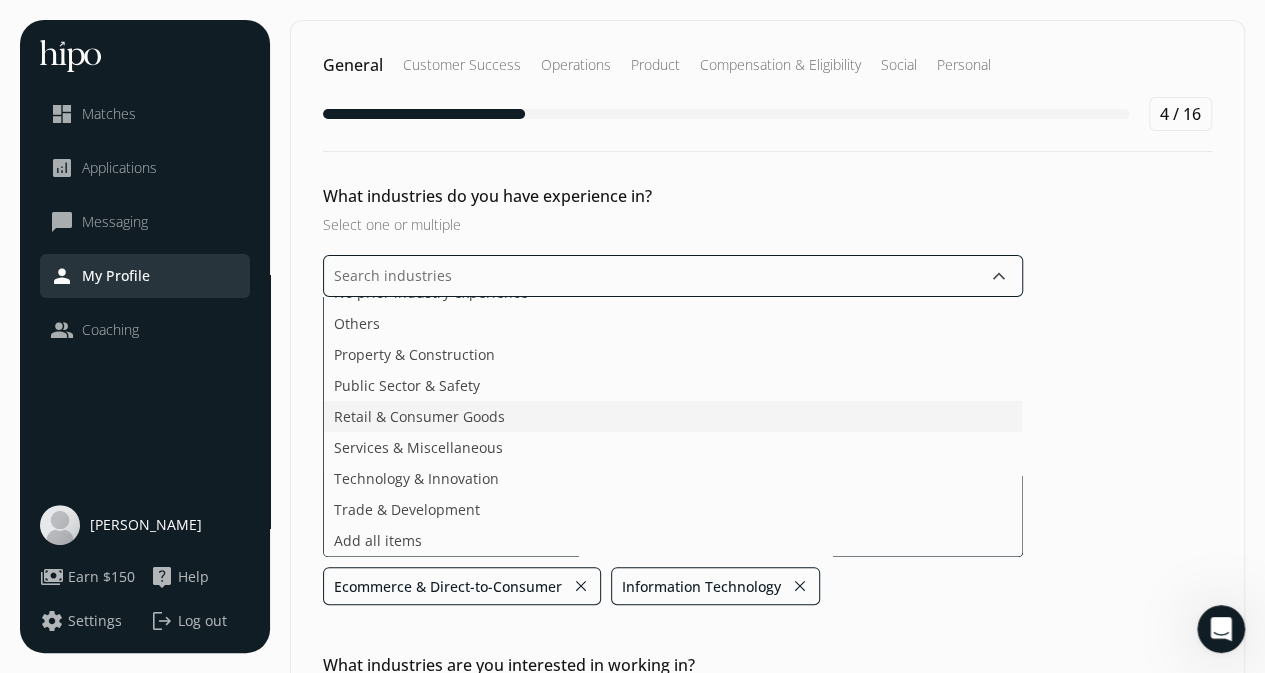 click on "Agriculture & Food Arts, Media & Entertainment Business & Financial Services Design & Creative Education & E-learning Energy & Resources Fashion, Beauty & Luxury Health & Wellness Industry & Manufacturing Media & Communication No prior industry experience Others Property & Construction Public Sector & Safety Retail & Consumer Goods Services & Miscellaneous Technology & Innovation Trade & Development Add all items" at bounding box center [673, 427] 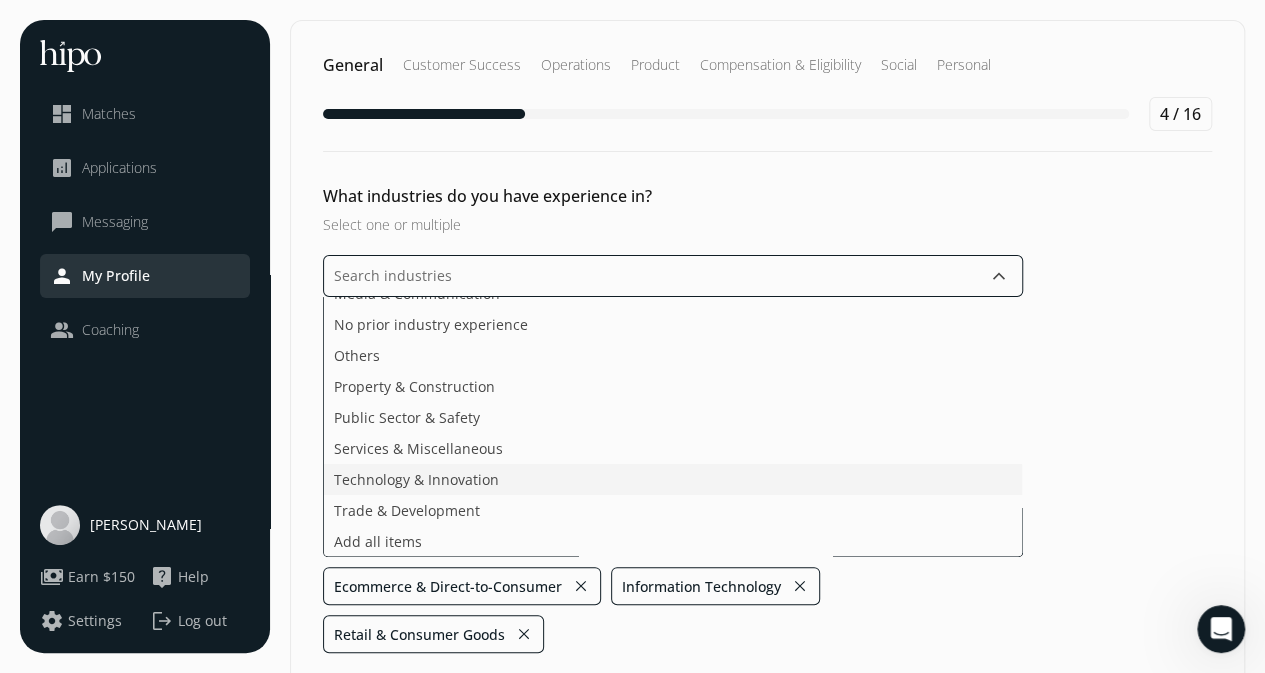 scroll, scrollTop: 268, scrollLeft: 0, axis: vertical 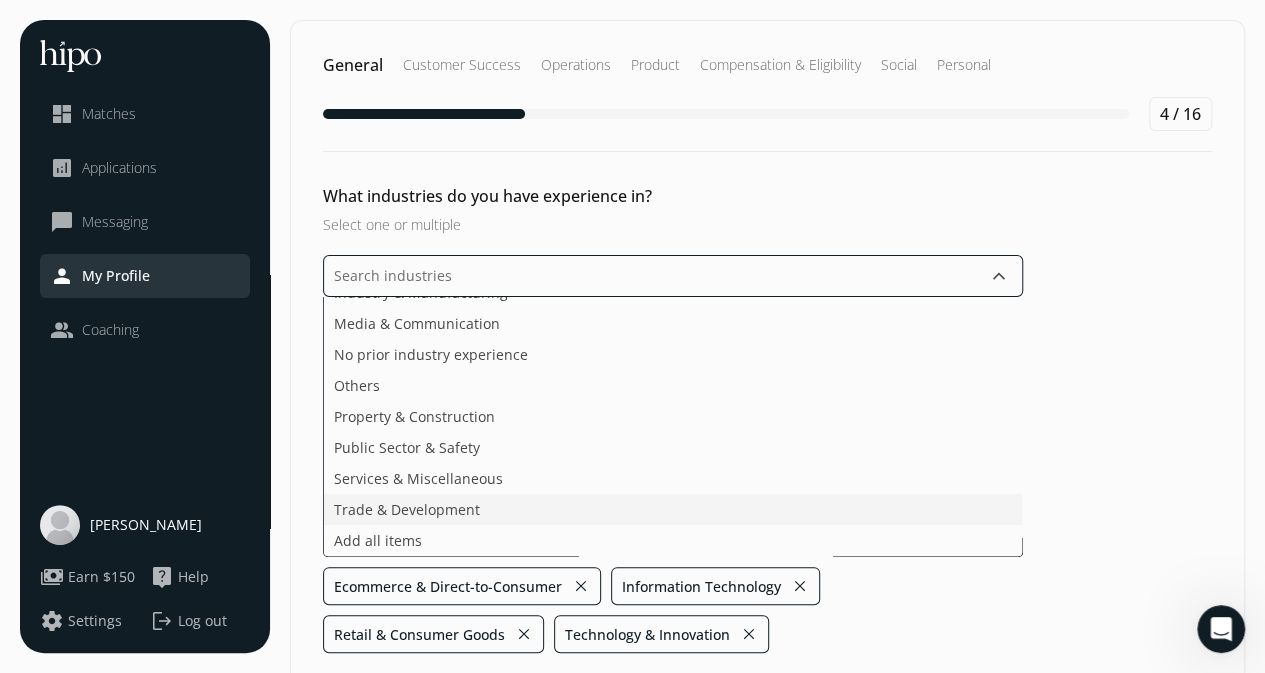 click on "Agriculture & Food Arts, Media & Entertainment Business & Financial Services Design & Creative Education & E-learning Energy & Resources Fashion, Beauty & Luxury Health & Wellness Industry & Manufacturing Media & Communication No prior industry experience Others Property & Construction Public Sector & Safety Services & Miscellaneous Trade & Development Add all items" at bounding box center [673, 427] 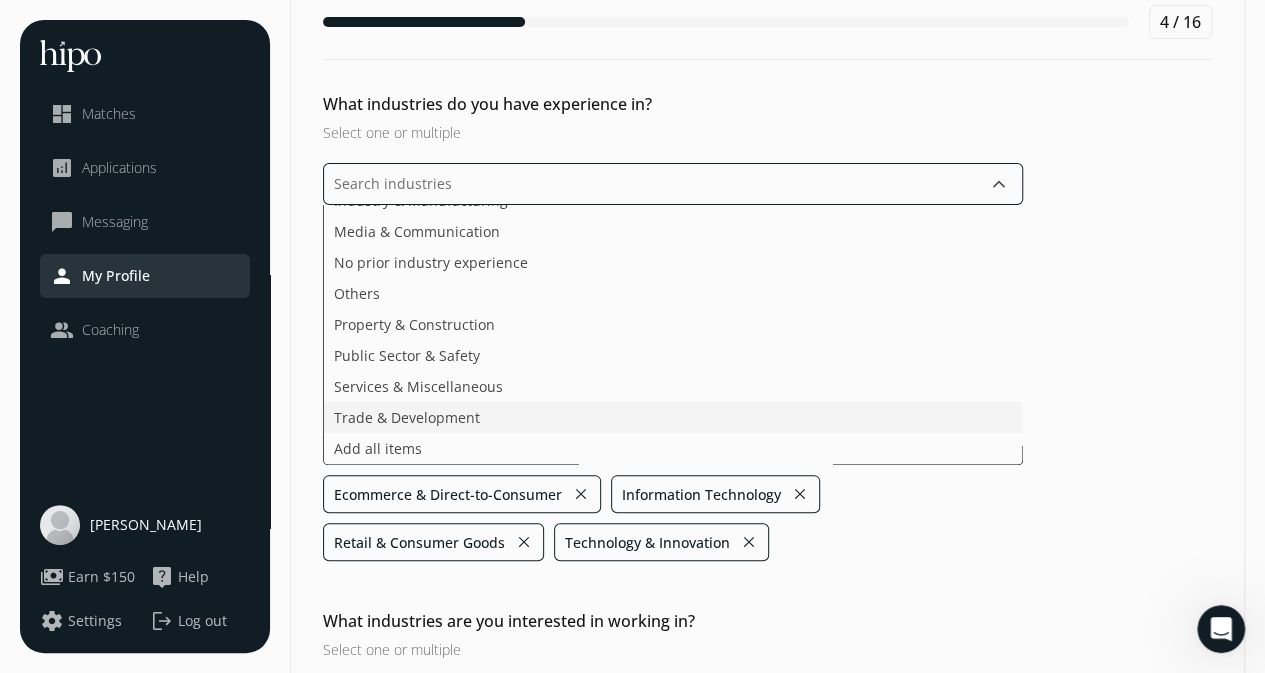 scroll, scrollTop: 200, scrollLeft: 0, axis: vertical 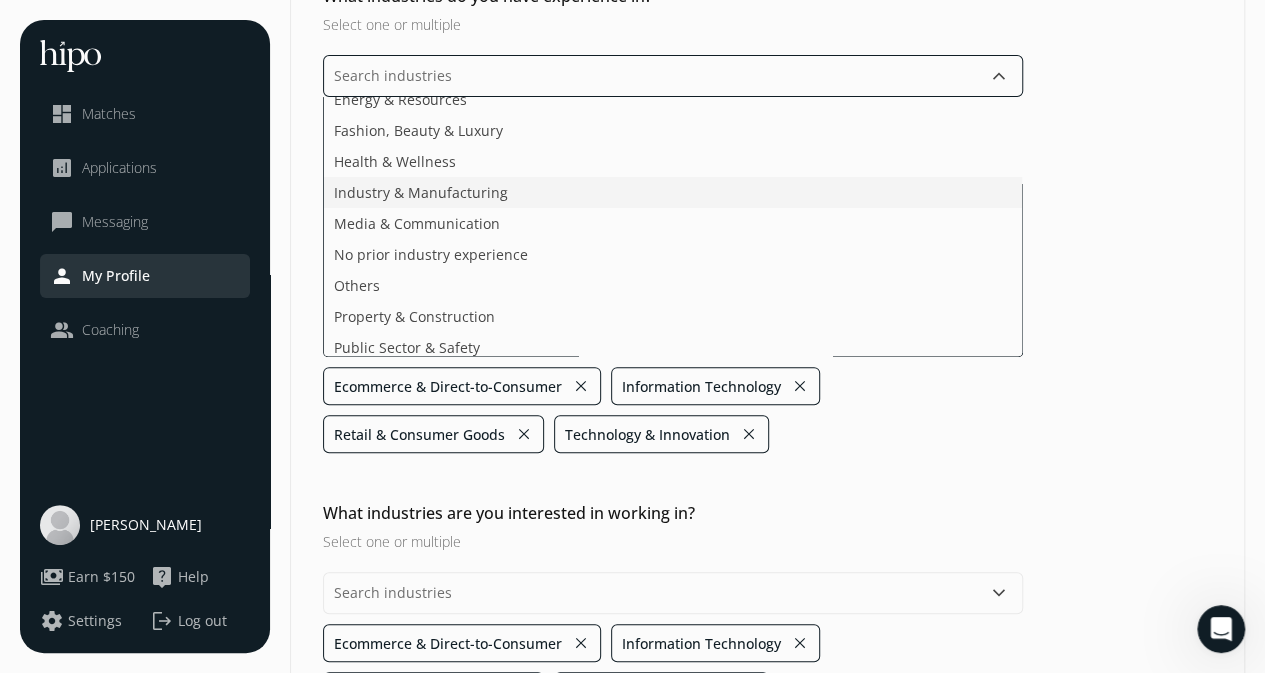 click on "Industry & Manufacturing" 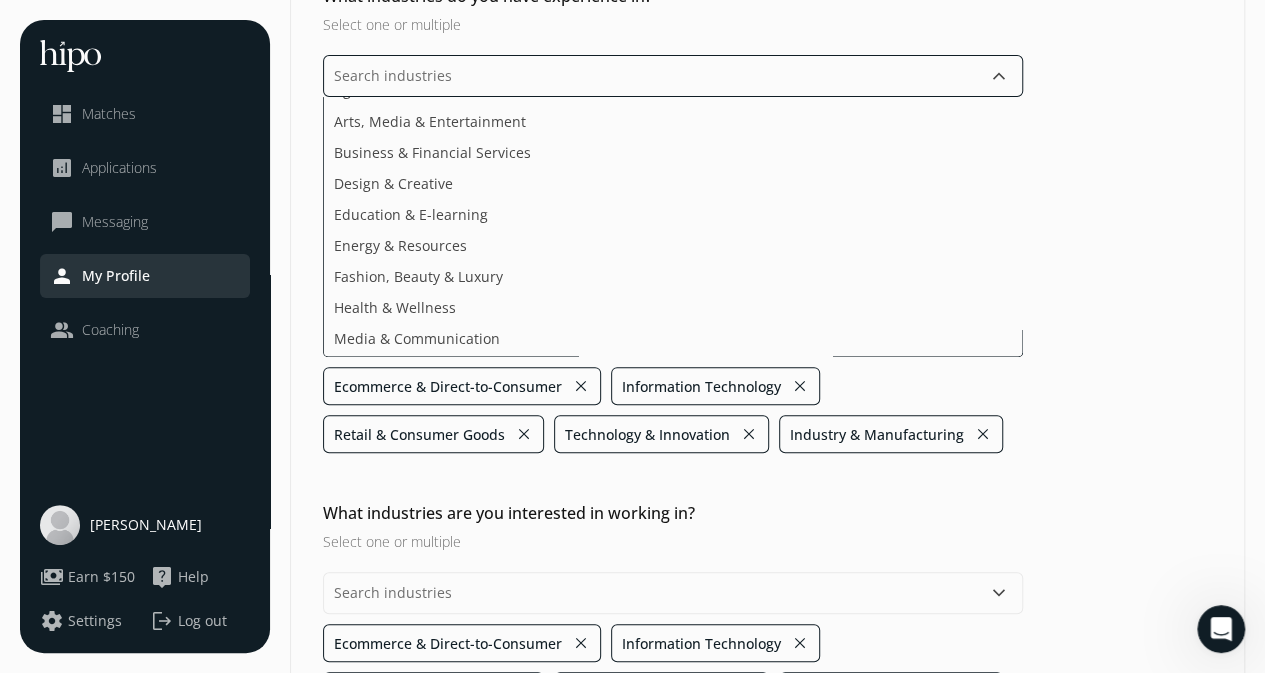 scroll, scrollTop: 0, scrollLeft: 0, axis: both 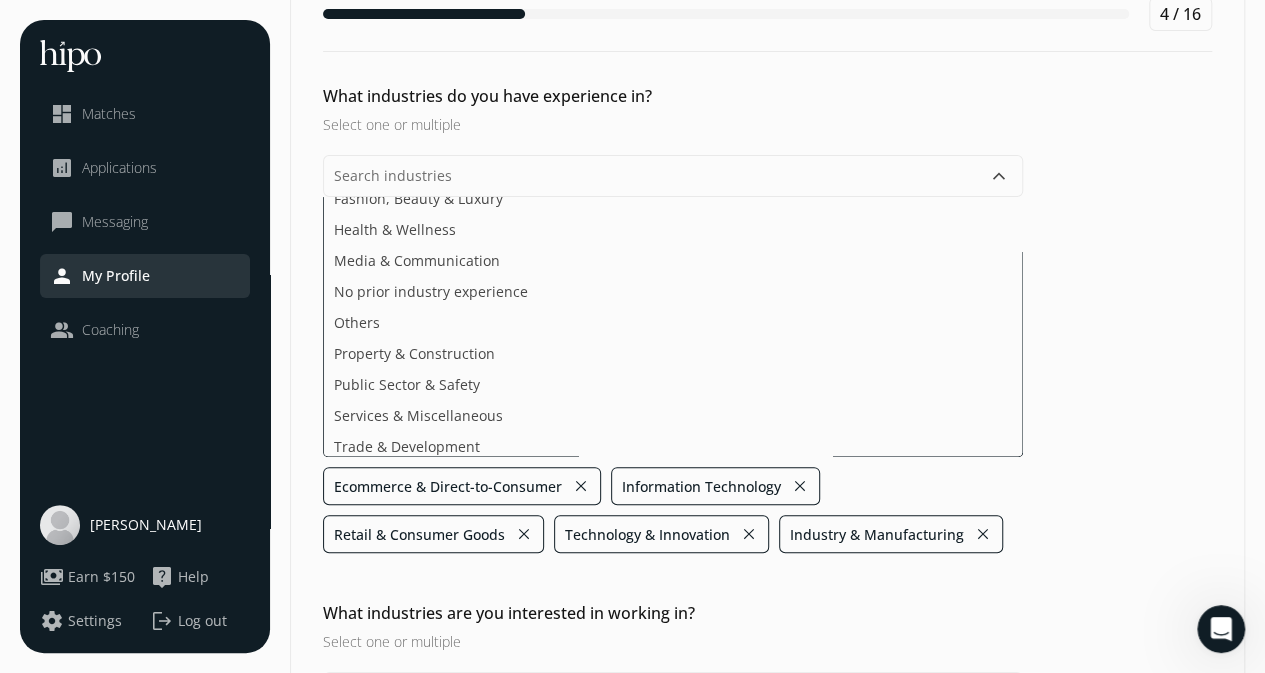 click on "General Customer Success Operations Product Compensation & Eligibility Social Personal 4 / 16 What industries do you have experience in? Select one or multiple  keyboard_arrow_down Agriculture & Food Arts, Media & Entertainment Business & Financial Services Design & Creative Education & E-learning Energy & Resources Fashion, Beauty & Luxury Health & Wellness Media & Communication No prior industry experience Others Property & Construction Public Sector & Safety Services & Miscellaneous Trade & Development Add all items Ecommerce & Direct-to-Consumer close Information Technology close Retail & Consumer Goods close Technology & Innovation close Industry & Manufacturing close What industries are you interested in working in? Select one or multiple  keyboard_arrow_down Ecommerce & Direct-to-Consumer close Information Technology close Retail & Consumer Goods close Technology & Innovation close Industry & Manufacturing close Back Next" at bounding box center (767, 407) 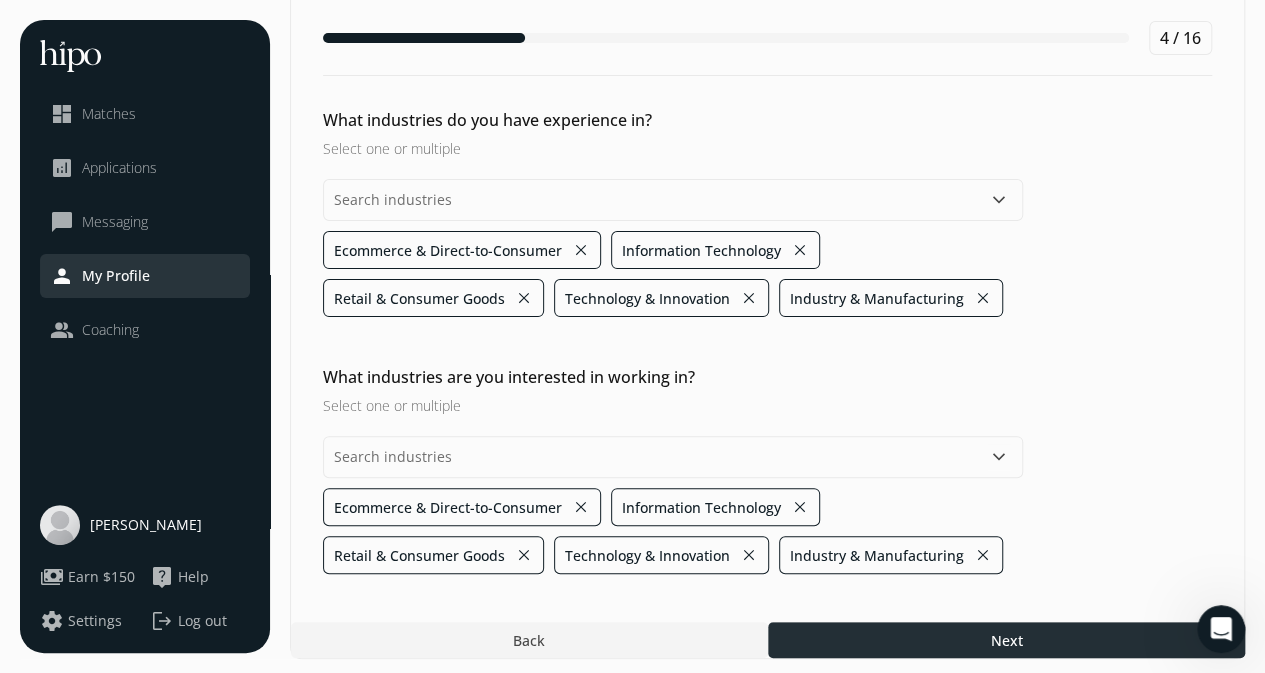 click at bounding box center [1006, 640] 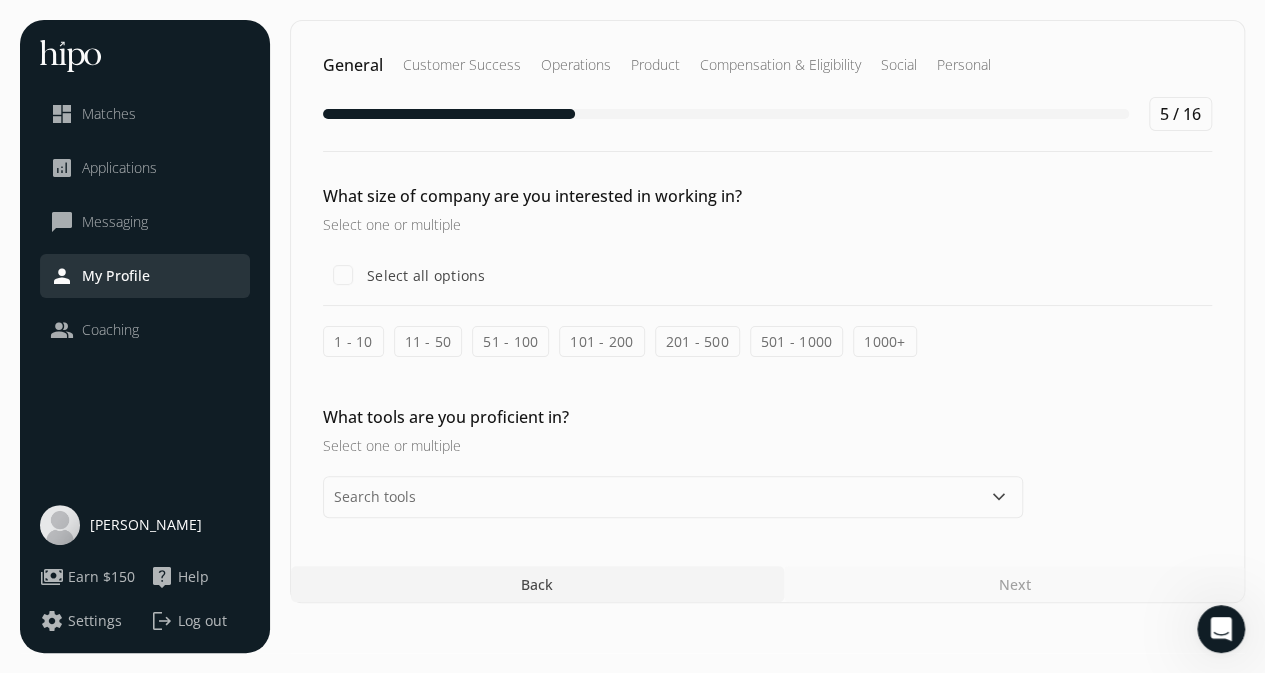 scroll, scrollTop: 0, scrollLeft: 0, axis: both 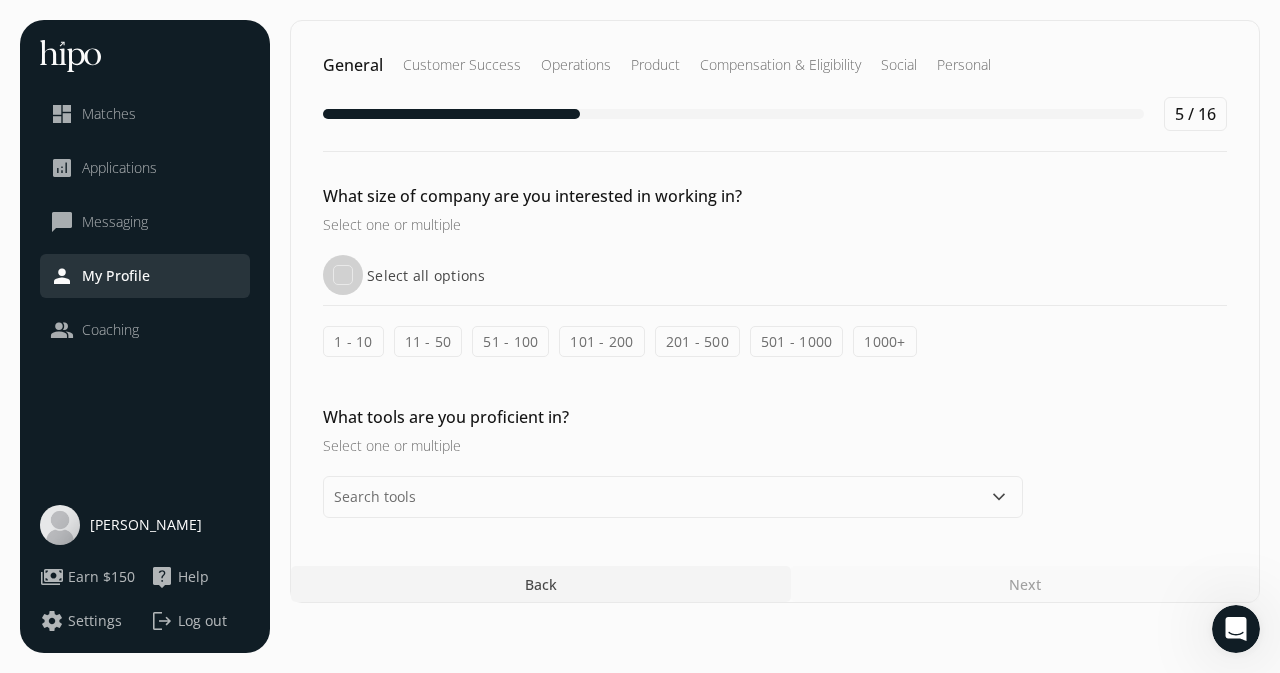 click on "Select all options" at bounding box center [343, 275] 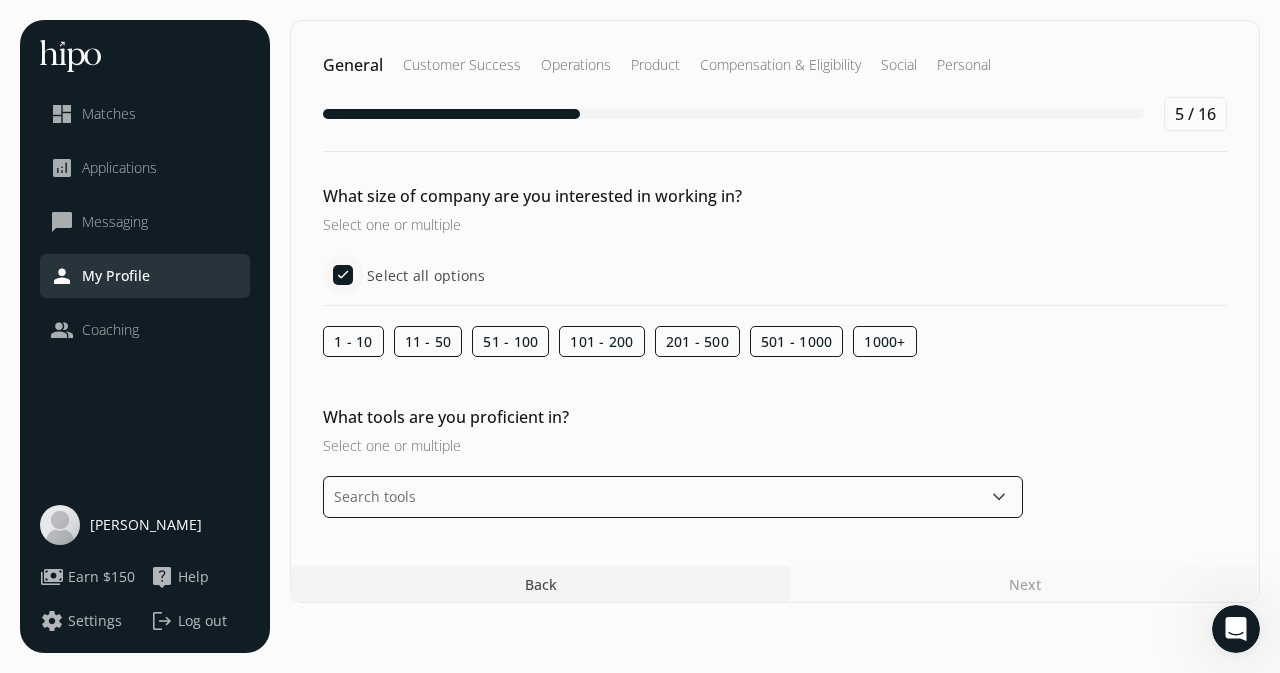 click at bounding box center [673, 497] 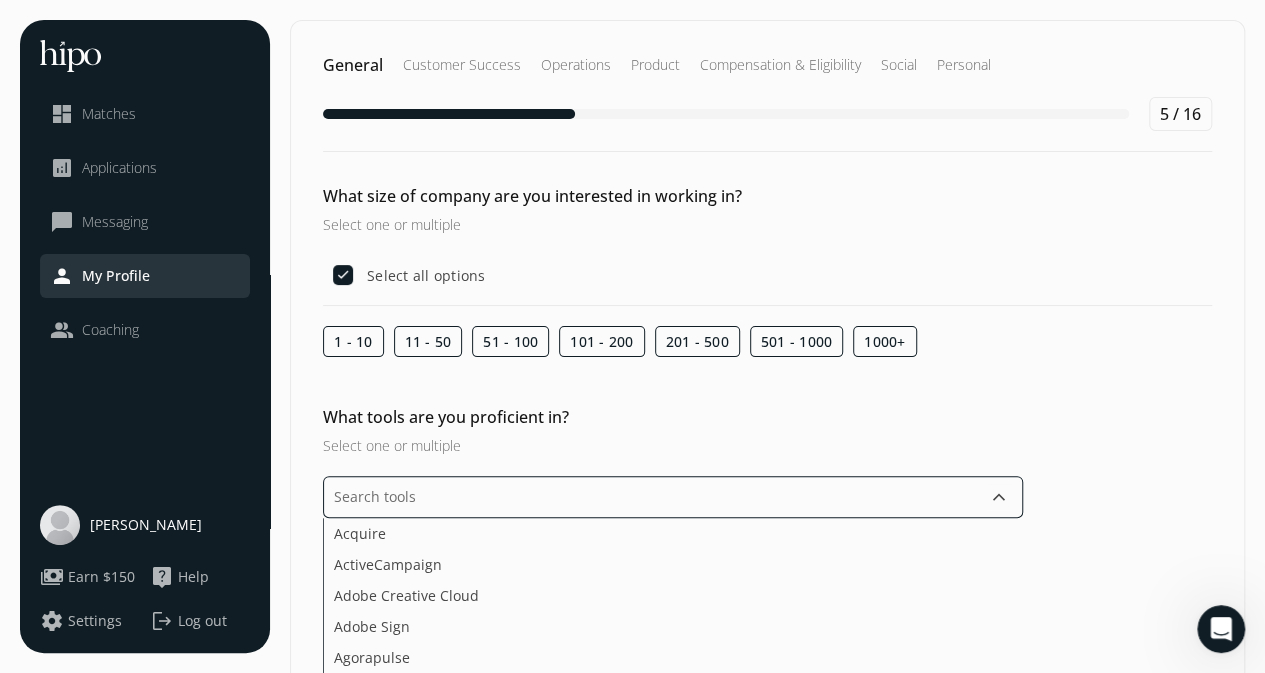 scroll, scrollTop: 200, scrollLeft: 0, axis: vertical 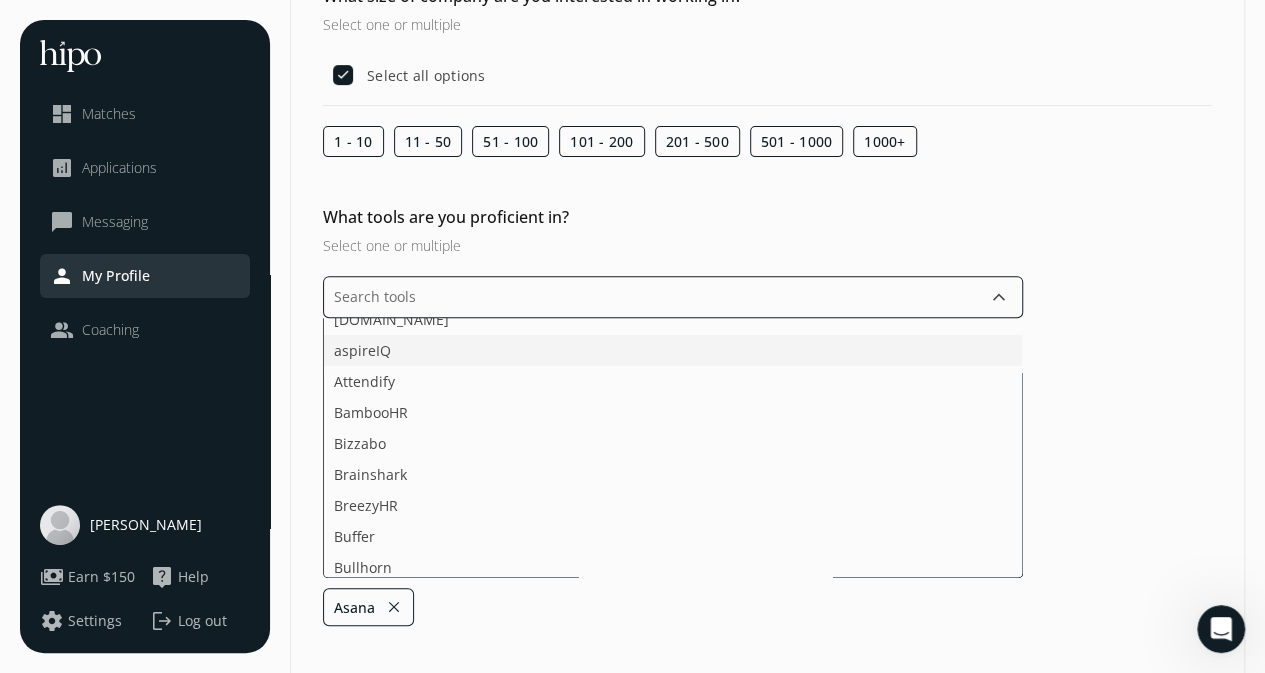 click on "aspireIQ" 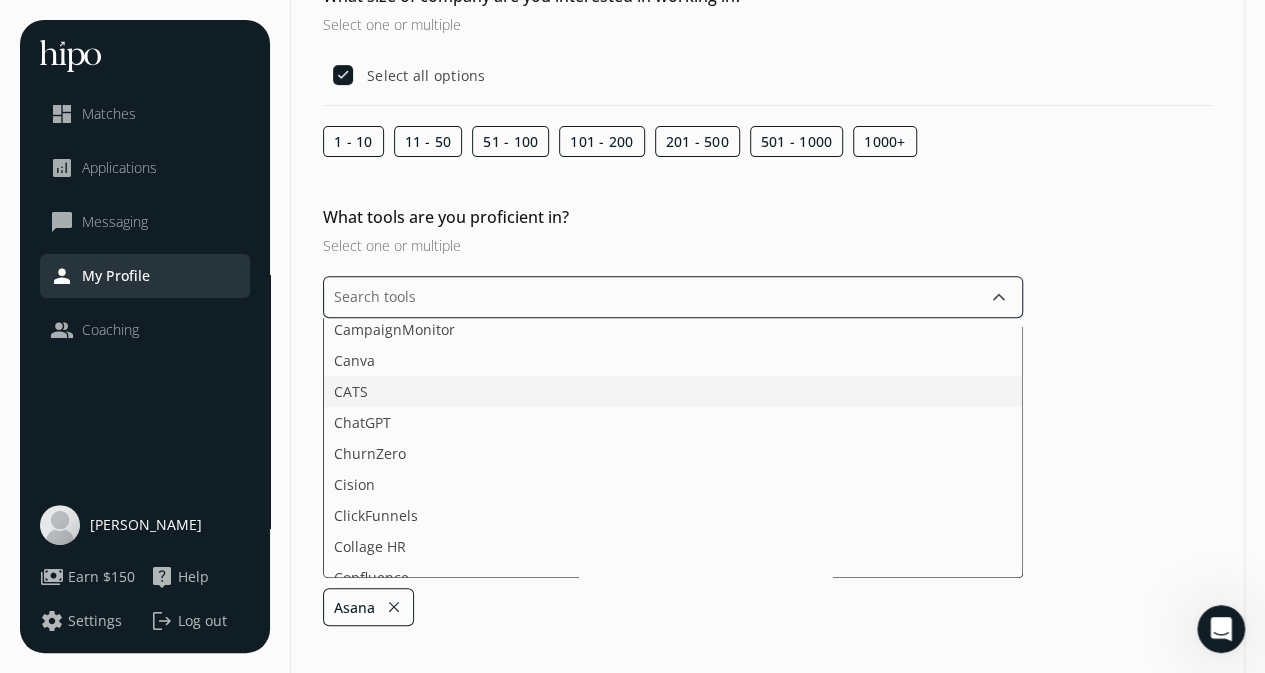 scroll, scrollTop: 400, scrollLeft: 0, axis: vertical 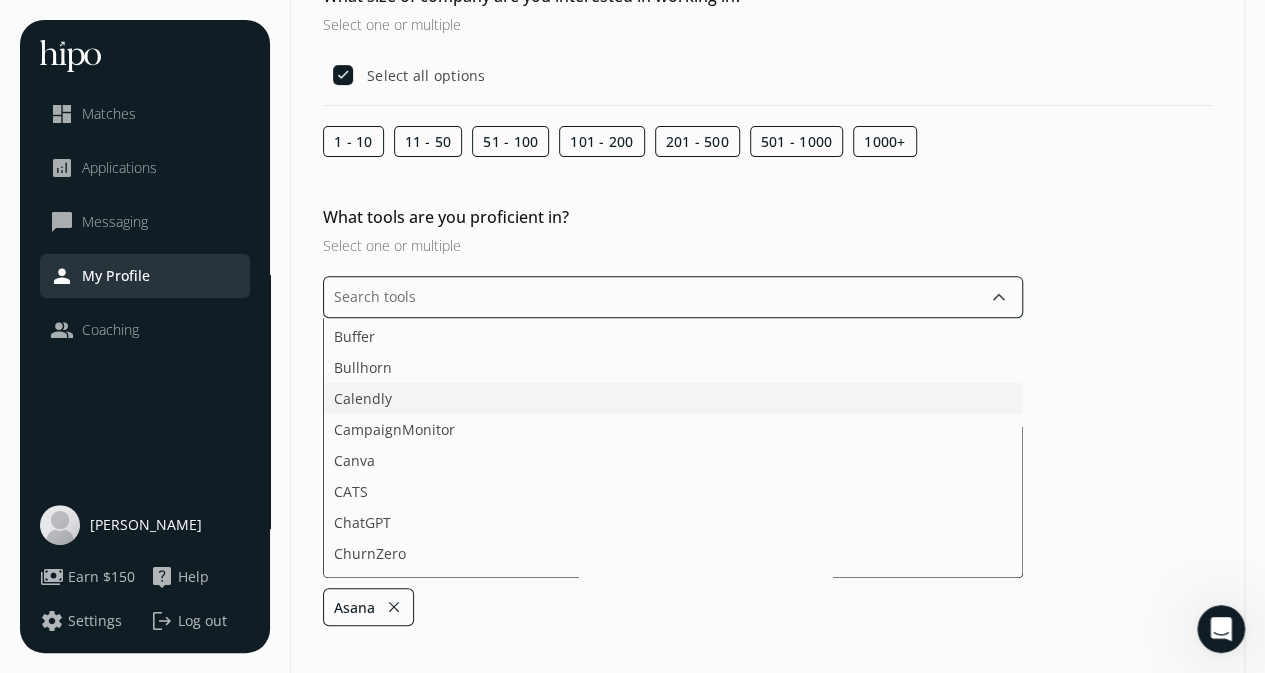 click on "Calendly" 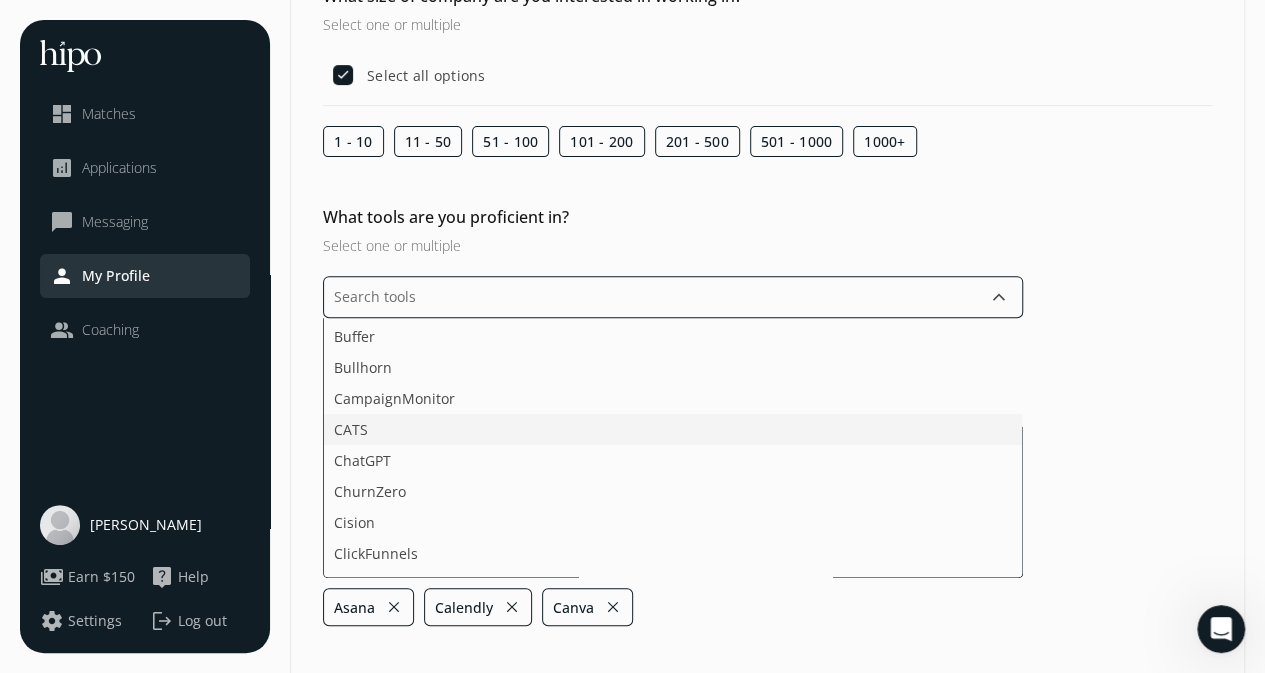 click on "CATS" 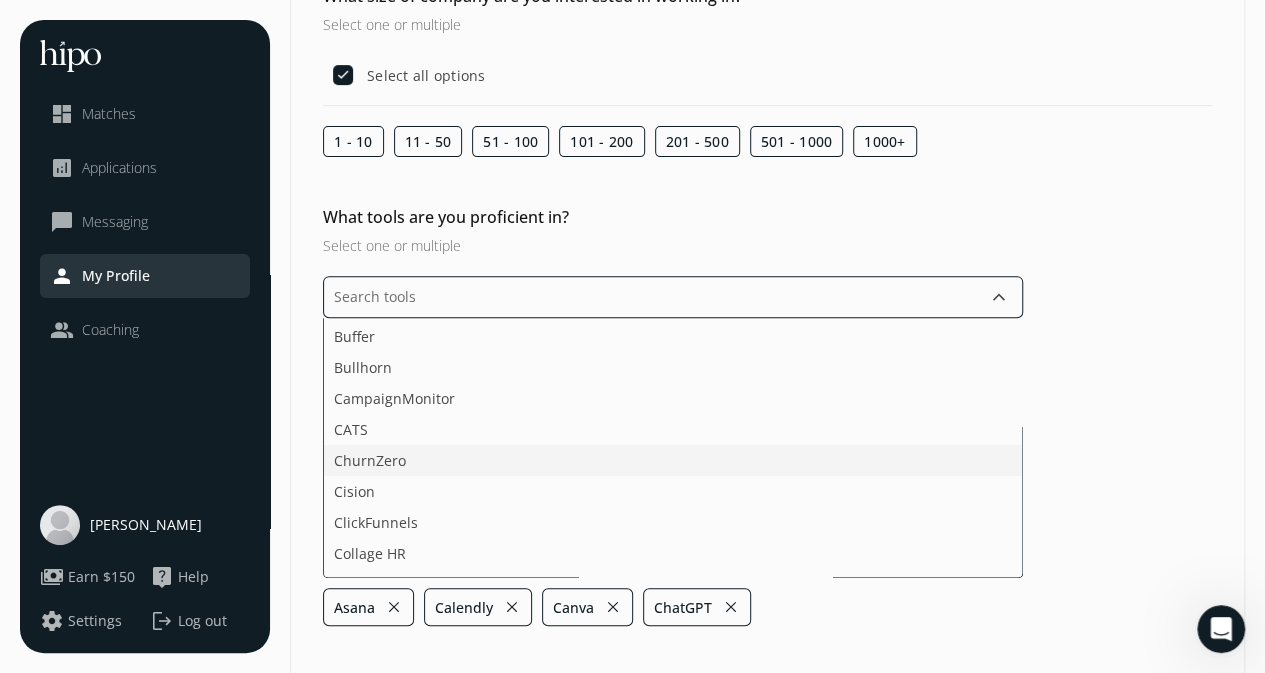 click on "ChurnZero" 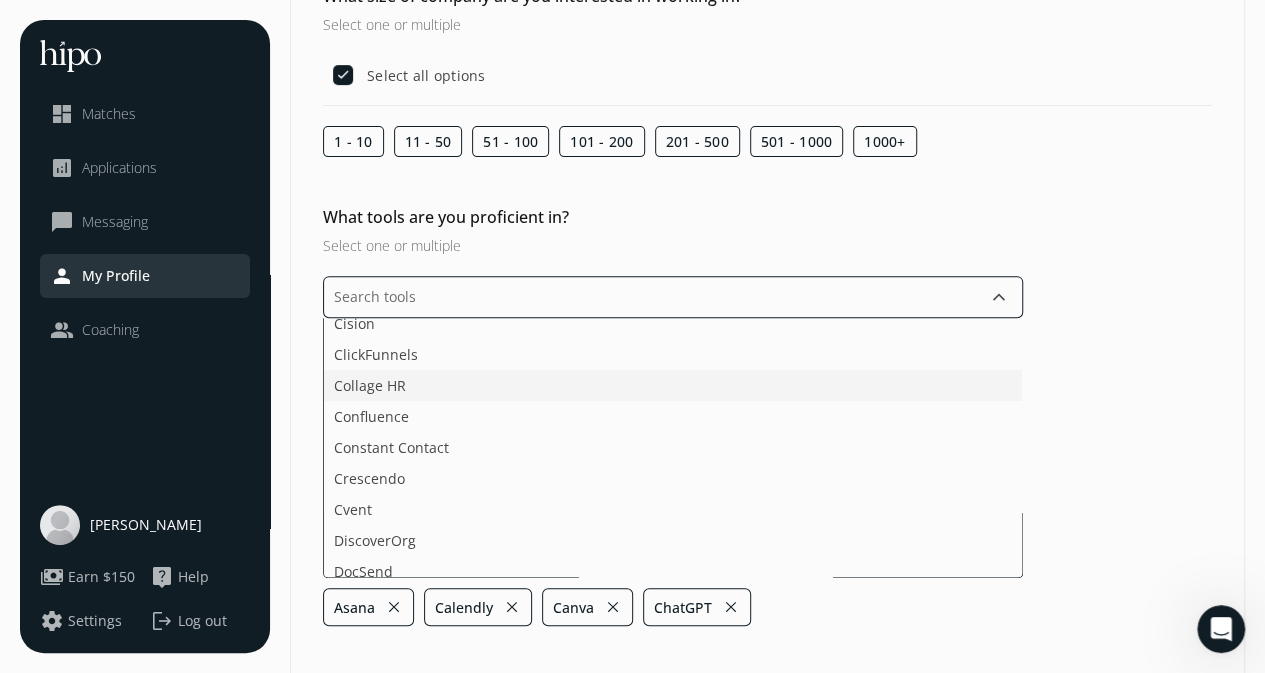 scroll, scrollTop: 600, scrollLeft: 0, axis: vertical 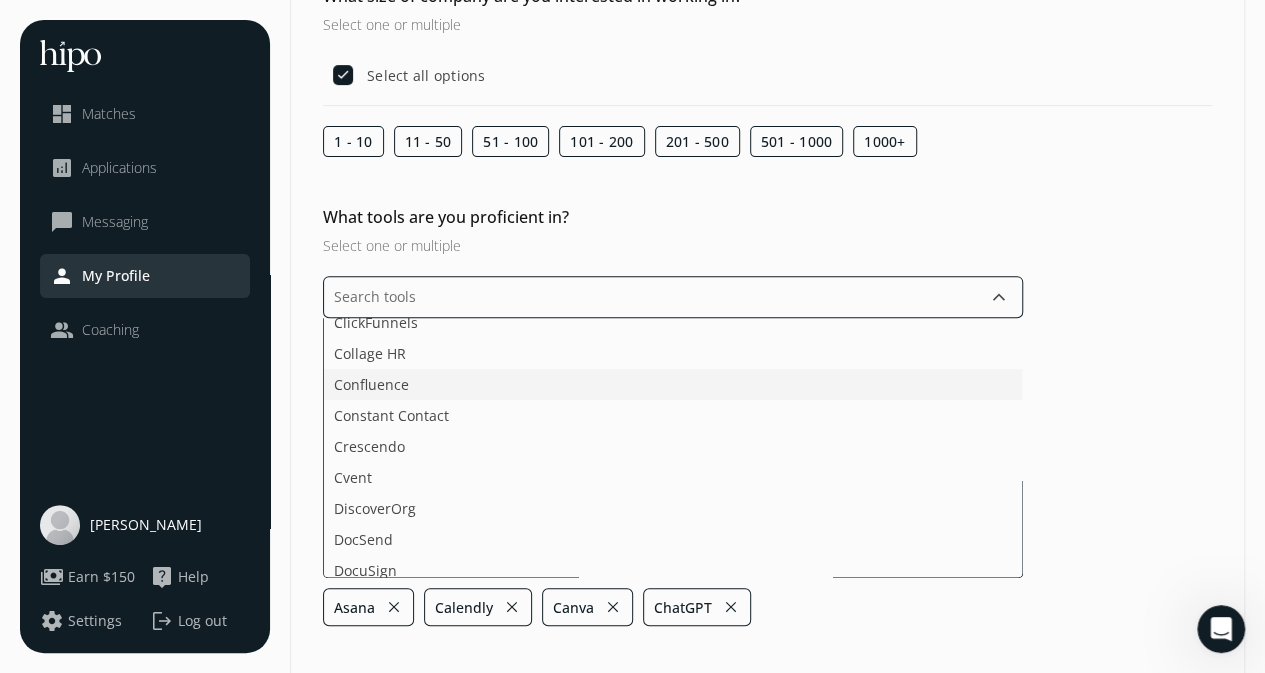 click on "Confluence" 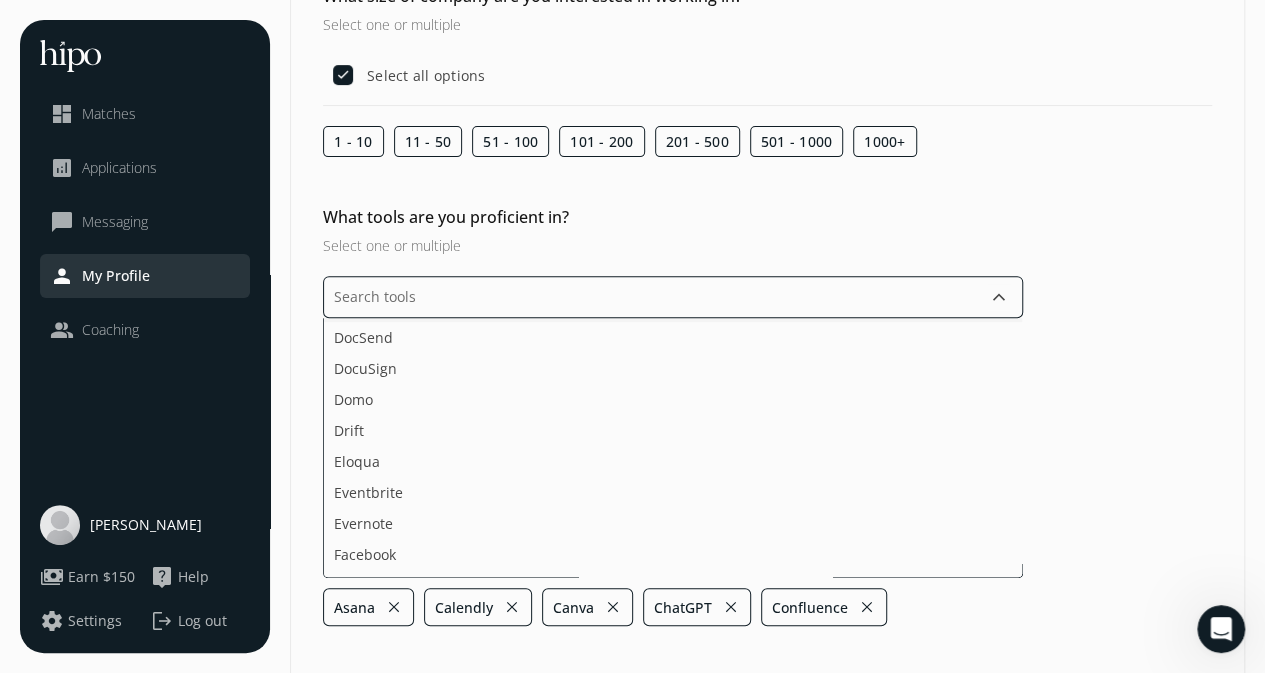 scroll, scrollTop: 800, scrollLeft: 0, axis: vertical 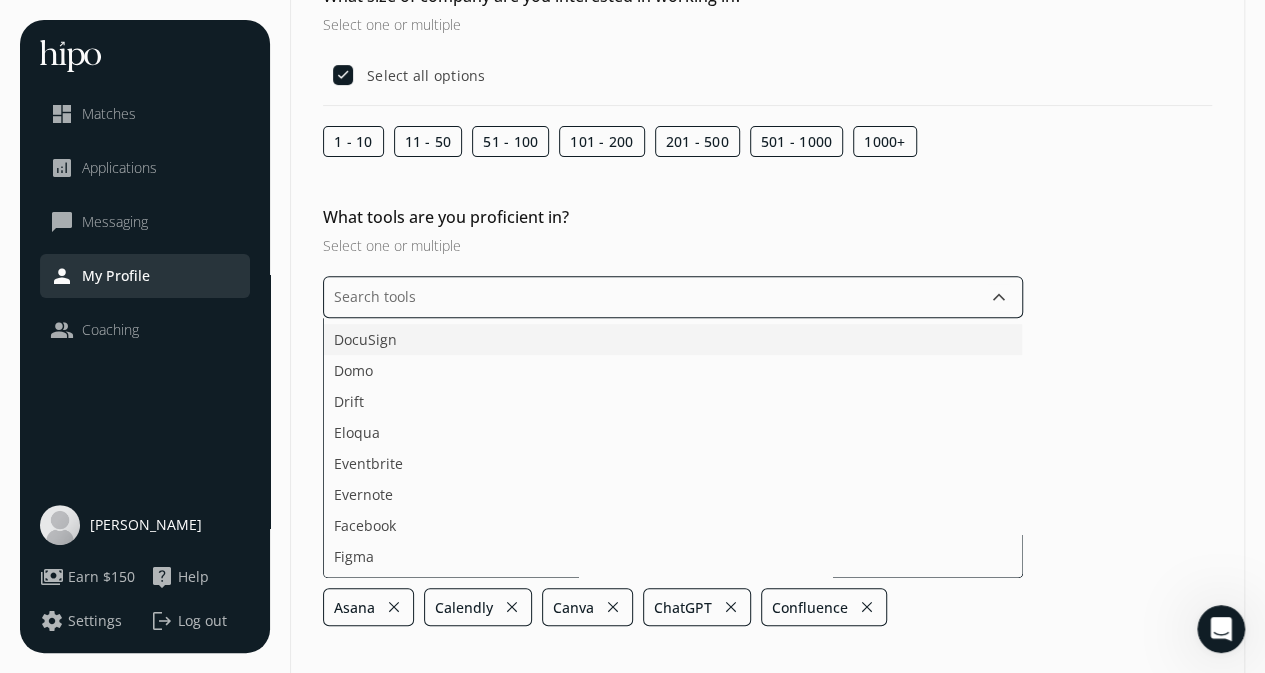 click on "DocuSign" 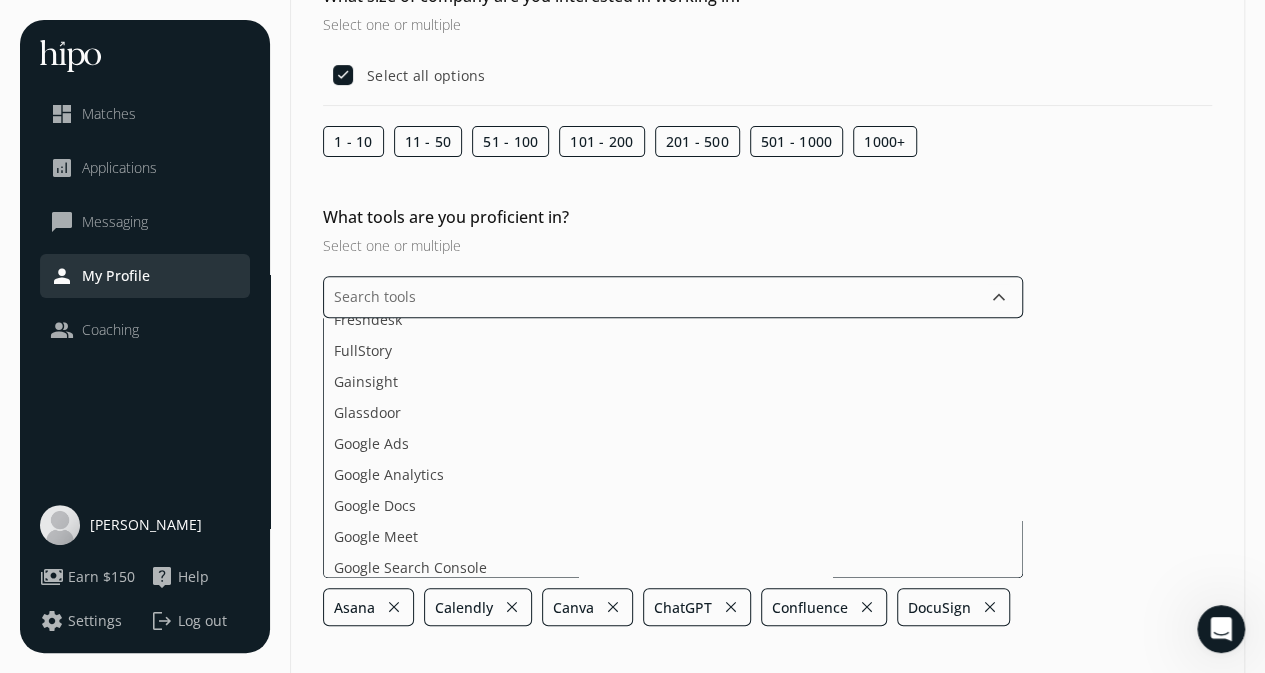 scroll, scrollTop: 1100, scrollLeft: 0, axis: vertical 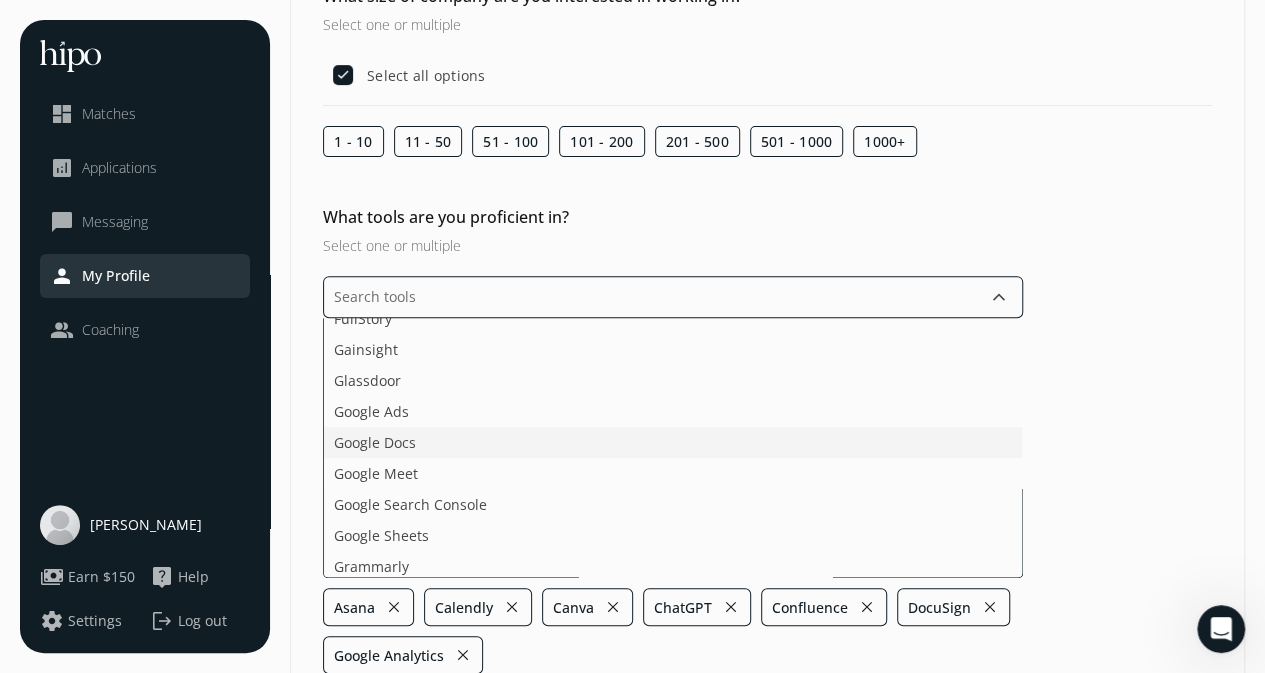 click on "Google Docs" 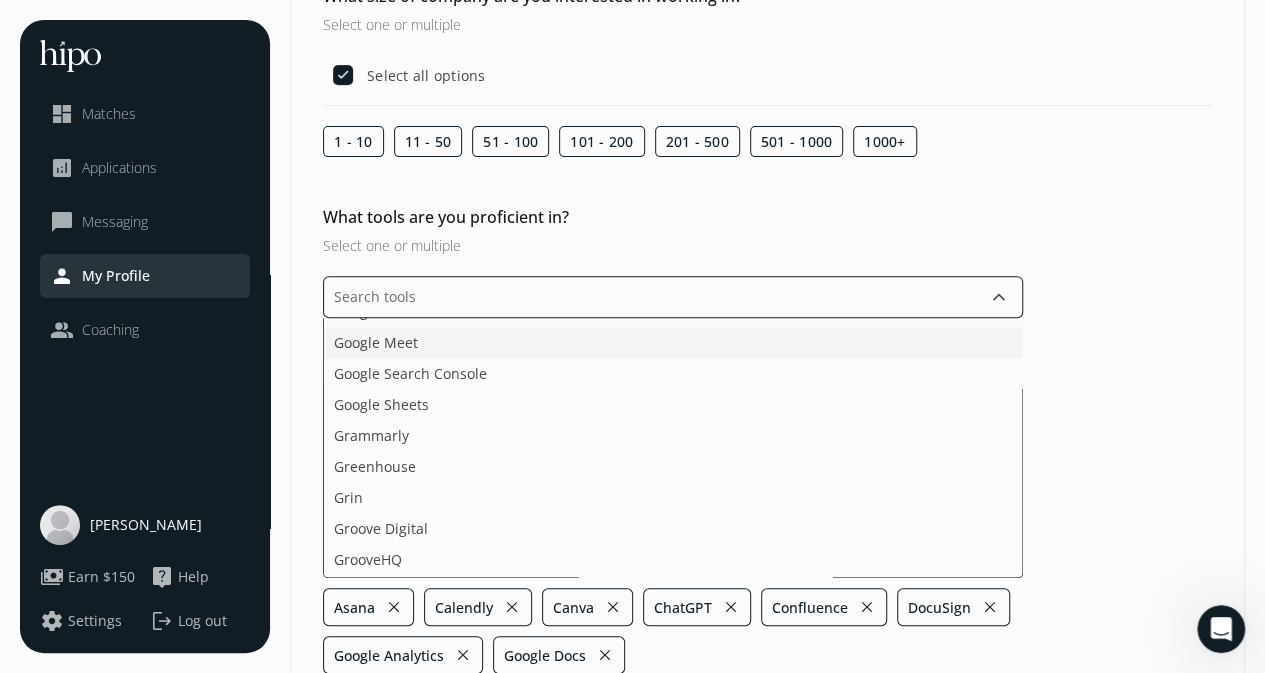 click on "Google Meet" 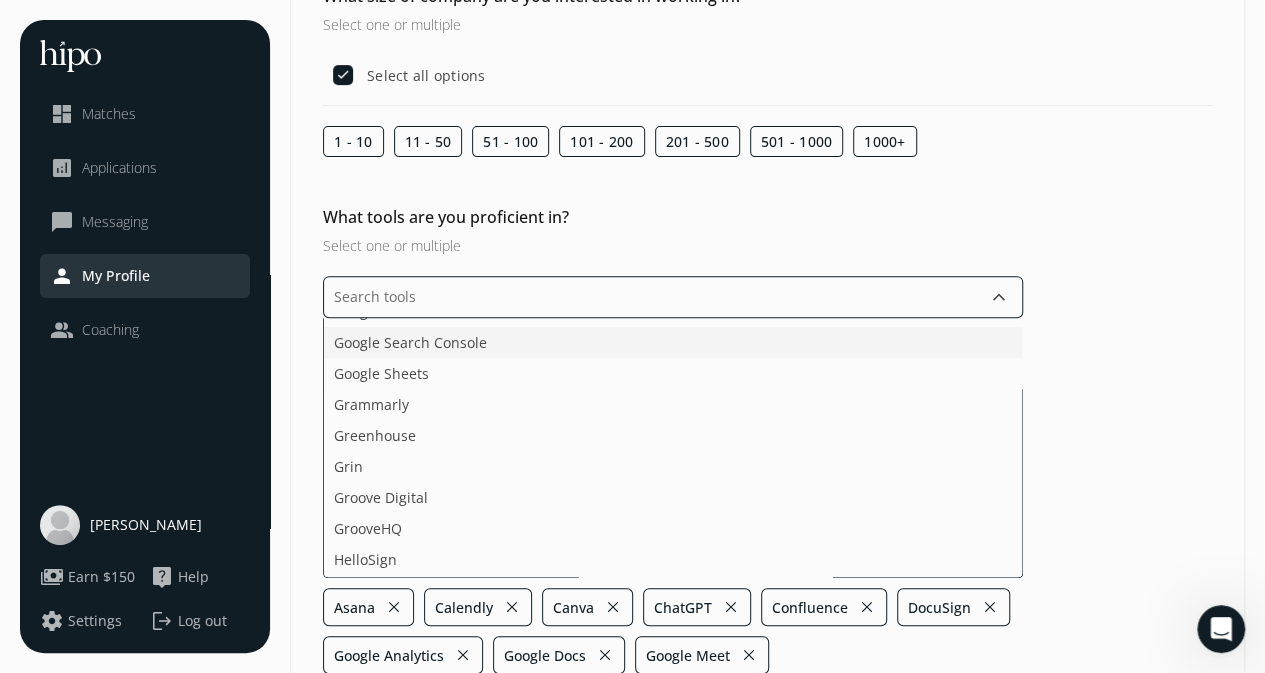 click on "Google Search Console" 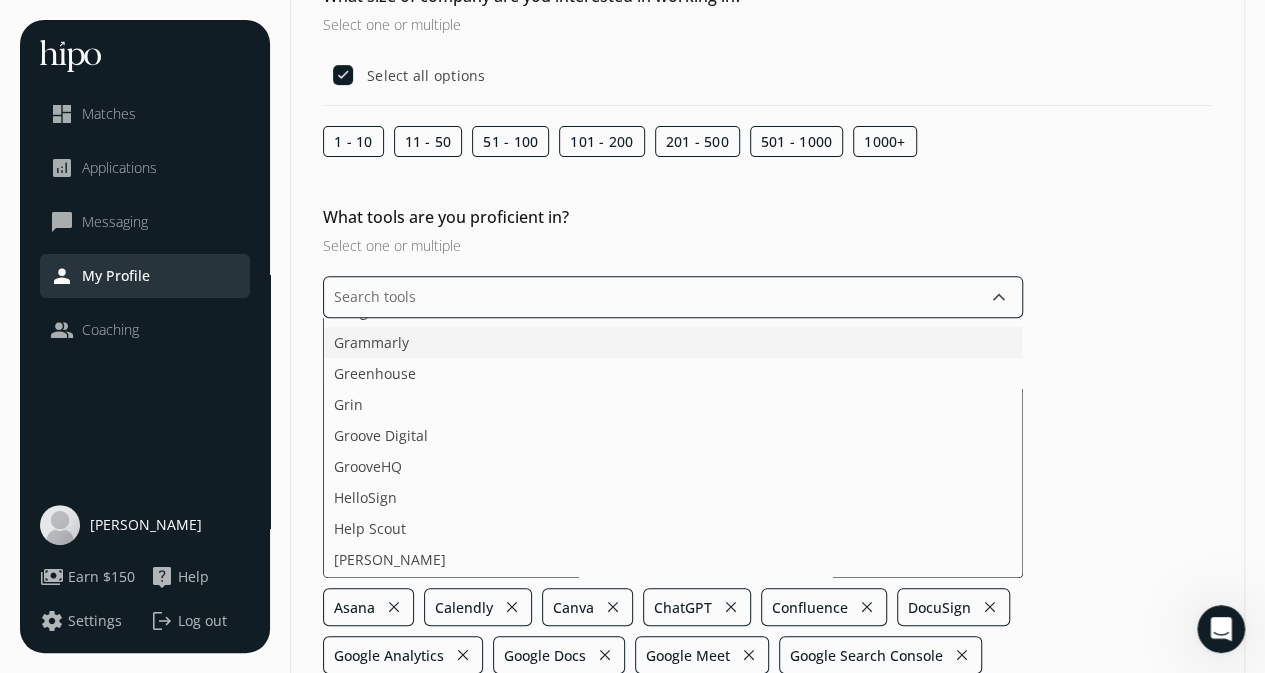 click on "Grammarly" 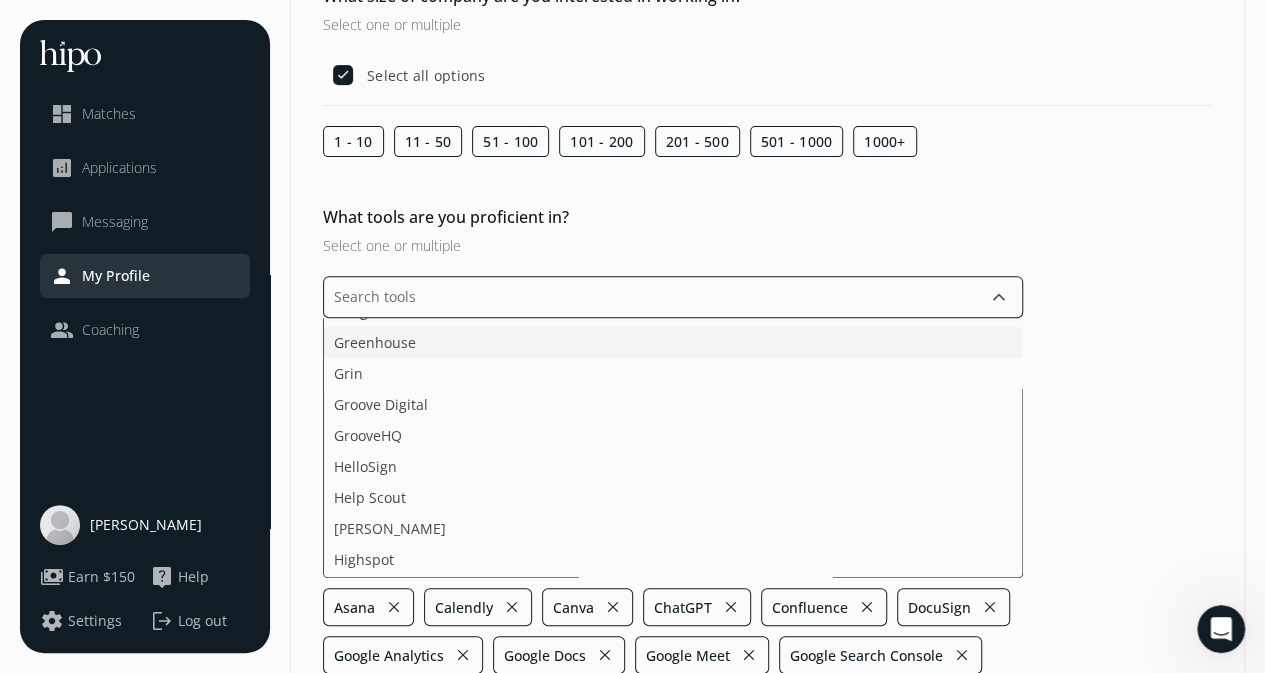 click on "Greenhouse" 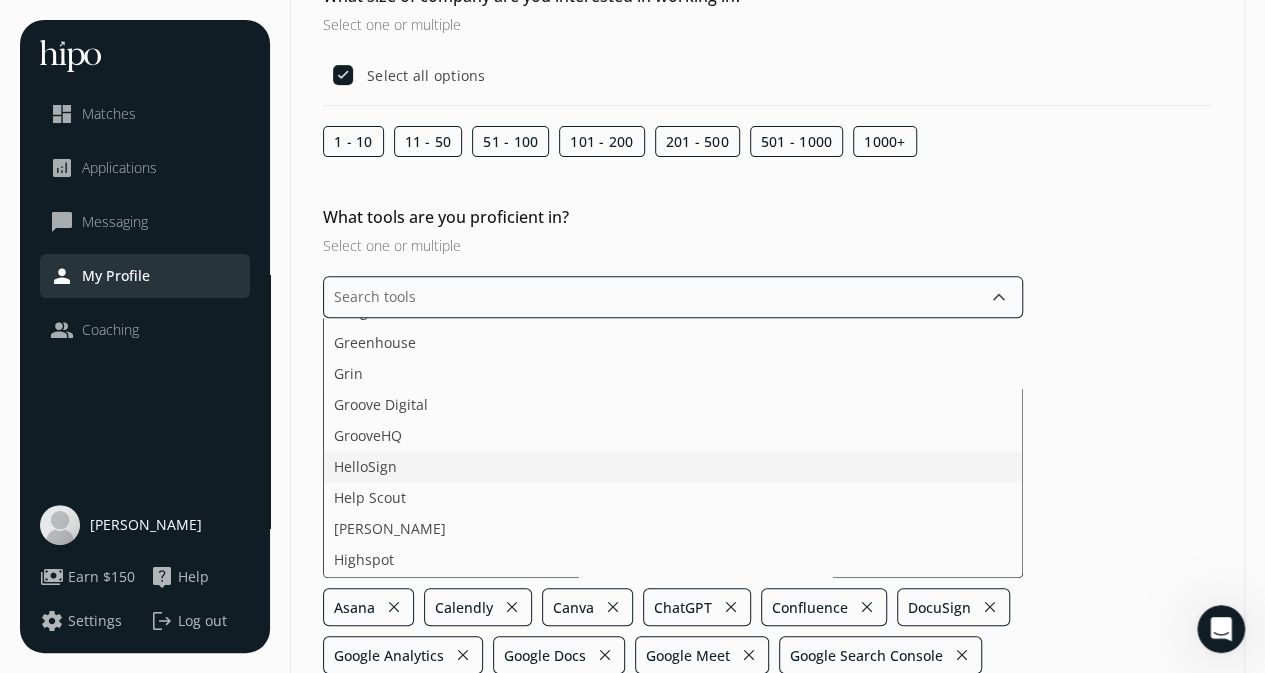 click on "HelloSign" 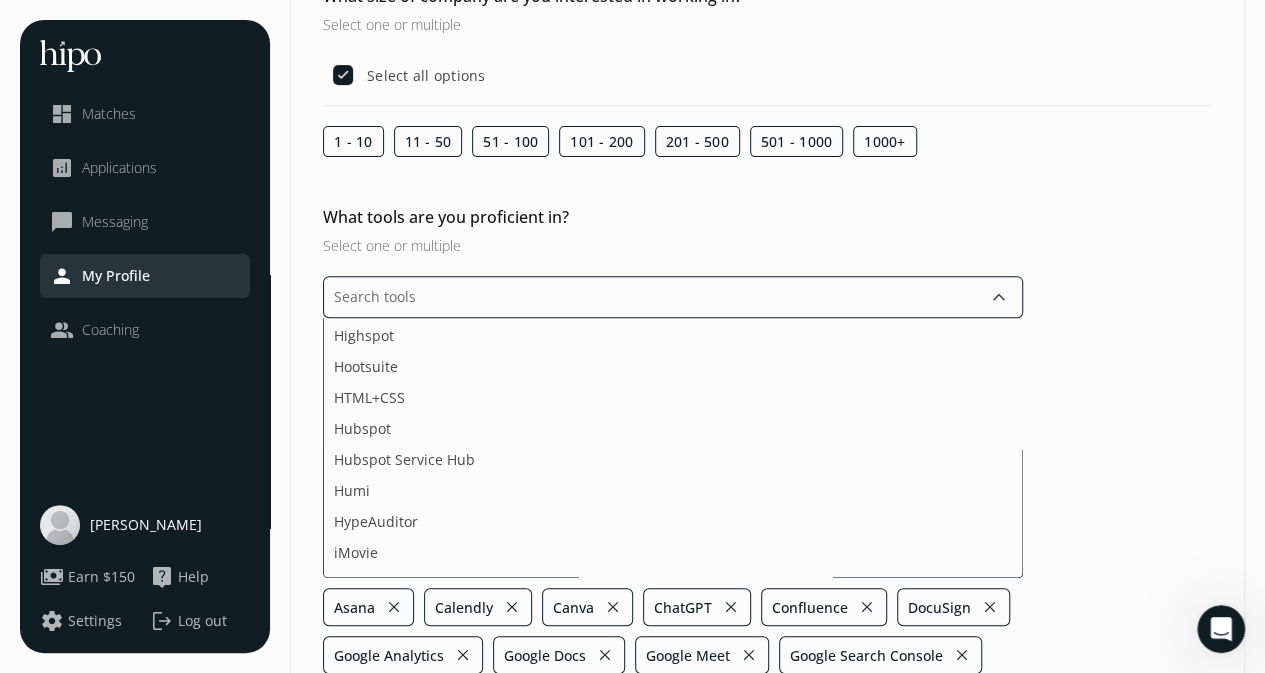 scroll, scrollTop: 1400, scrollLeft: 0, axis: vertical 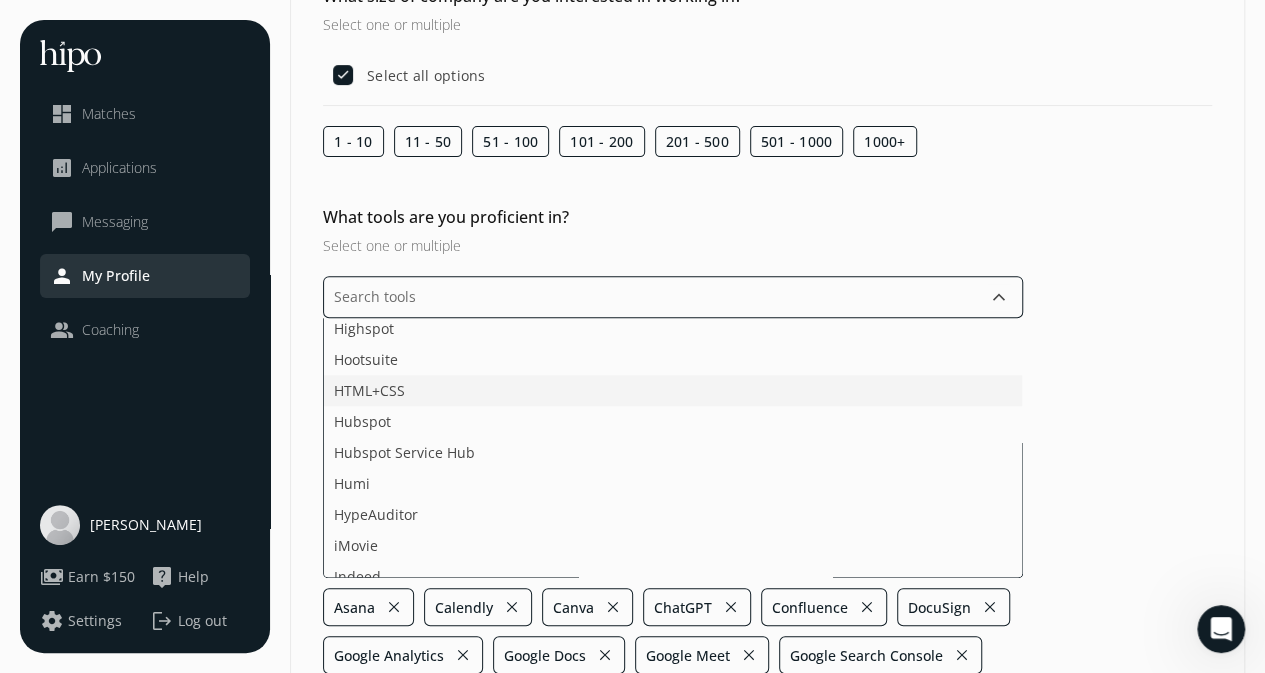 click on "HTML+CSS" 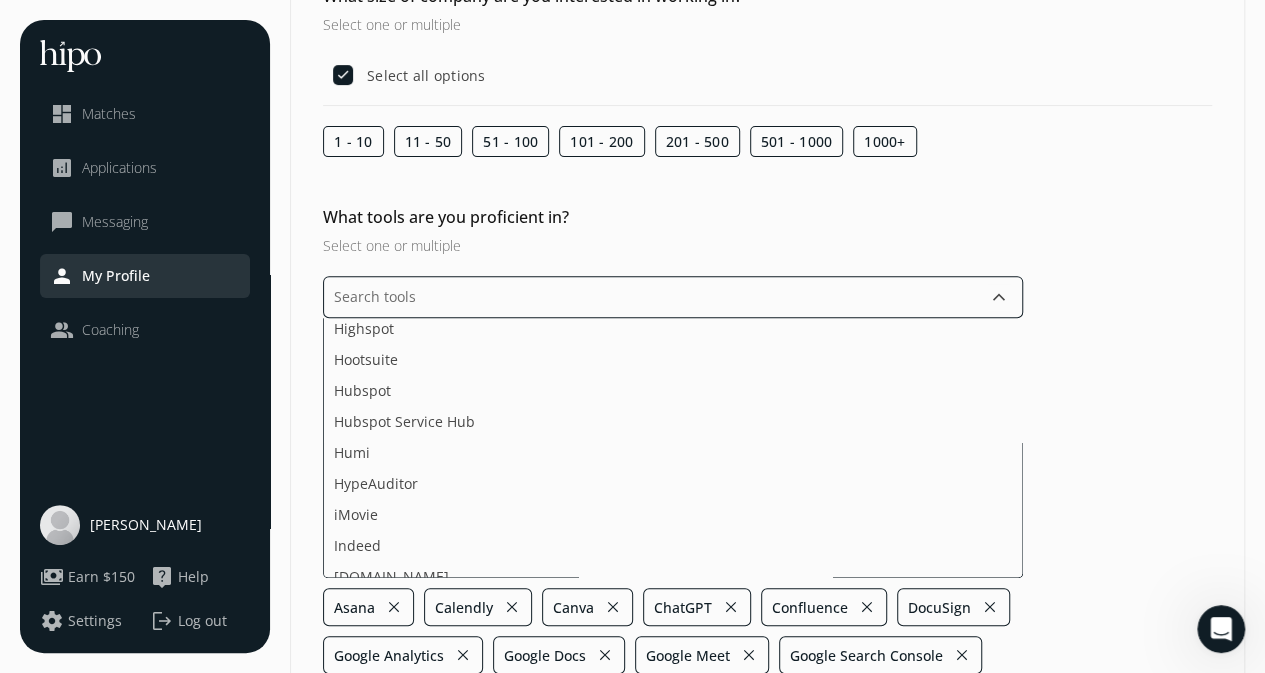 scroll, scrollTop: 1500, scrollLeft: 0, axis: vertical 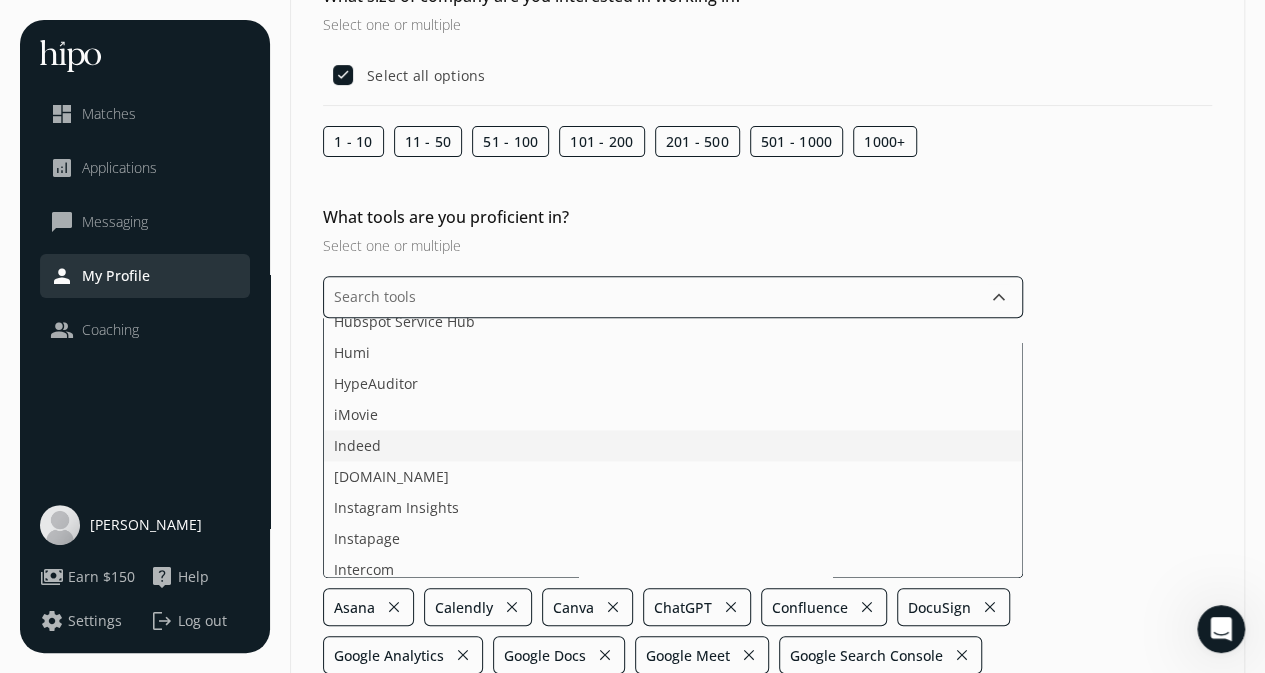 click on "Indeed" 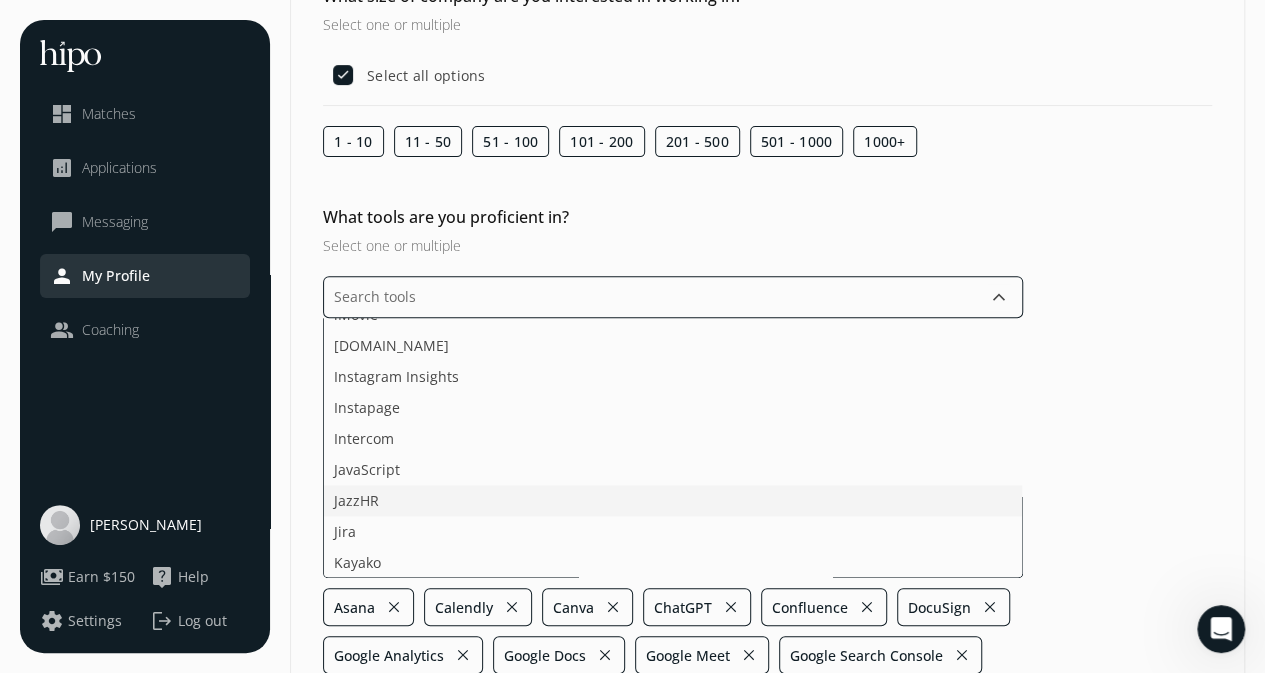 scroll, scrollTop: 1700, scrollLeft: 0, axis: vertical 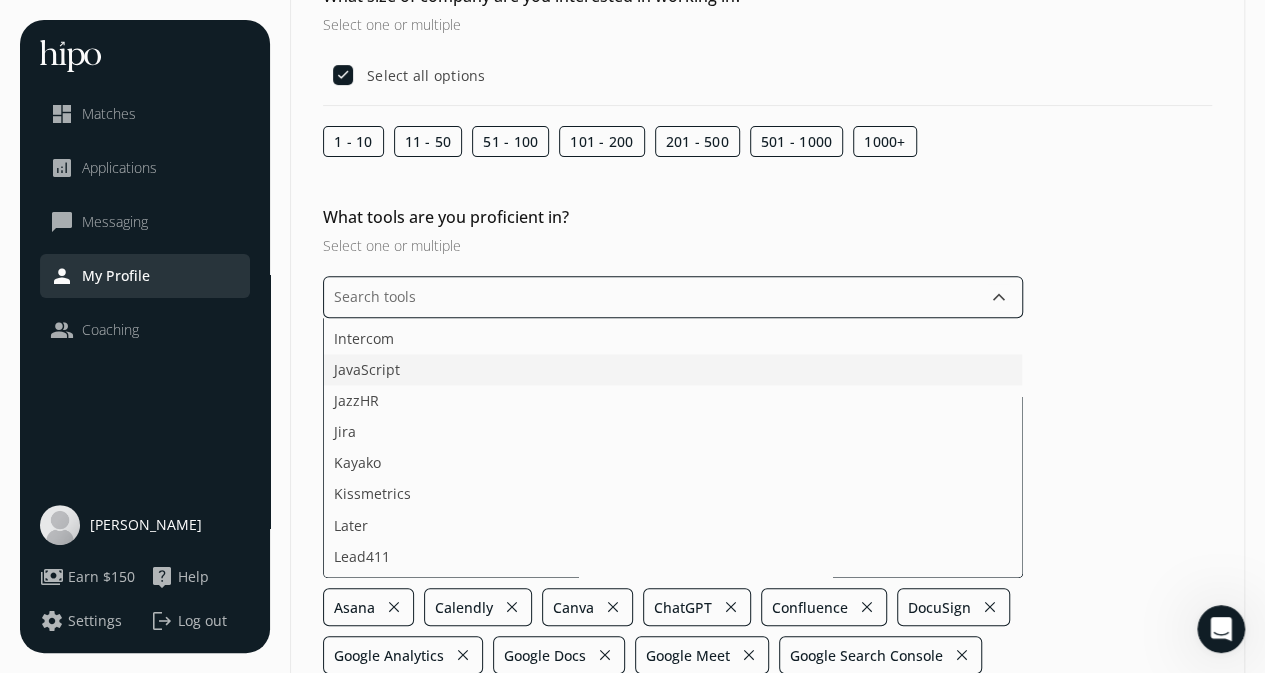 click on "JavaScript" 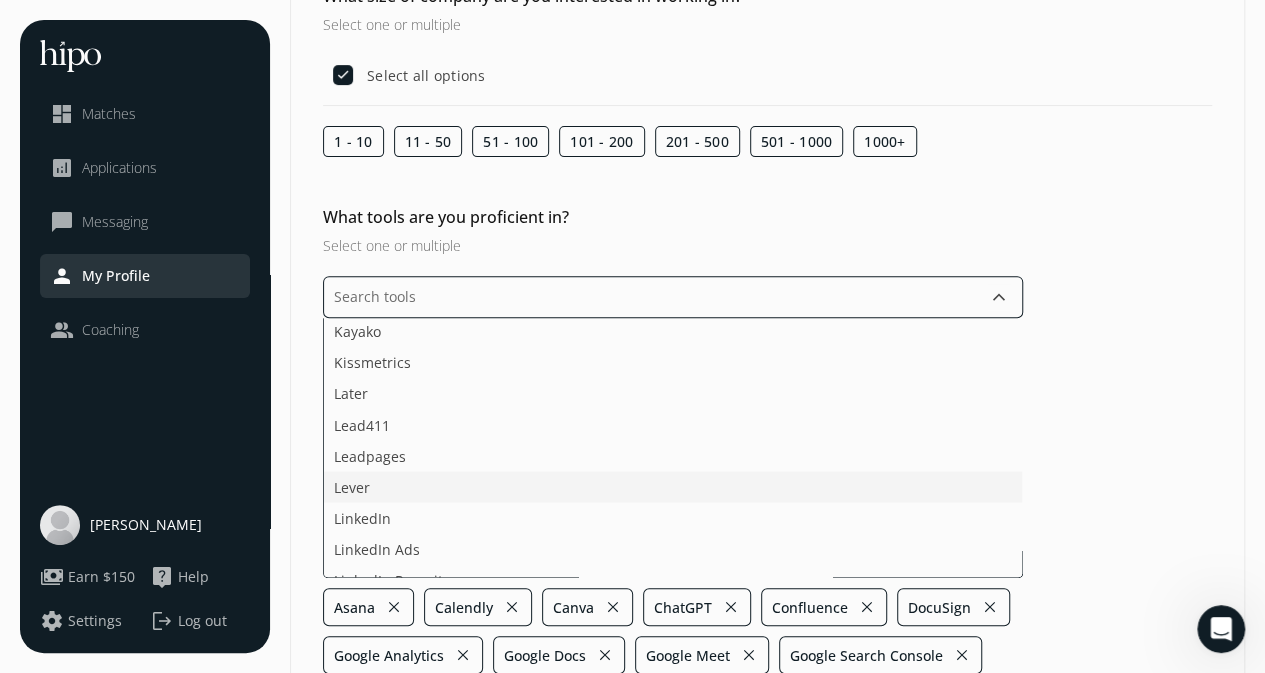 scroll, scrollTop: 1700, scrollLeft: 0, axis: vertical 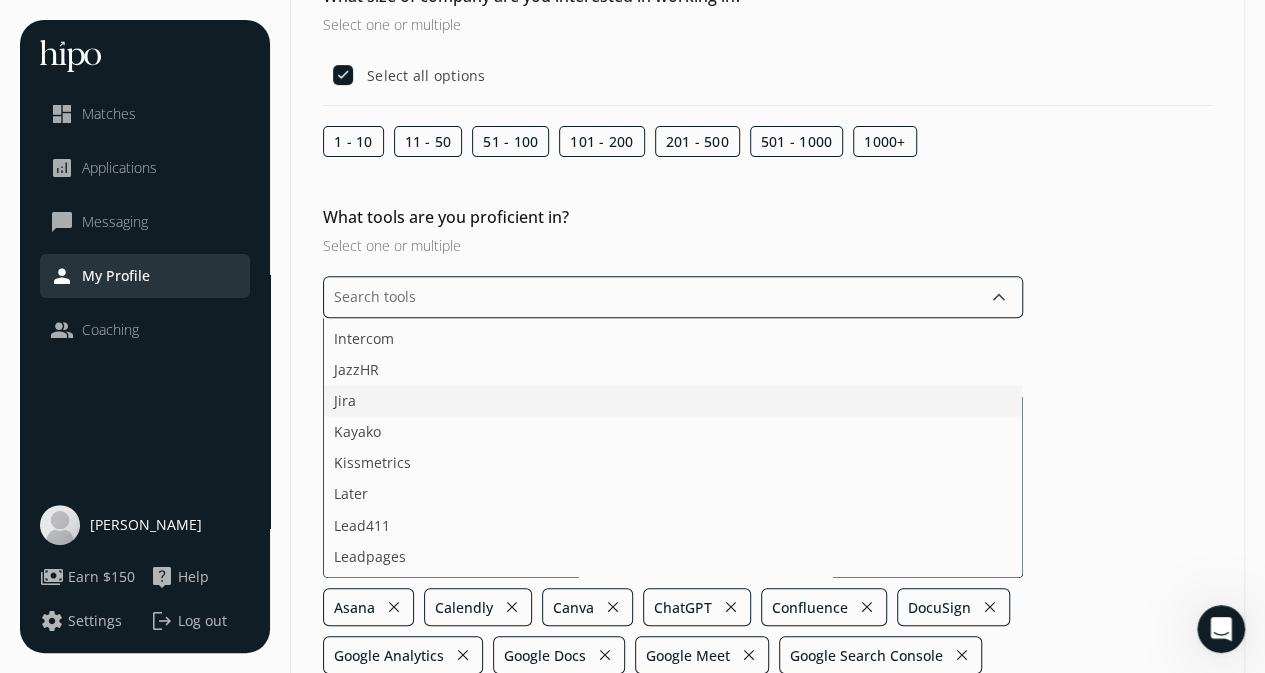 click on "Jira" 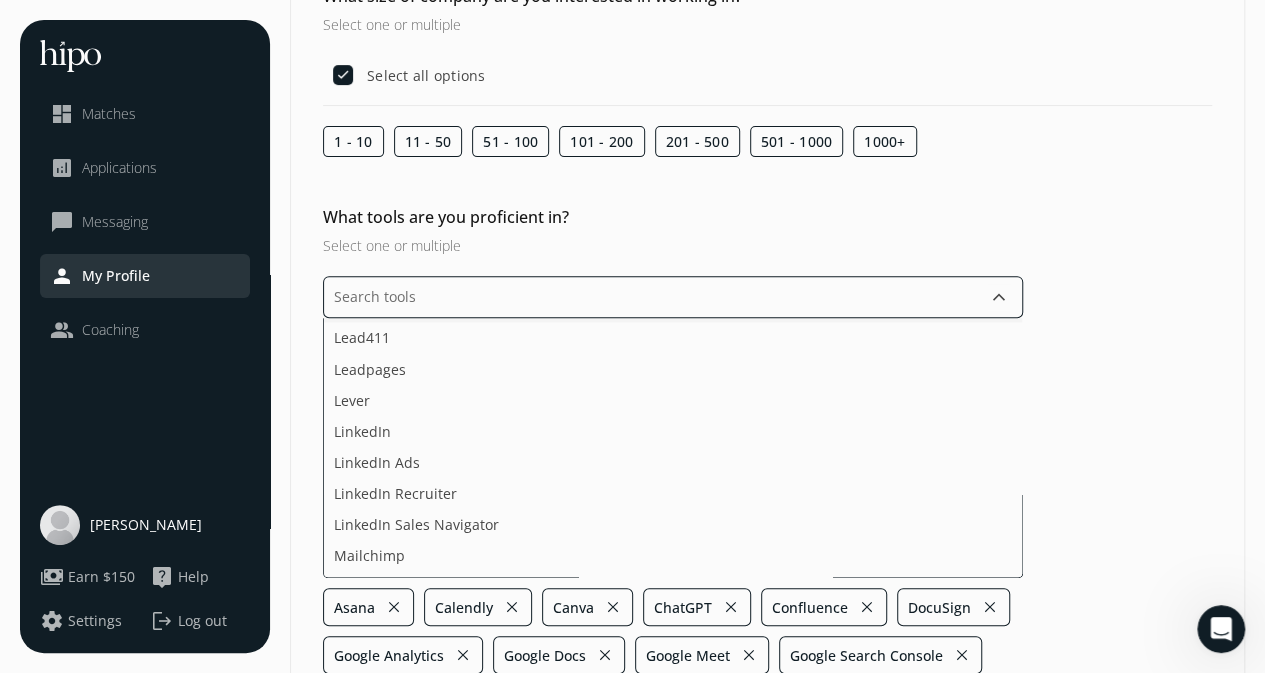 scroll, scrollTop: 1900, scrollLeft: 0, axis: vertical 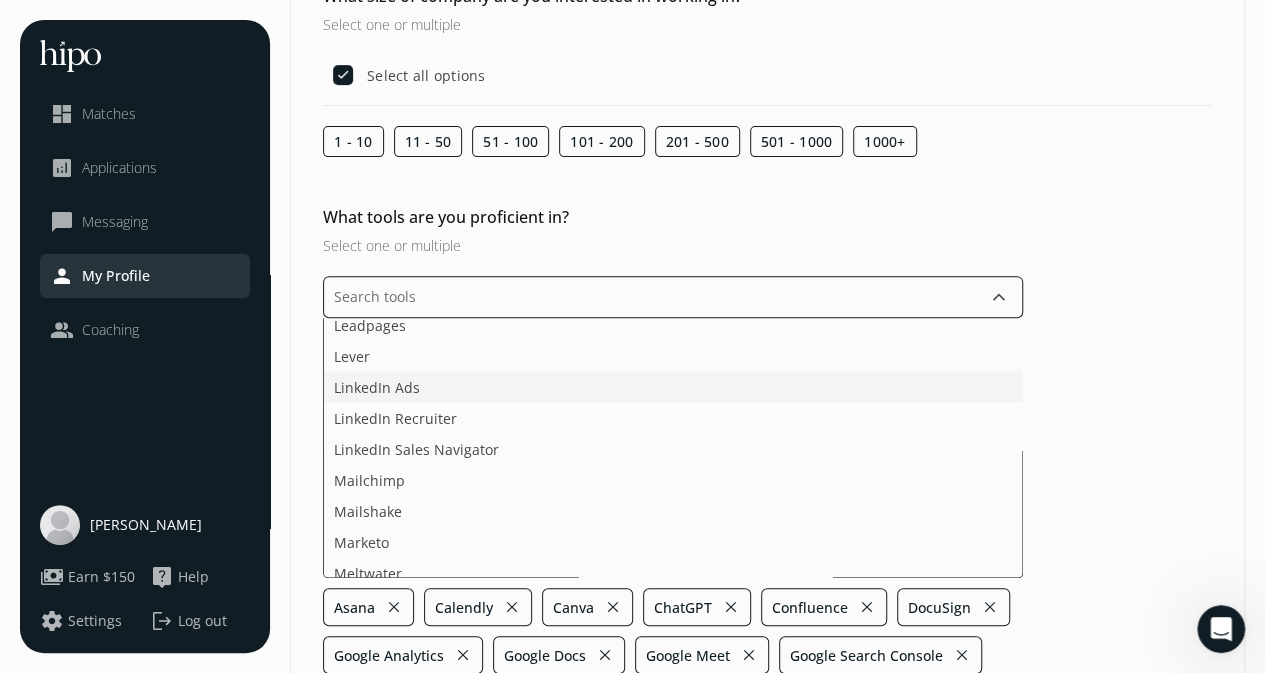 click on "LinkedIn Ads" 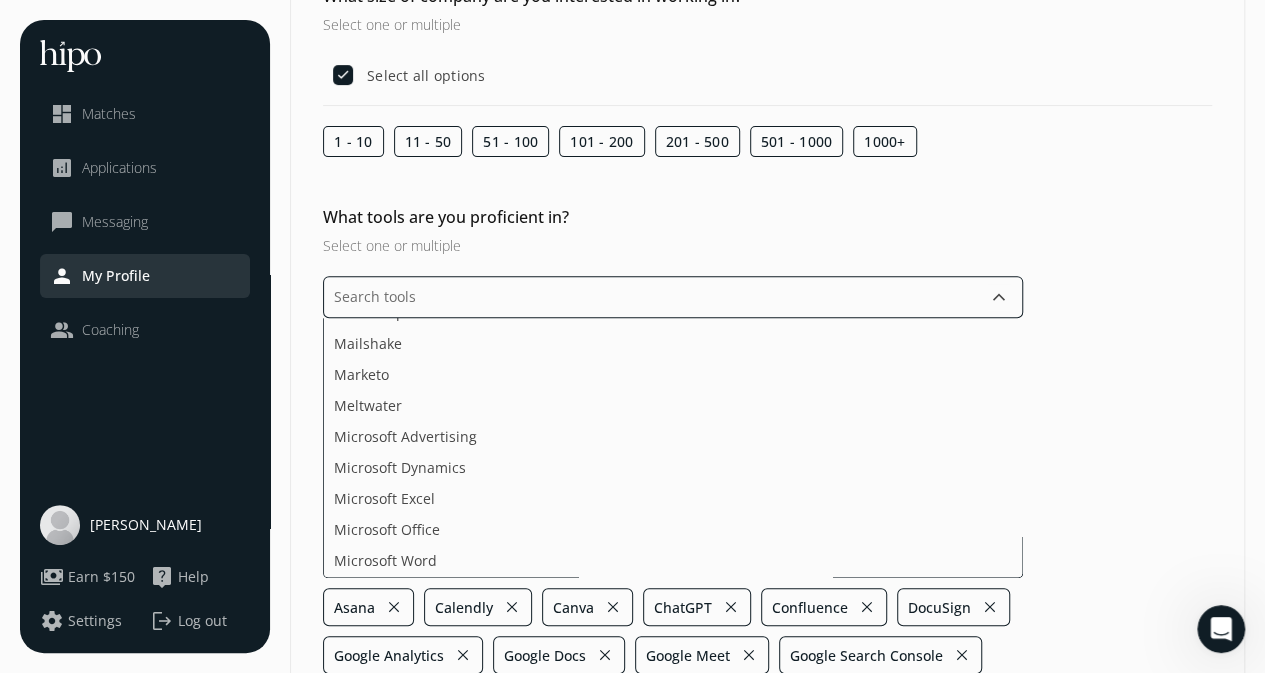 scroll, scrollTop: 2100, scrollLeft: 0, axis: vertical 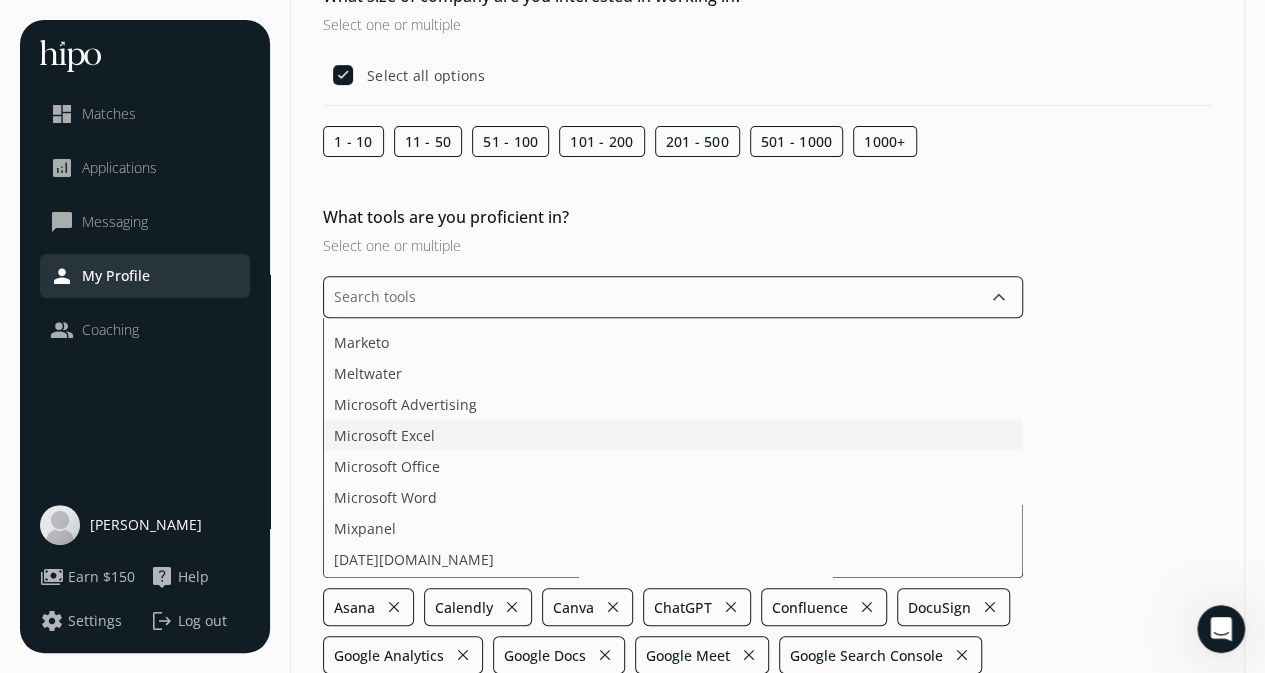 click on "Microsoft Excel" at bounding box center (384, 434) 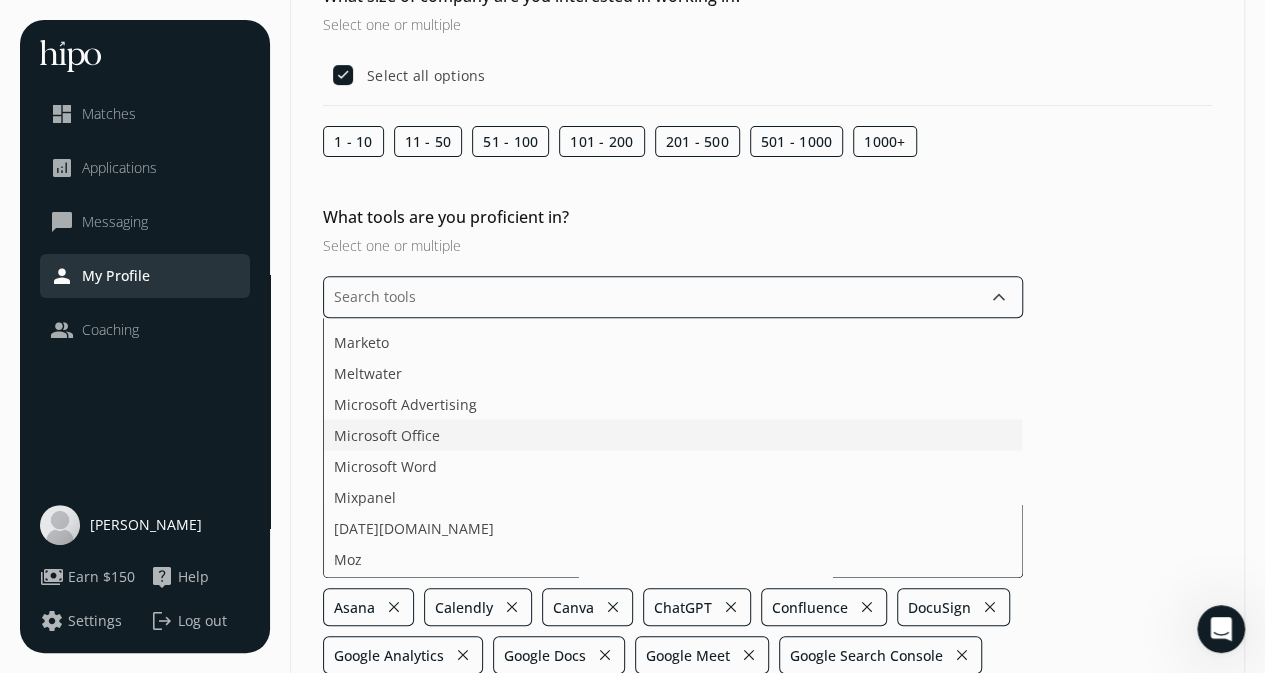 click on "Microsoft Office" at bounding box center [387, 434] 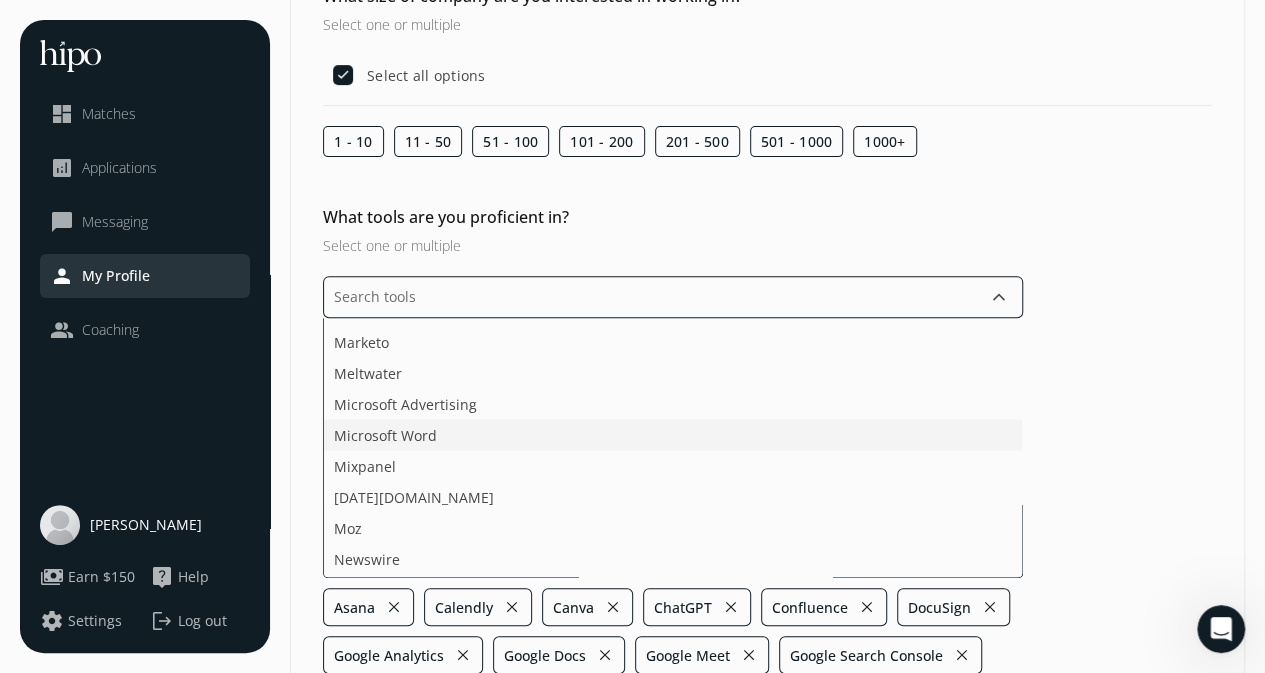 click on "Microsoft Word" at bounding box center (385, 434) 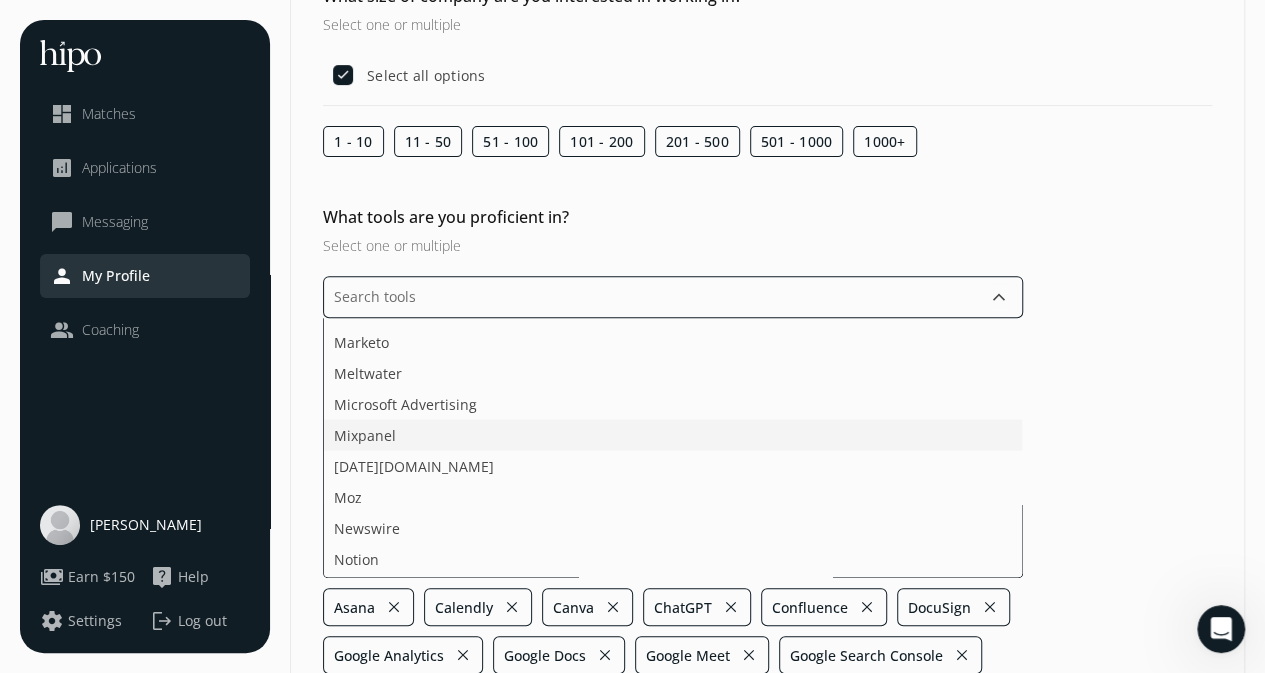 click on "Mixpanel" 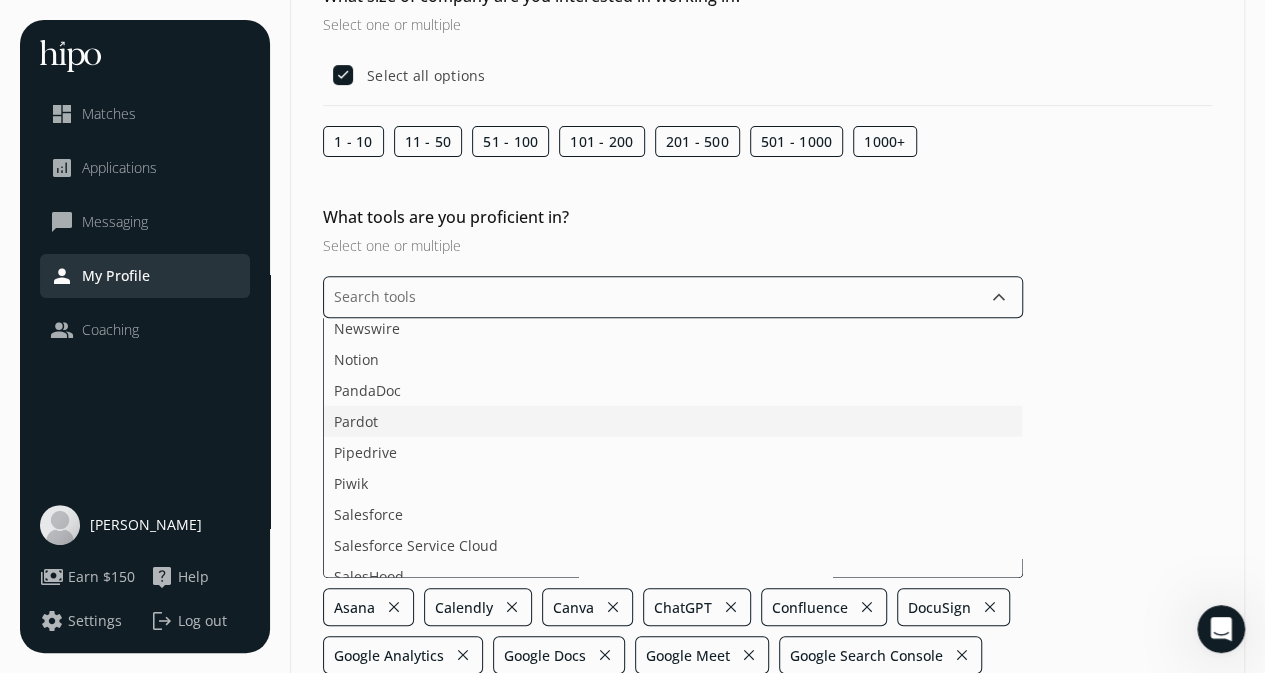 scroll, scrollTop: 2400, scrollLeft: 0, axis: vertical 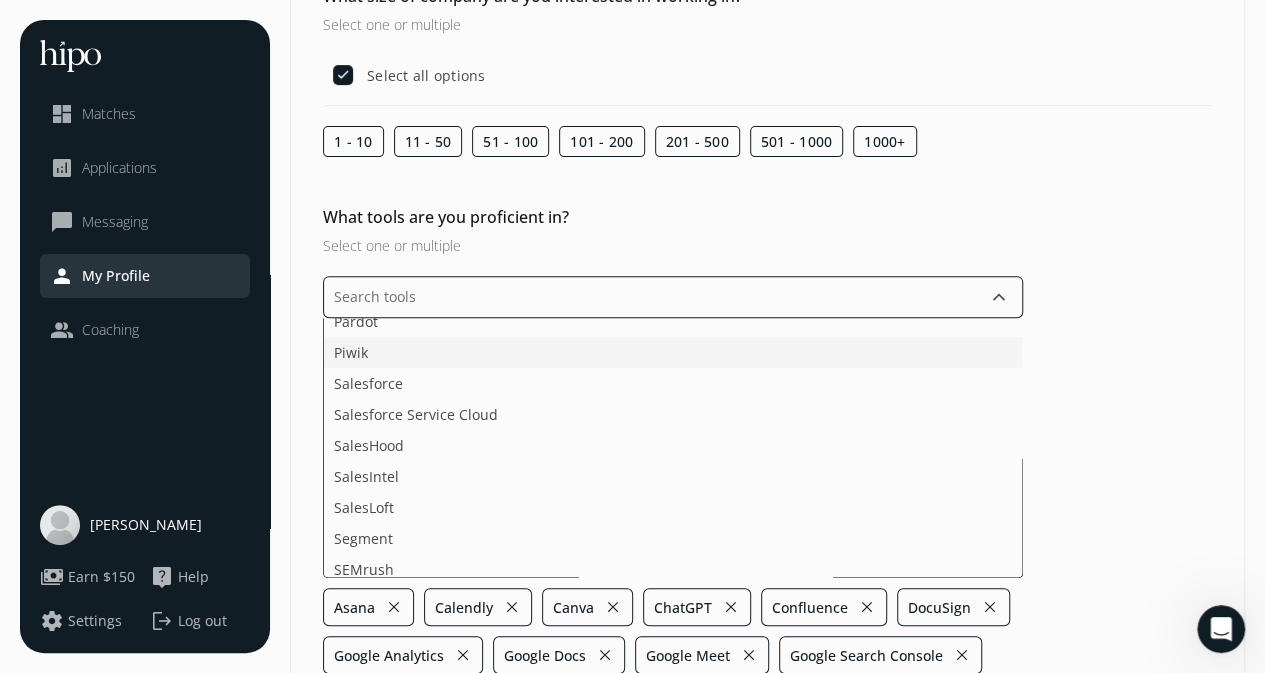 click on "Piwik" 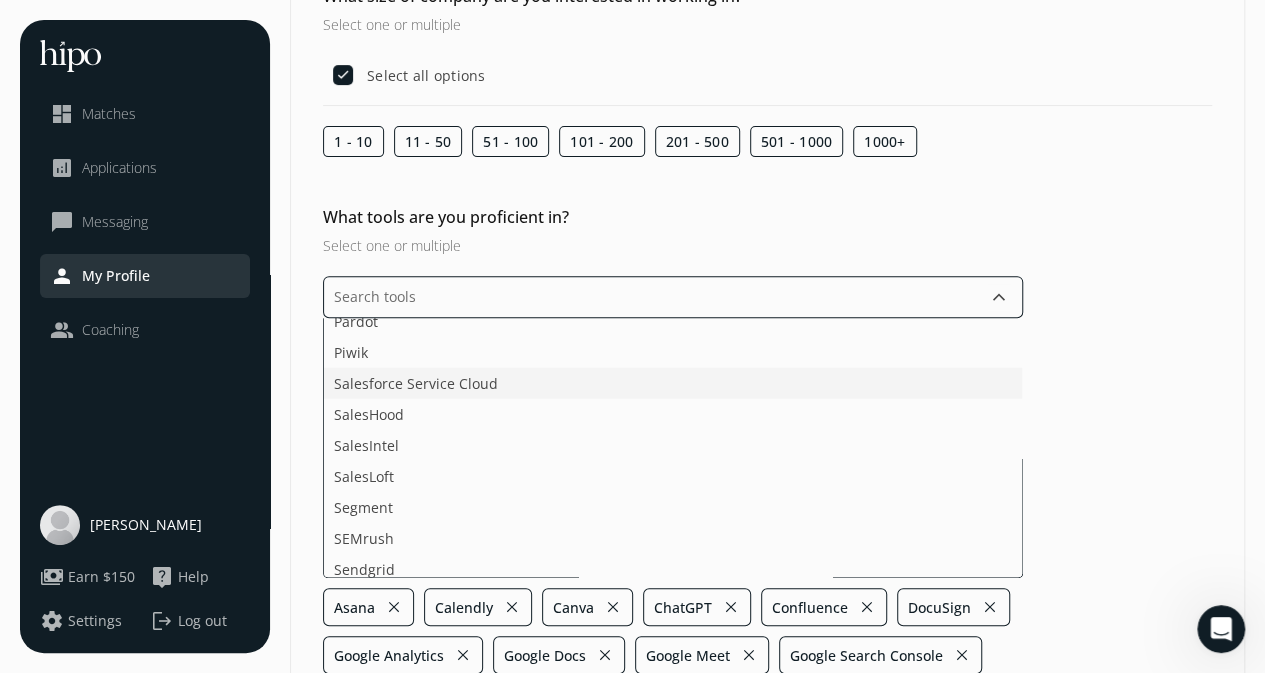 click on "Salesforce Service Cloud" 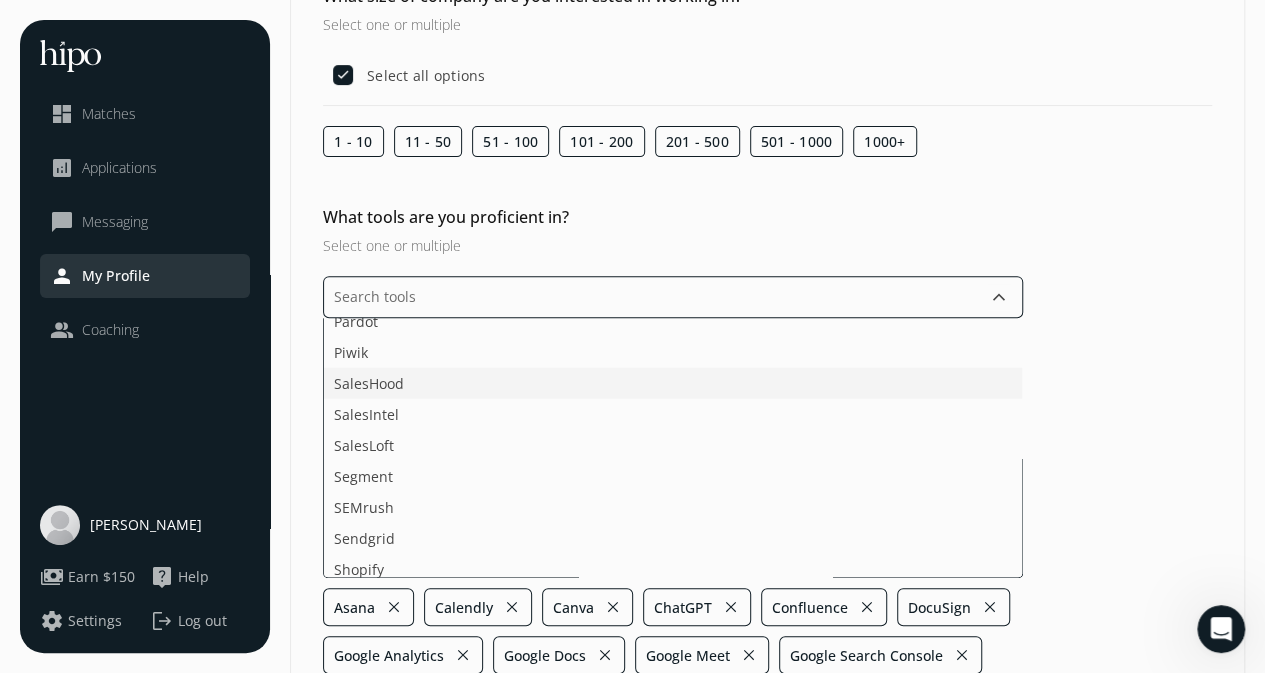 click on "SalesHood" 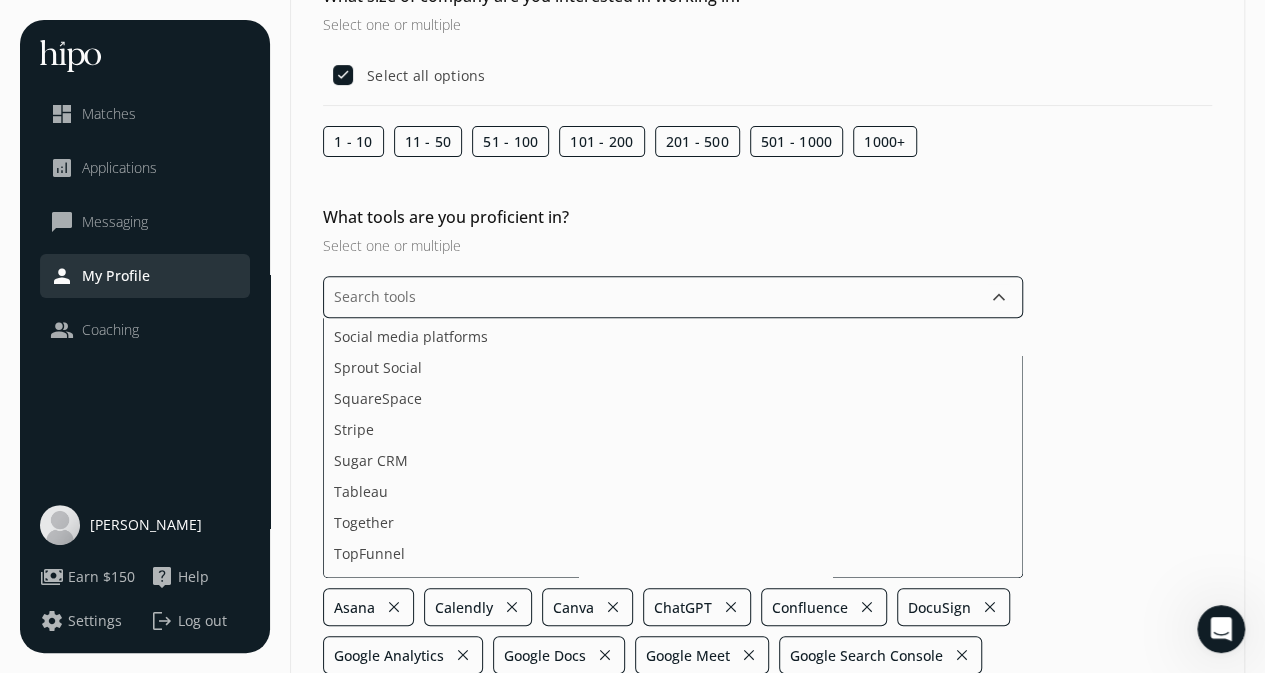 scroll, scrollTop: 2800, scrollLeft: 0, axis: vertical 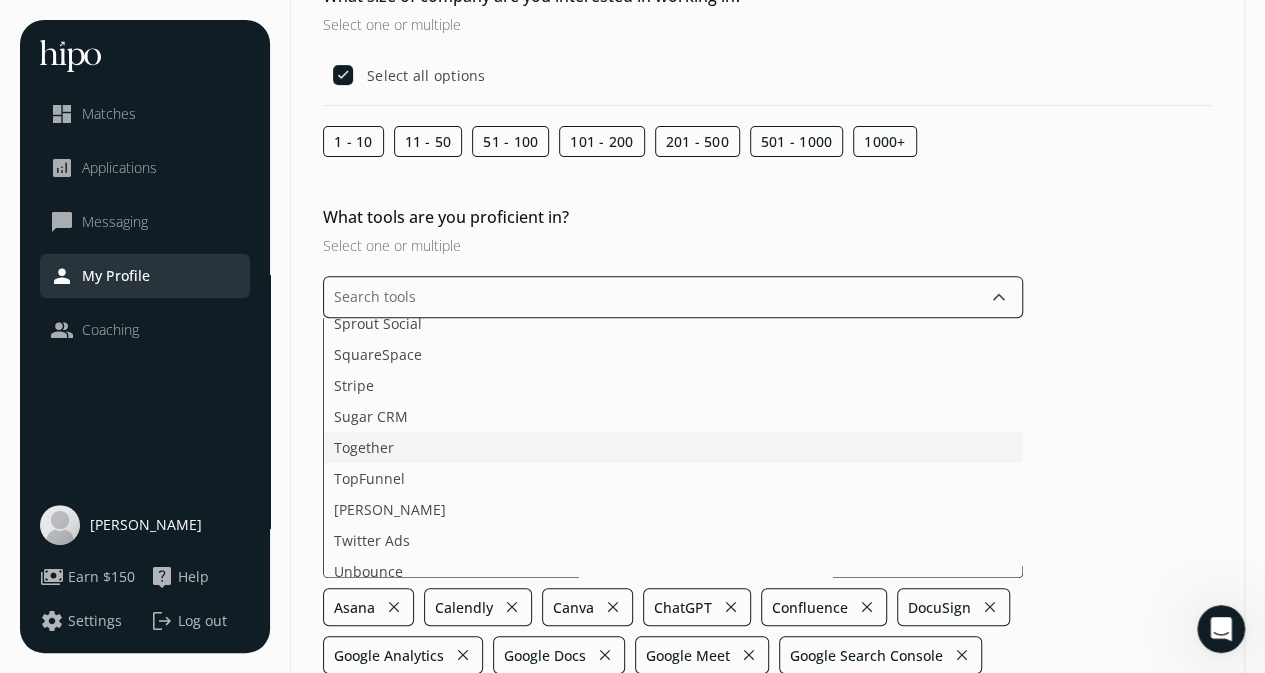 click on "Together" 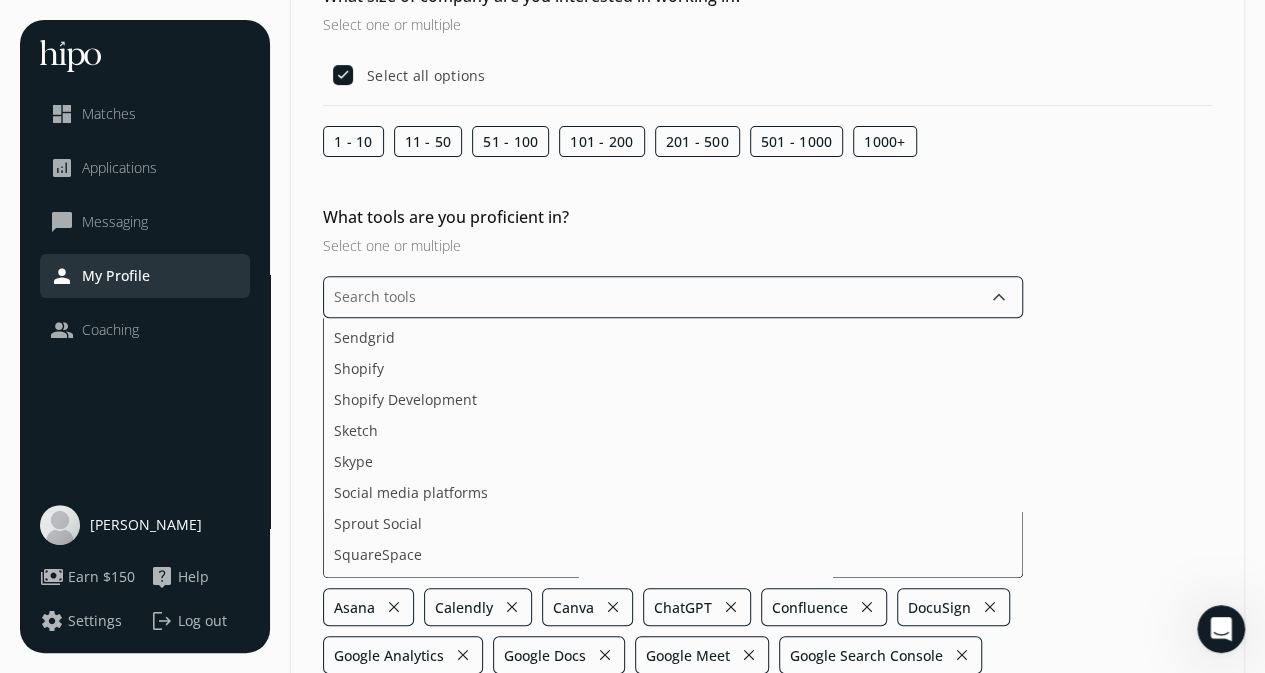 scroll, scrollTop: 2700, scrollLeft: 0, axis: vertical 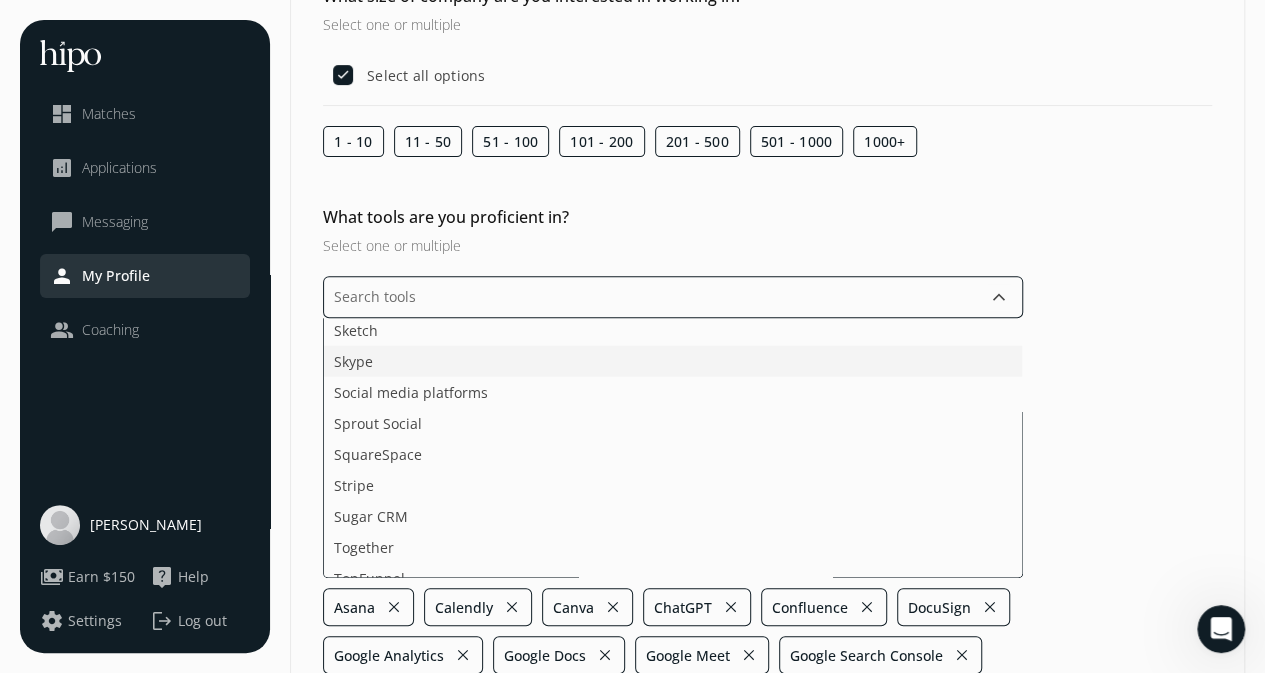 click on "Skype" 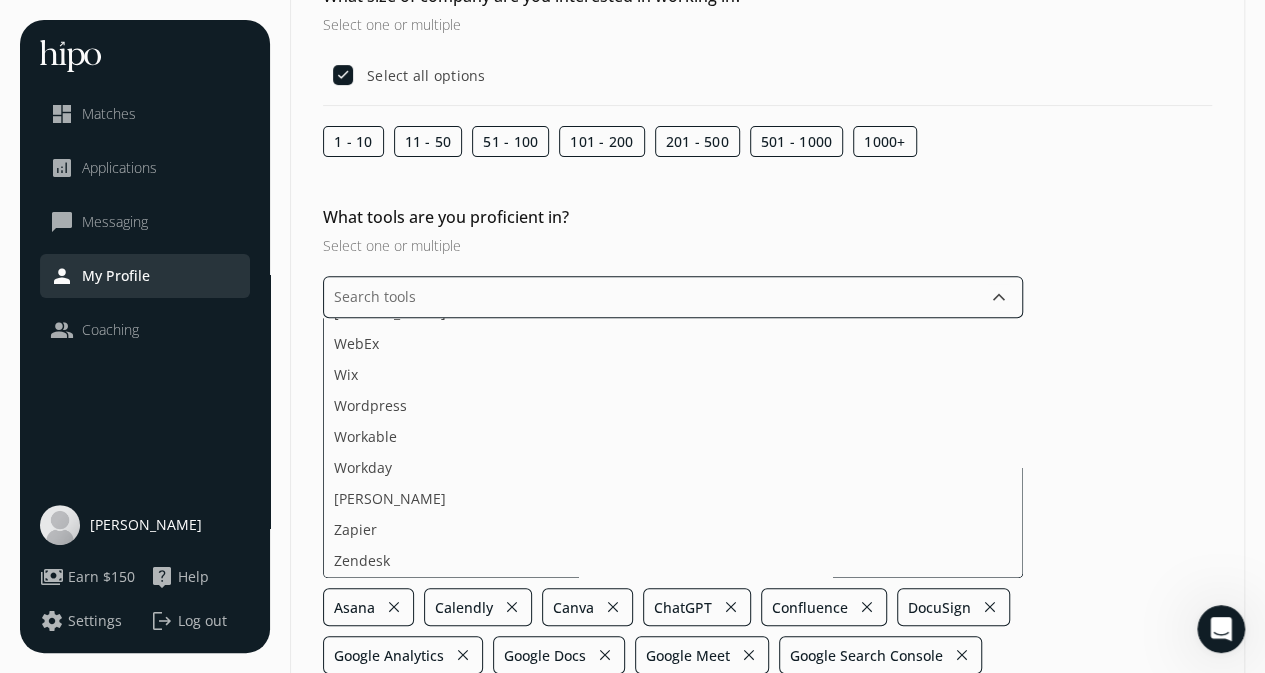 scroll, scrollTop: 3200, scrollLeft: 0, axis: vertical 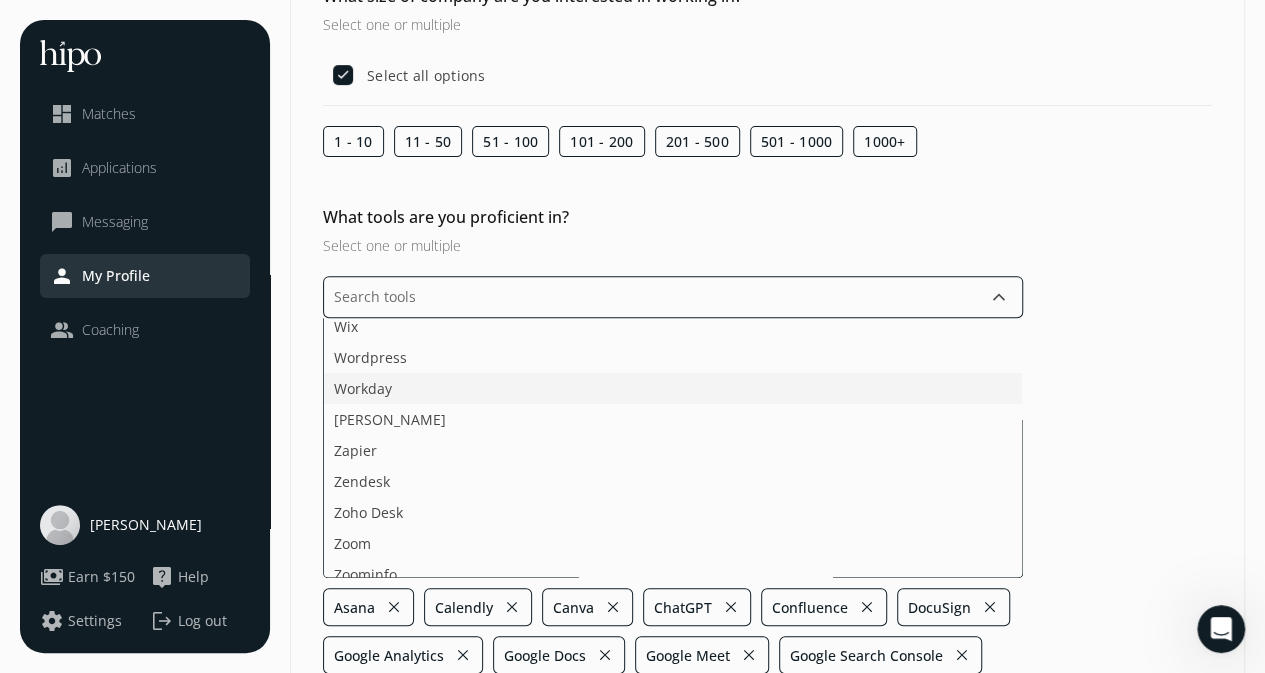 click on "Workday" 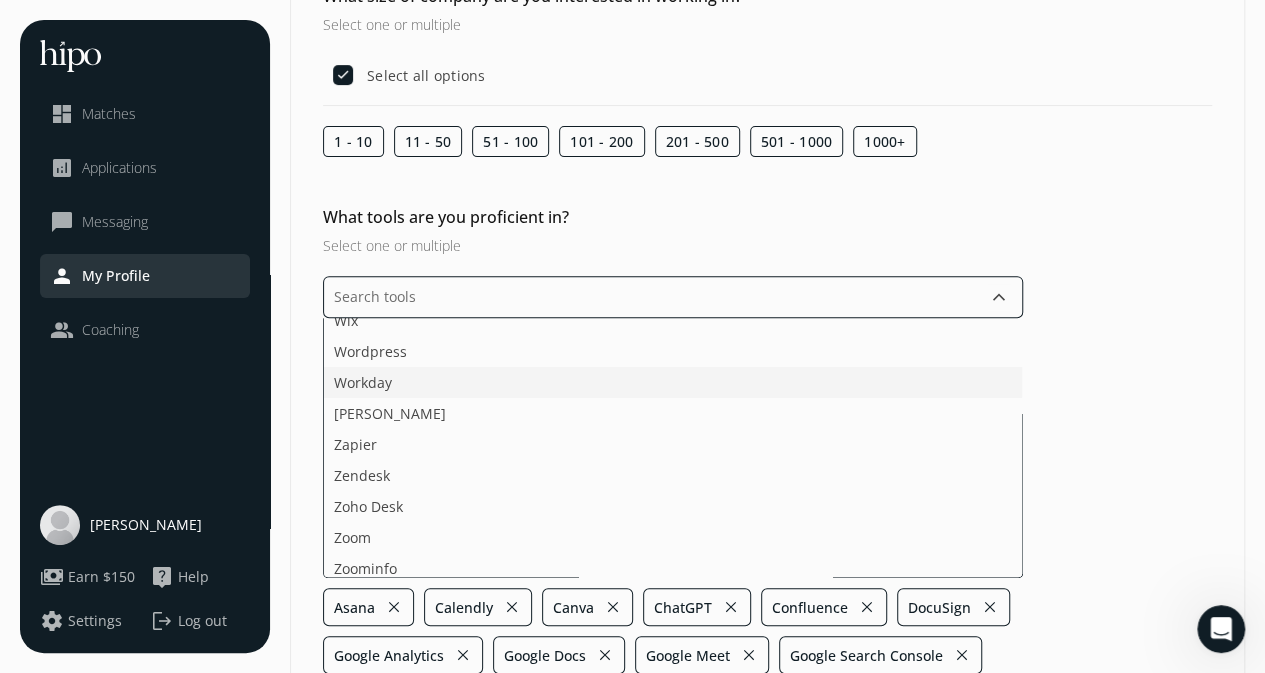 scroll, scrollTop: 3212, scrollLeft: 0, axis: vertical 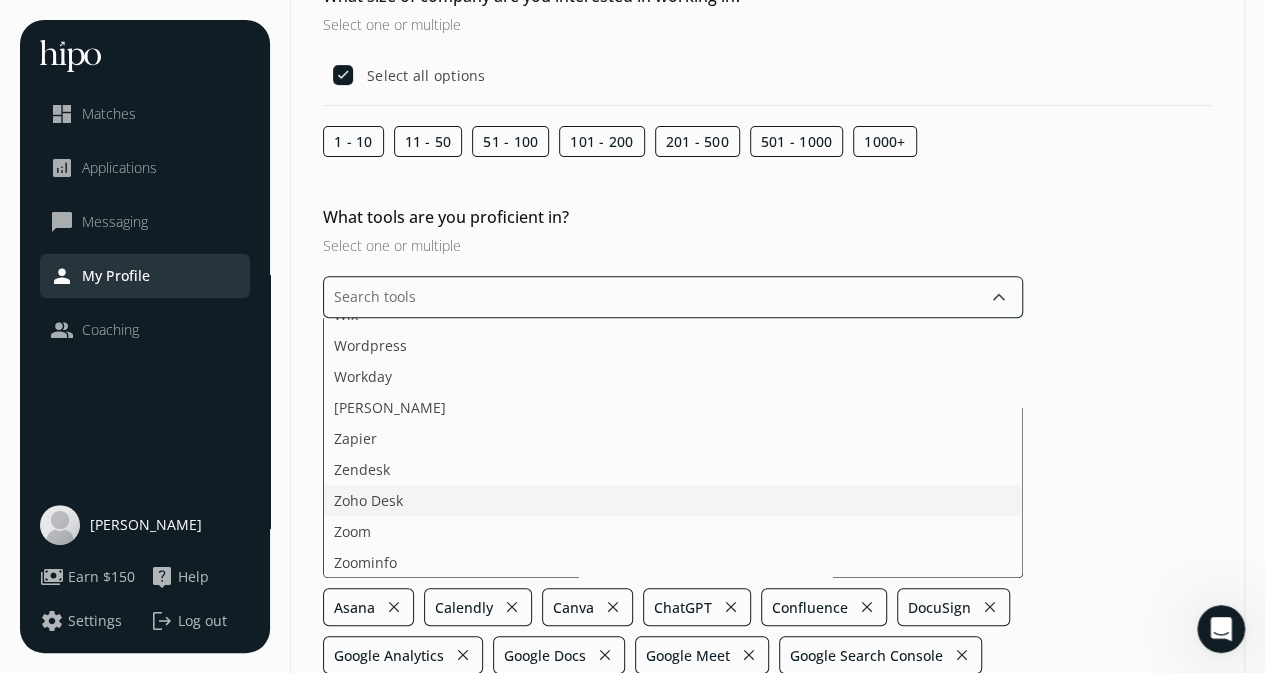 click on "Acquire ActiveCampaign Adobe Creative Cloud Adobe Sign Agorapulse Ahrefs [DOMAIN_NAME] aspireIQ Attendify BambooHR Bizzabo Brainshark BreezyHR Buffer Bullhorn CampaignMonitor CATS ChurnZero Cision ClickFunnels Collage HR Constant Contact Crescendo Cvent DiscoverOrg DocSend Domo Drift Eloqua Eventbrite Evernote Facebook Figma Final Cut Pro Freshdesk FullStory Gainsight Glassdoor Google Ads Greenhouse Grin Groove Digital GrooveHQ Help Scout [PERSON_NAME] Highspot Hootsuite Hubspot Hubspot Service Hub Humi HypeAuditor iMovie [DOMAIN_NAME] Instagram Insights Instapage Intercom JazzHR Kayako Kissmetrics Later Lead411 Leadpages Lever LinkedIn Ads LinkedIn Recruiter LinkedIn Sales Navigator Mailchimp Mailshake Marketo Meltwater Microsoft Advertising Mixpanel [DATE][DOMAIN_NAME] Moz Newswire Notion PandaDoc Pardot Piwik SalesHood SalesIntel SalesLoft Segment SEMrush Sendgrid Shopify Shopify Development Sketch Social media platforms Sprout Social SquareSpace Stripe Sugar CRM Together TopFunnel [PERSON_NAME] Twitter Ads Unbounce Upfluence Wix" at bounding box center [673, 448] 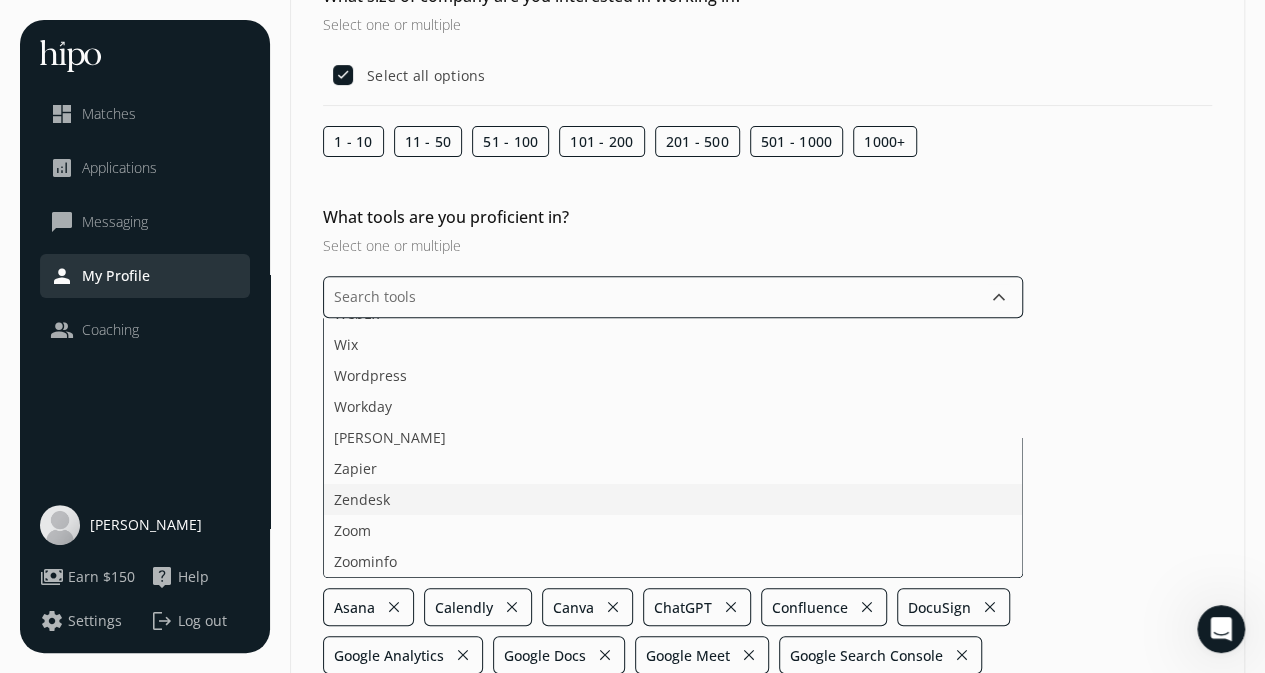 scroll, scrollTop: 3150, scrollLeft: 0, axis: vertical 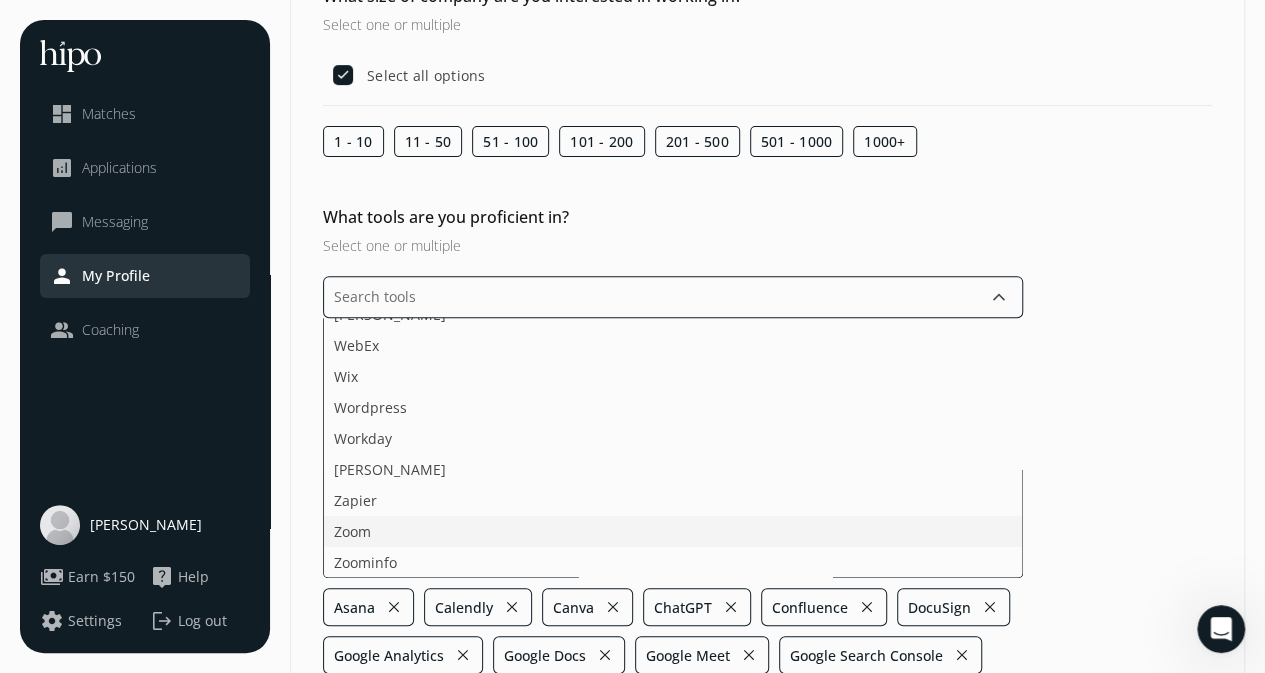 drag, startPoint x: 378, startPoint y: 511, endPoint x: 382, endPoint y: 528, distance: 17.464249 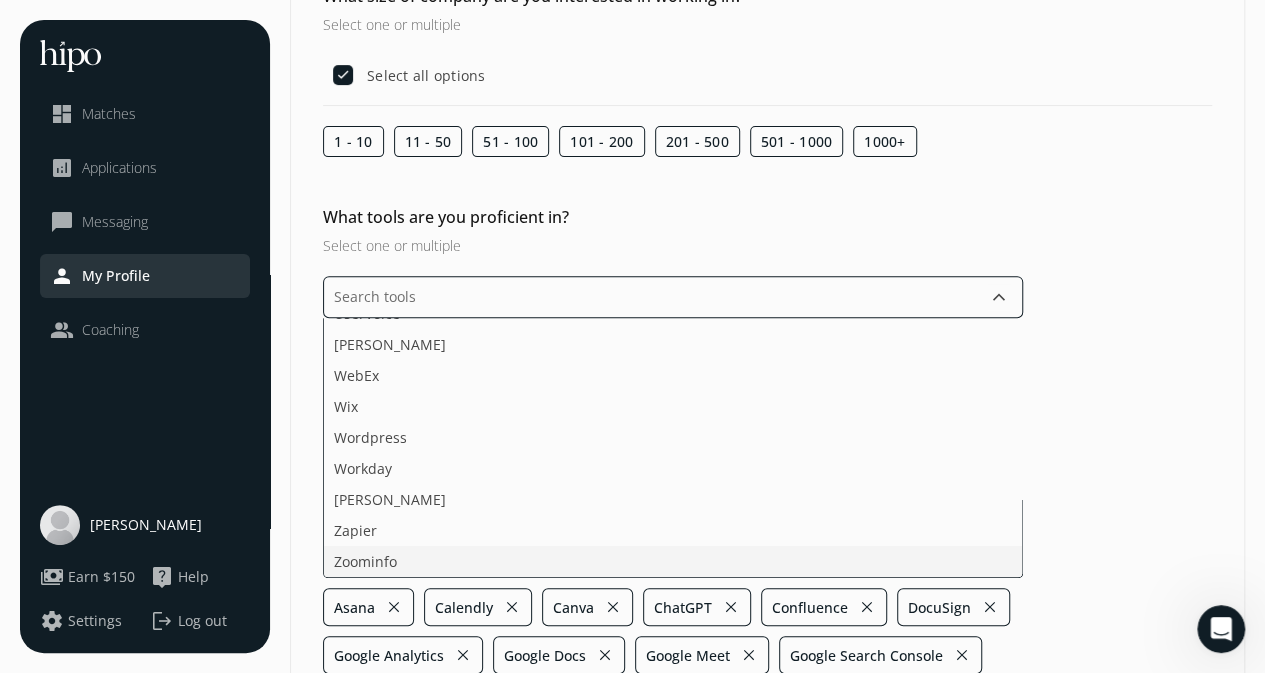 scroll, scrollTop: 3120, scrollLeft: 0, axis: vertical 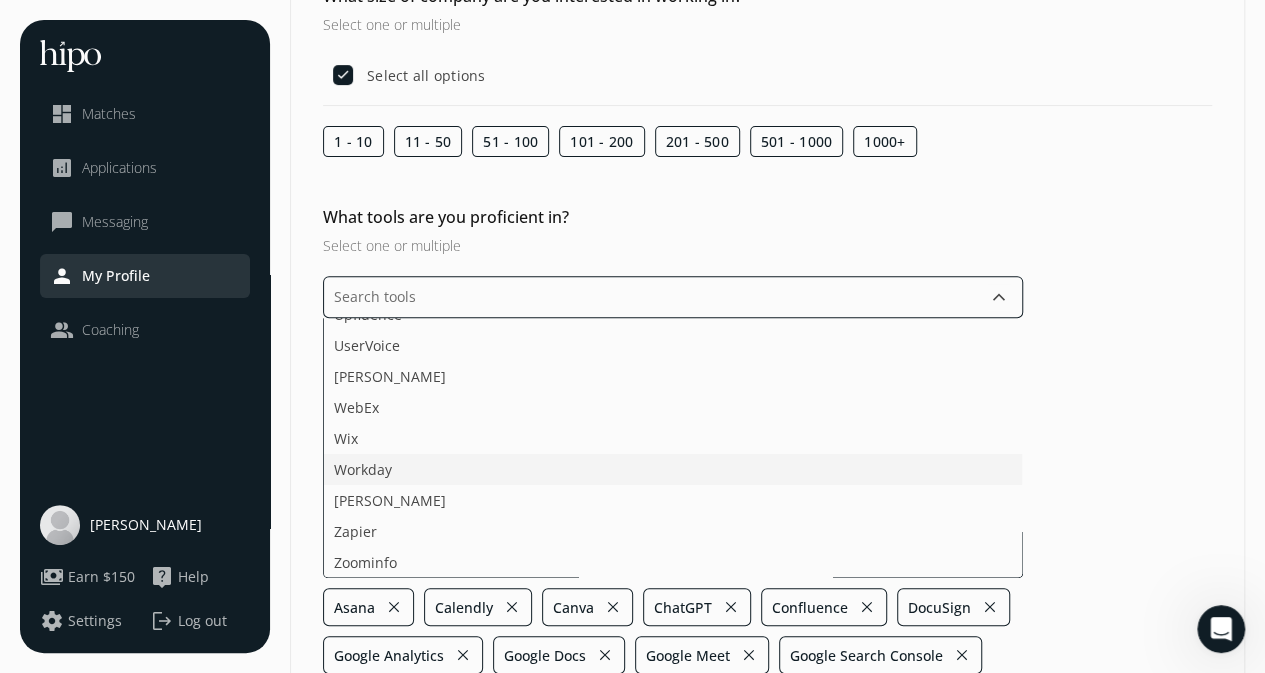 click on "Acquire ActiveCampaign Adobe Creative Cloud Adobe Sign Agorapulse Ahrefs [DOMAIN_NAME] aspireIQ Attendify BambooHR Bizzabo Brainshark BreezyHR Buffer Bullhorn CampaignMonitor CATS ChurnZero Cision ClickFunnels Collage HR Constant Contact Crescendo Cvent DiscoverOrg DocSend Domo Drift Eloqua Eventbrite Evernote Facebook Figma Final Cut Pro Freshdesk FullStory Gainsight Glassdoor Google Ads Greenhouse Grin Groove Digital GrooveHQ Help Scout [PERSON_NAME] Highspot Hootsuite Hubspot Hubspot Service Hub Humi HypeAuditor iMovie [DOMAIN_NAME] Instagram Insights Instapage Intercom JazzHR Kayako Kissmetrics Later Lead411 Leadpages Lever LinkedIn Ads LinkedIn Recruiter LinkedIn Sales Navigator Mailchimp Mailshake Marketo Meltwater Microsoft Advertising Mixpanel [DATE][DOMAIN_NAME] Moz Newswire Notion PandaDoc Pardot Piwik SalesHood SalesIntel SalesLoft Segment SEMrush Sendgrid Shopify Shopify Development Sketch Social media platforms Sprout Social SquareSpace Stripe Sugar CRM Together TopFunnel [PERSON_NAME] Twitter Ads Unbounce Upfluence Wix" at bounding box center (673, 448) 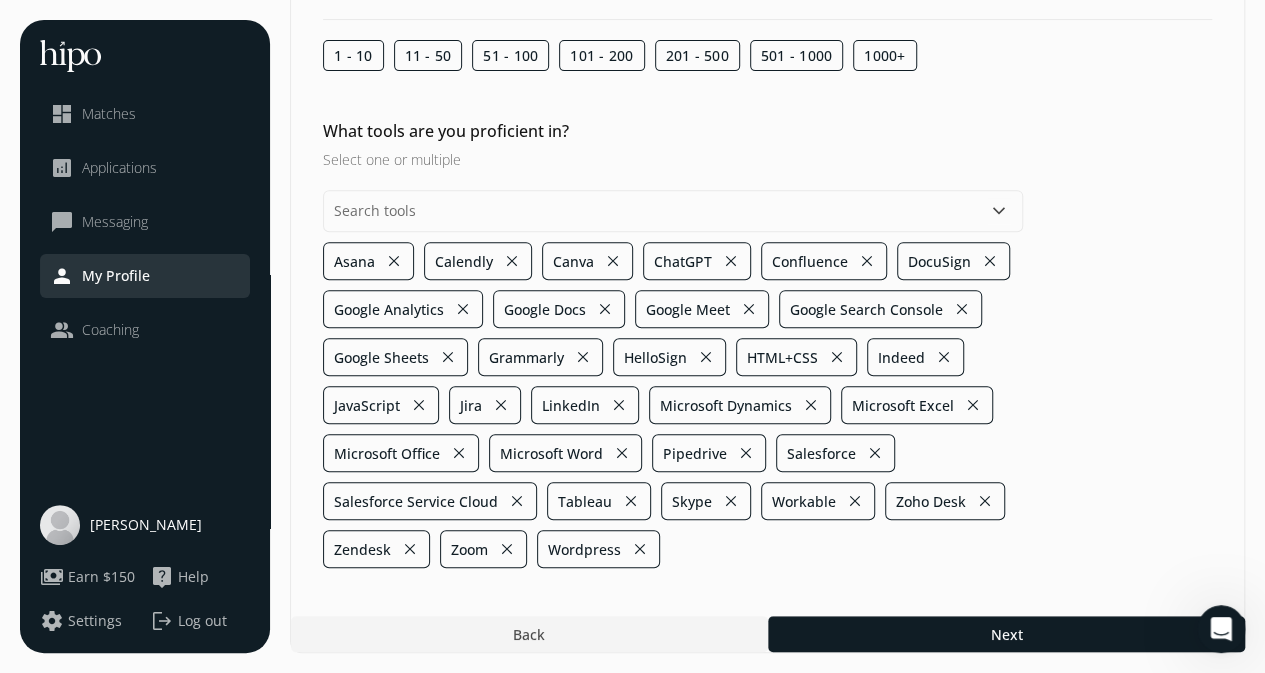 click on "General Customer Success Operations Product Compensation & Eligibility Social Personal 5 / 16 What size of company are you interested in working in? Select one or multiple  Select all options 1 - 10 11 - 50 51 - 100 101 - 200 201 - 500 501 - 1000 1000+ What tools are you proficient in? Select one or multiple  keyboard_arrow_down Asana close Calendly close Canva close ChatGPT close Confluence close DocuSign close Google Analytics close Google Docs close Google Meet close Google Search Console close Google Sheets close Grammarly close HelloSign close HTML+CSS close Indeed close JavaScript close Jira close LinkedIn close Microsoft Dynamics close Microsoft Excel close Microsoft Office close Microsoft Word close Pipedrive close Salesforce close Salesforce Service Cloud close Tableau close Skype close Workable close Zoho Desk close Zendesk close Zoom close Wordpress close Back Next" at bounding box center [767, 193] 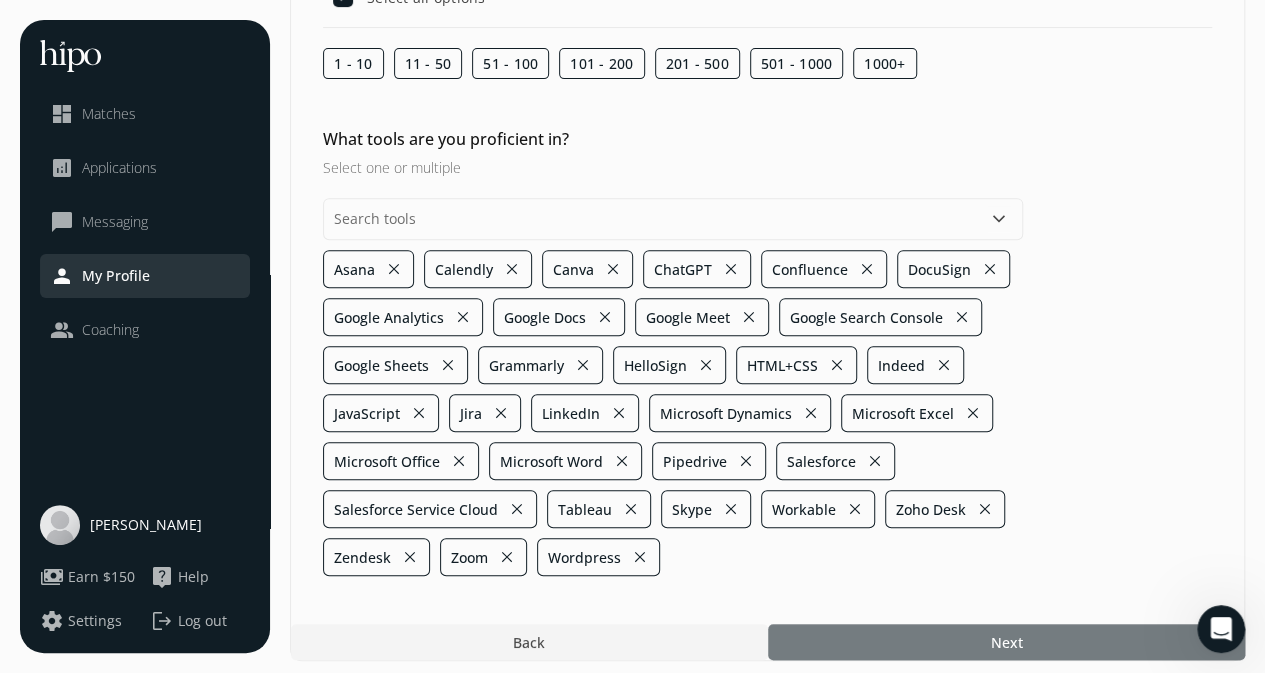 click at bounding box center [1006, 642] 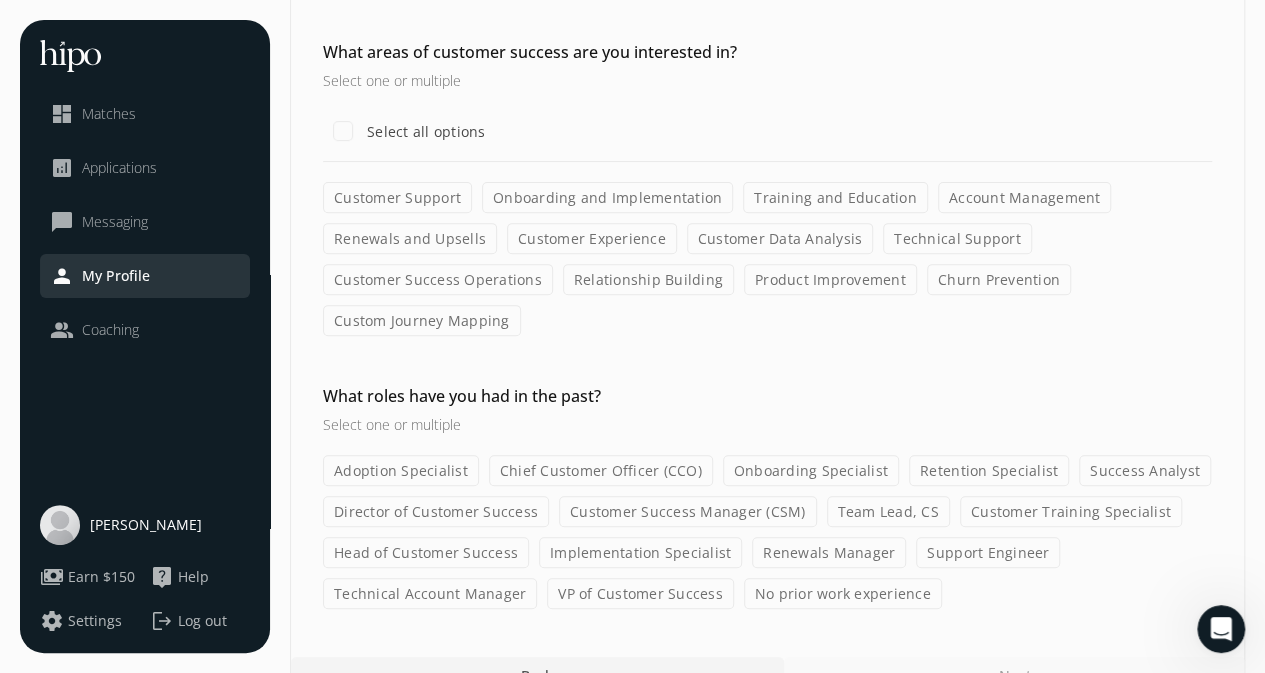 scroll, scrollTop: 0, scrollLeft: 0, axis: both 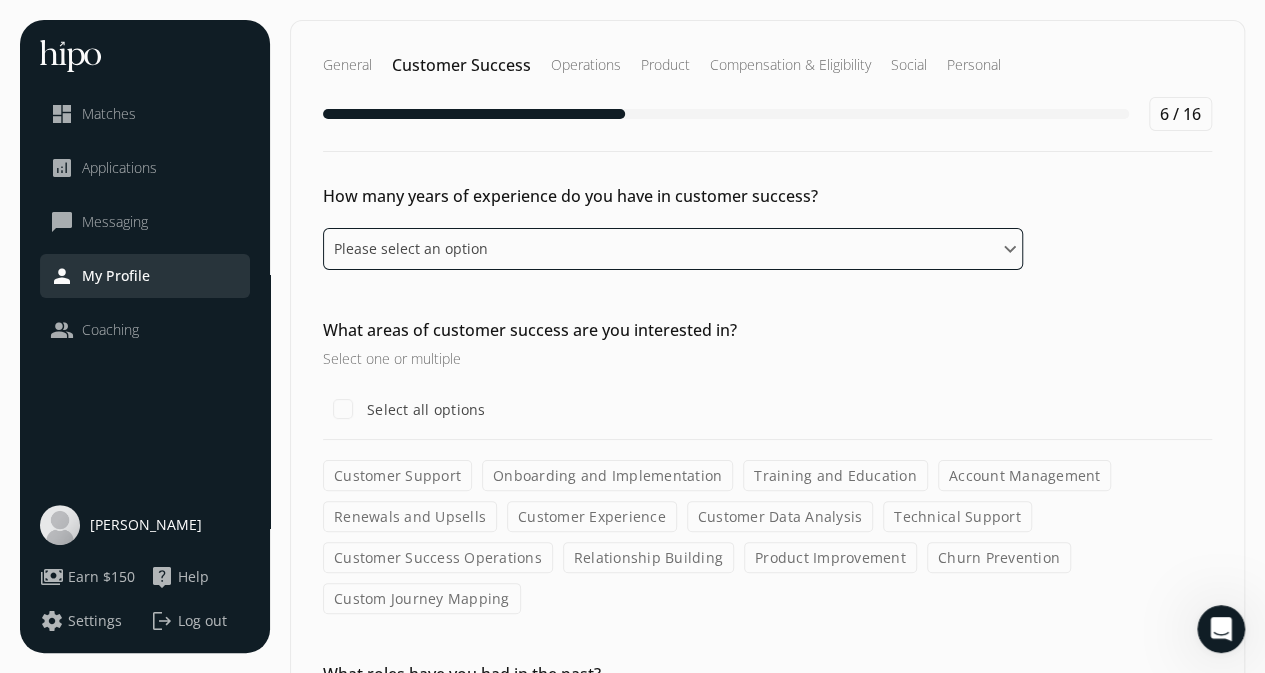 click on "Please select an option 0 - 1 years 2 - 3 years 4 - 5 years 6 - 8 years 9+ years" 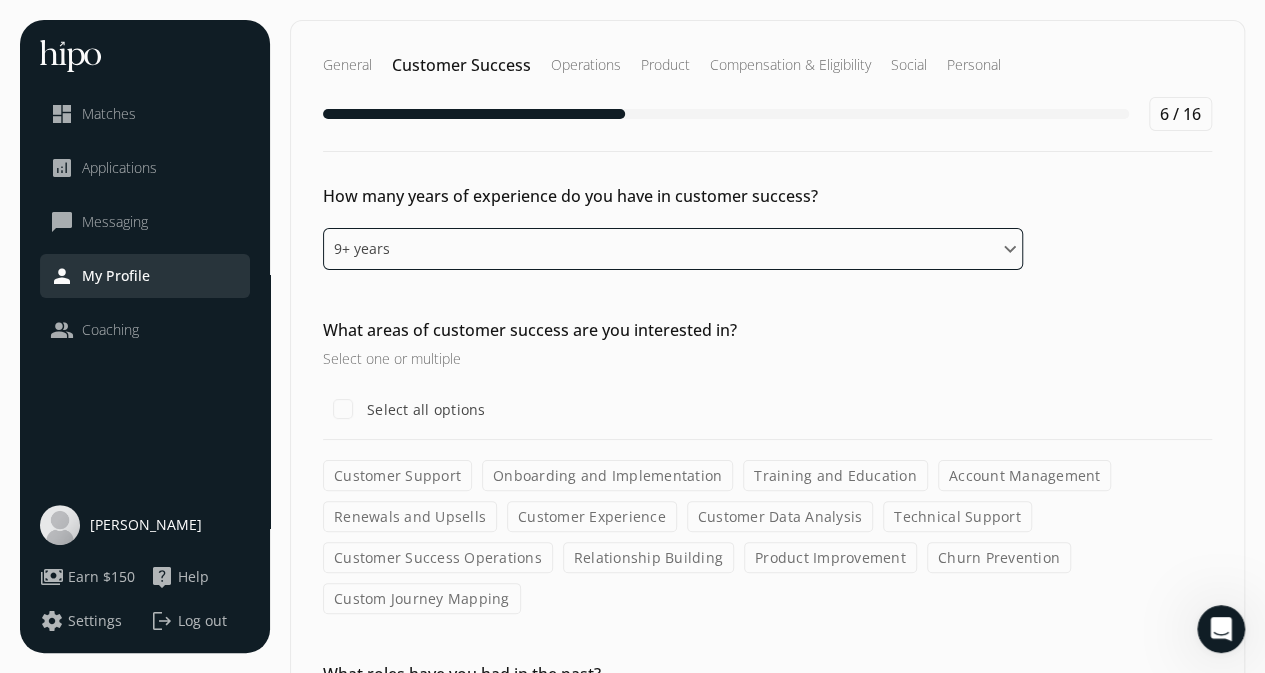 click on "Please select an option 0 - 1 years 2 - 3 years 4 - 5 years 6 - 8 years 9+ years" 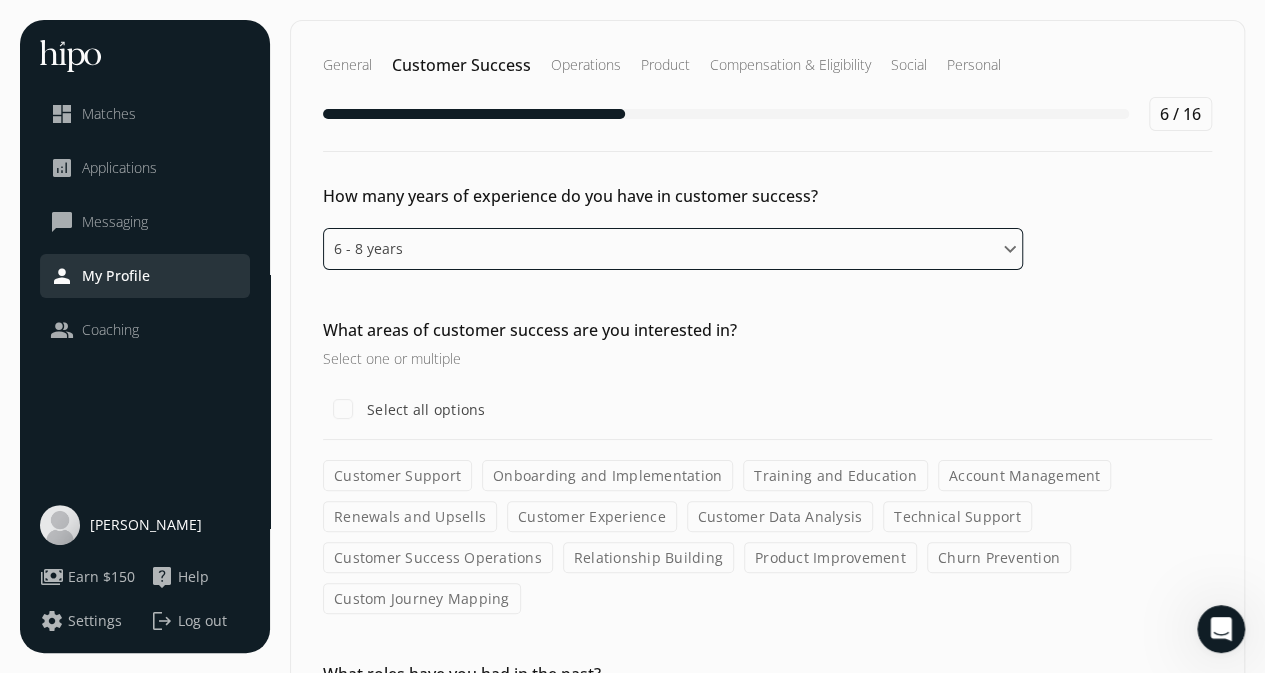 click on "Please select an option 0 - 1 years 2 - 3 years 4 - 5 years 6 - 8 years 9+ years" 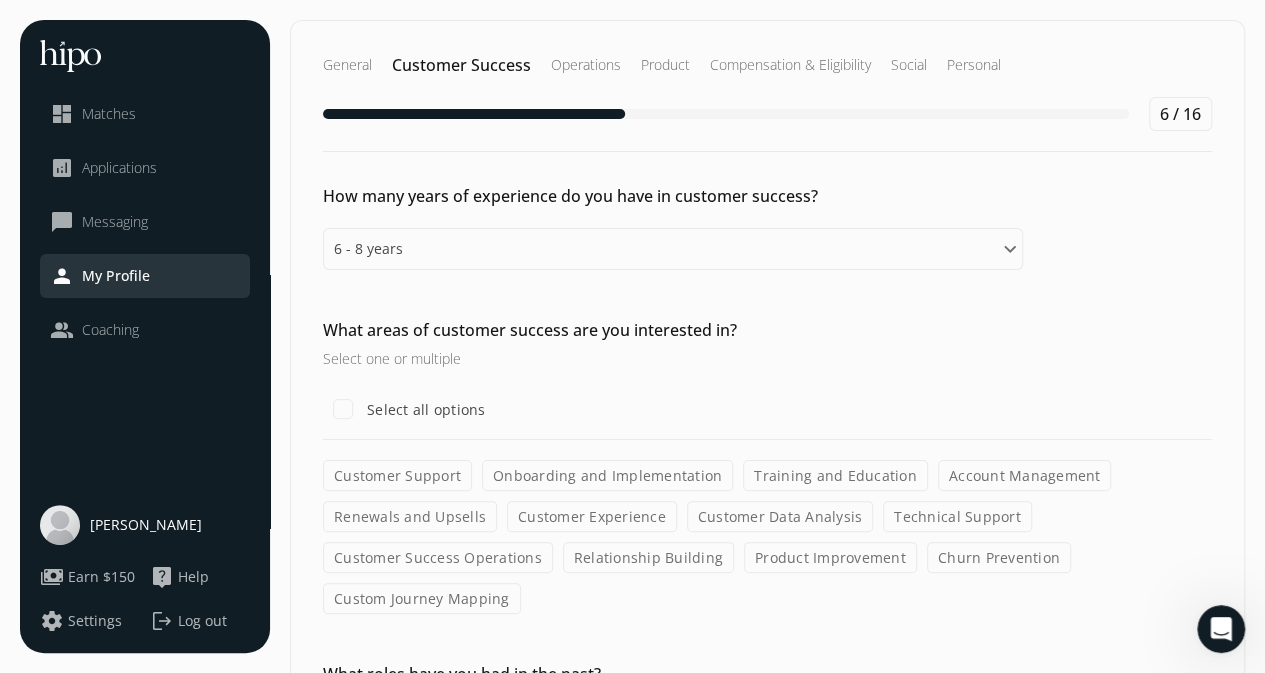 click on "Select all options" 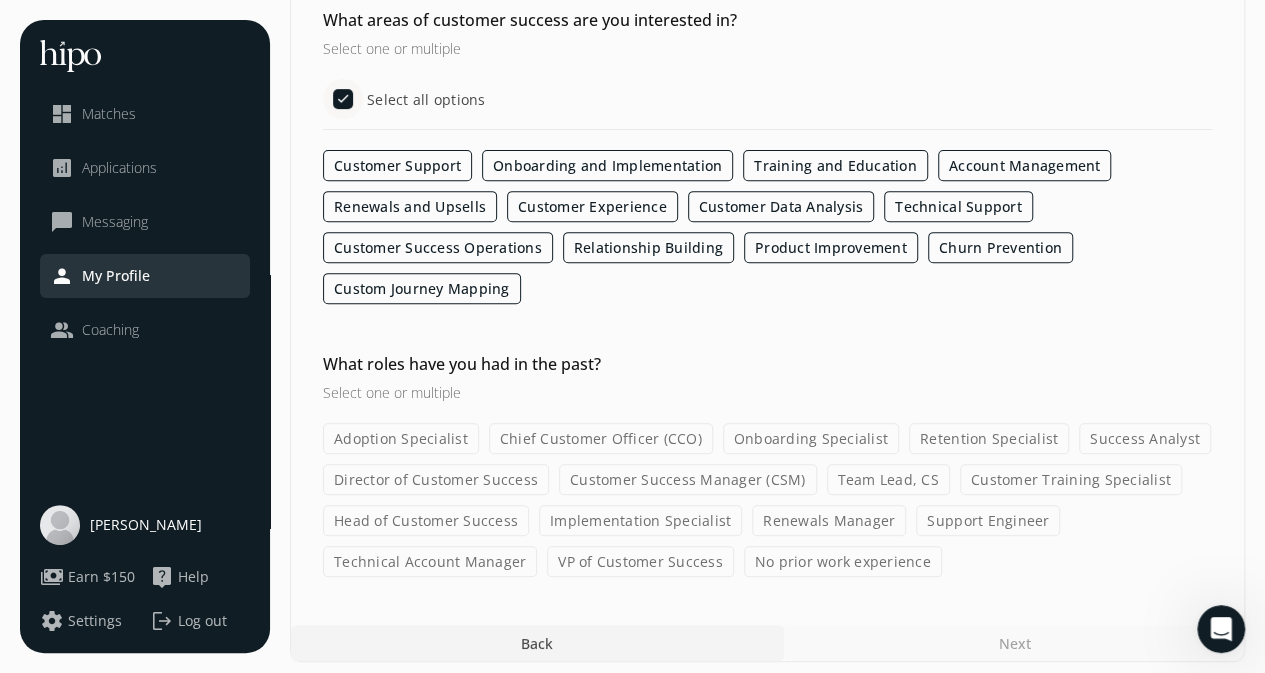scroll, scrollTop: 311, scrollLeft: 0, axis: vertical 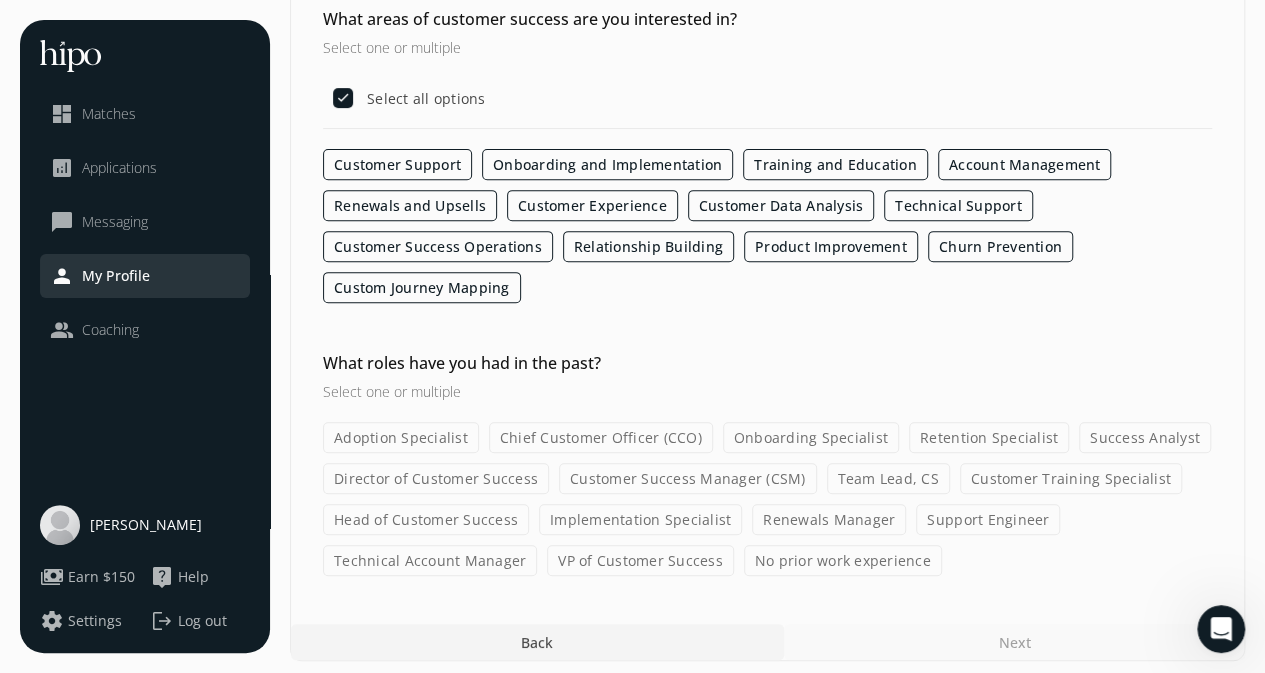 click on "Select one or multiple" at bounding box center [673, 391] 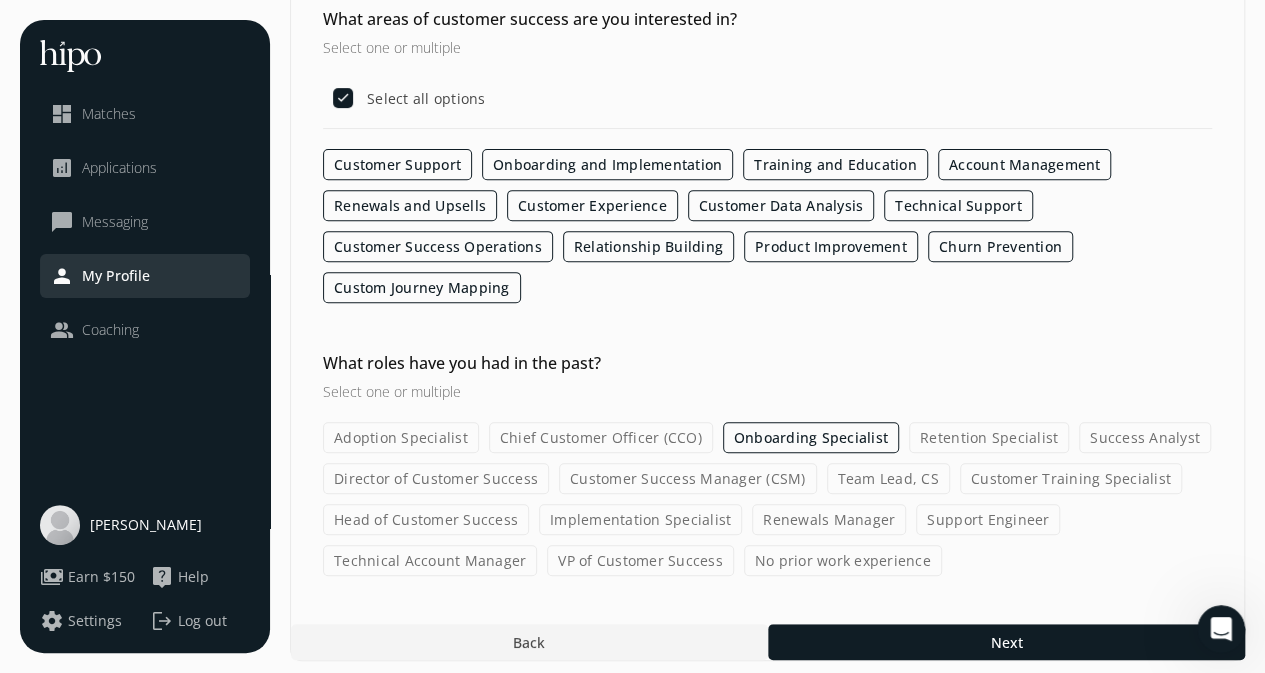 click on "Success Analyst" 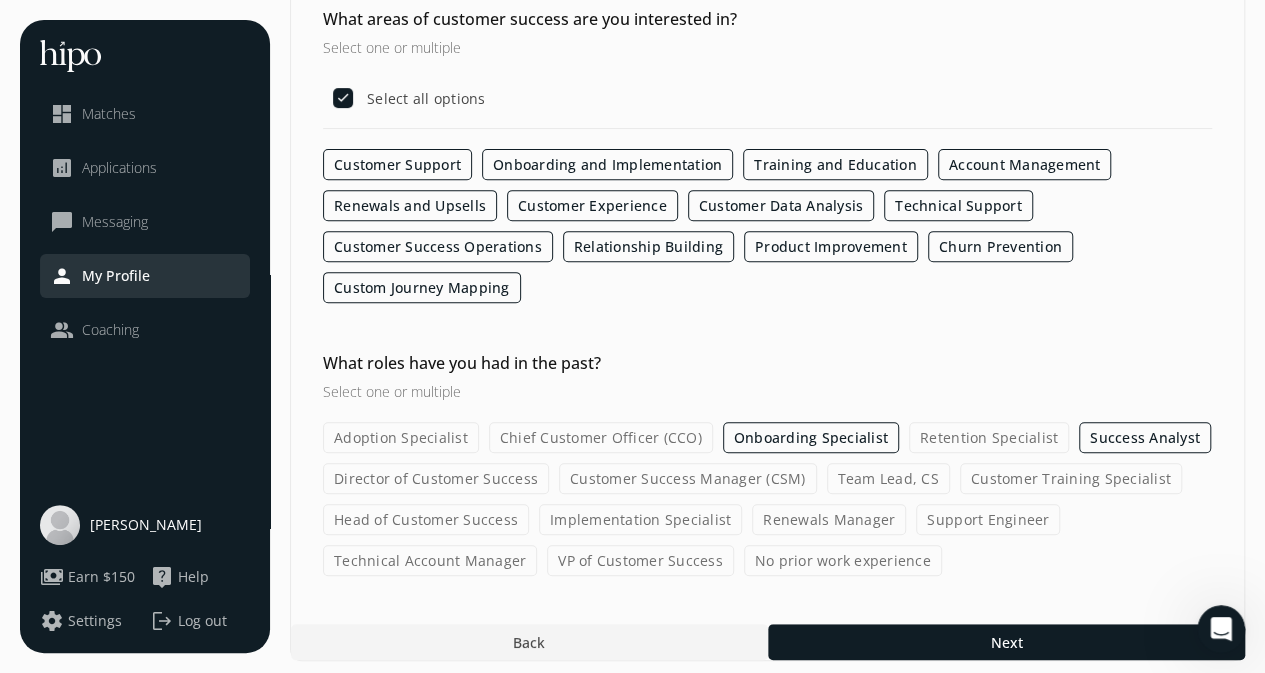 click on "Customer Success Manager (CSM)" 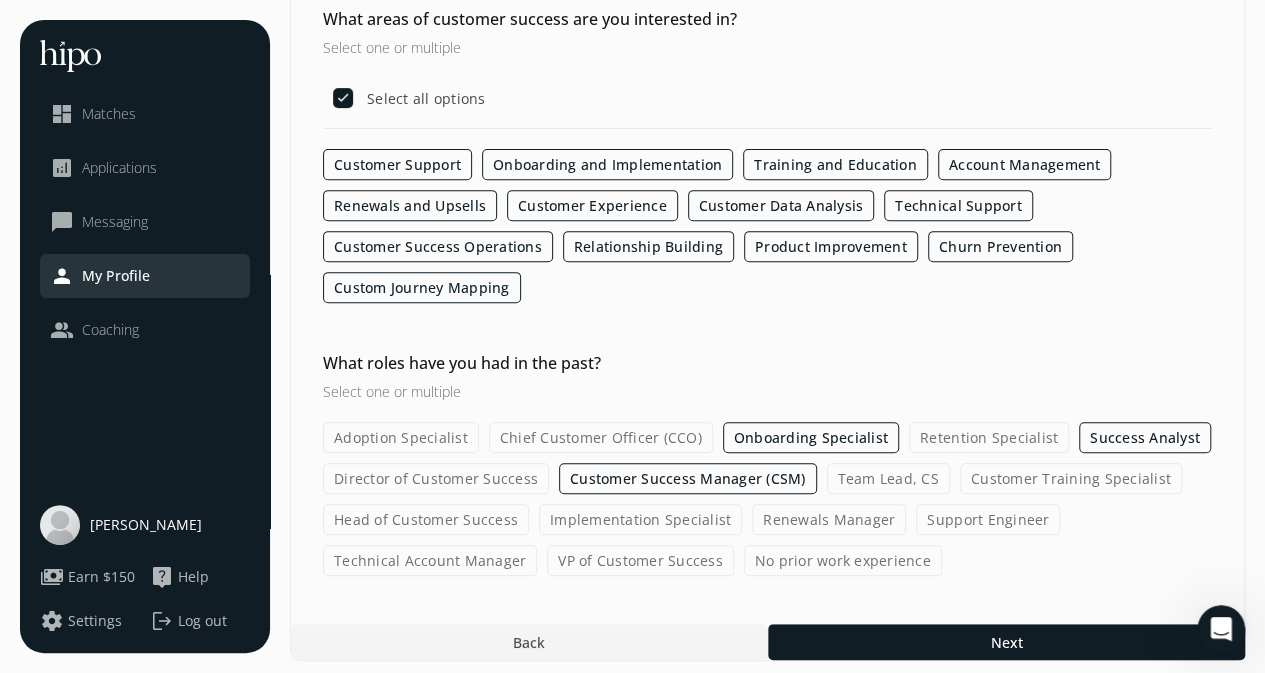 click on "Customer Training Specialist" 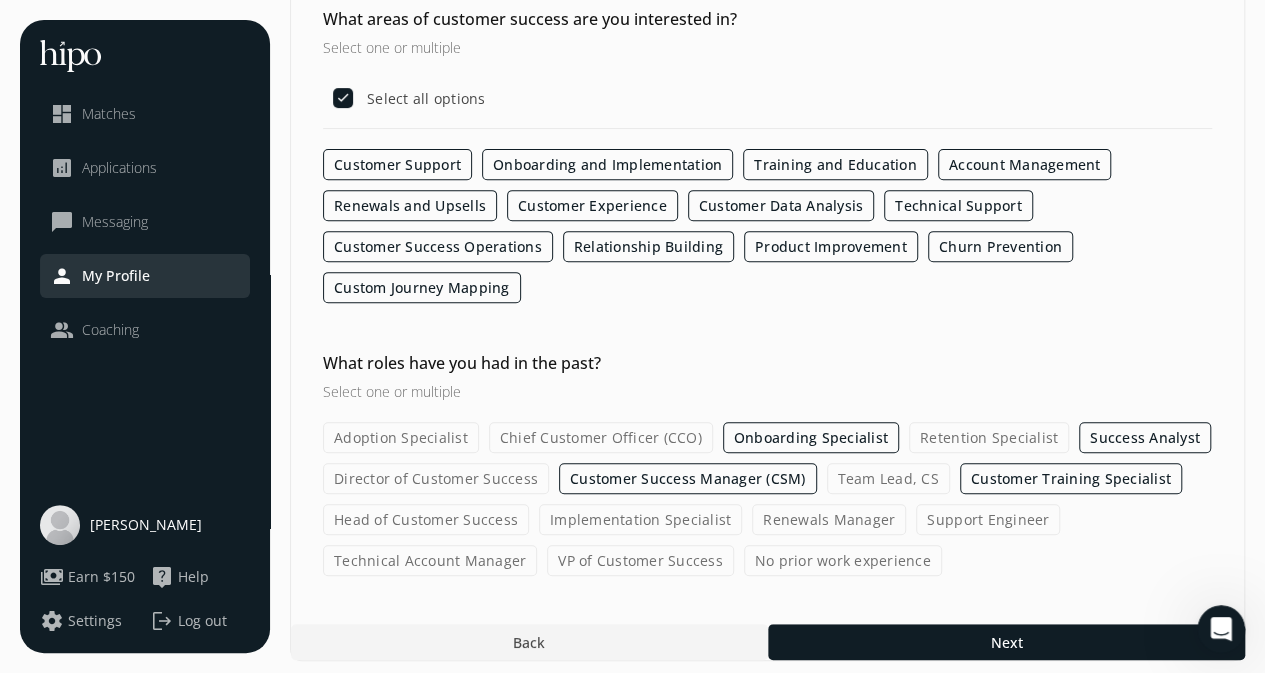 click on "Renewals Manager" 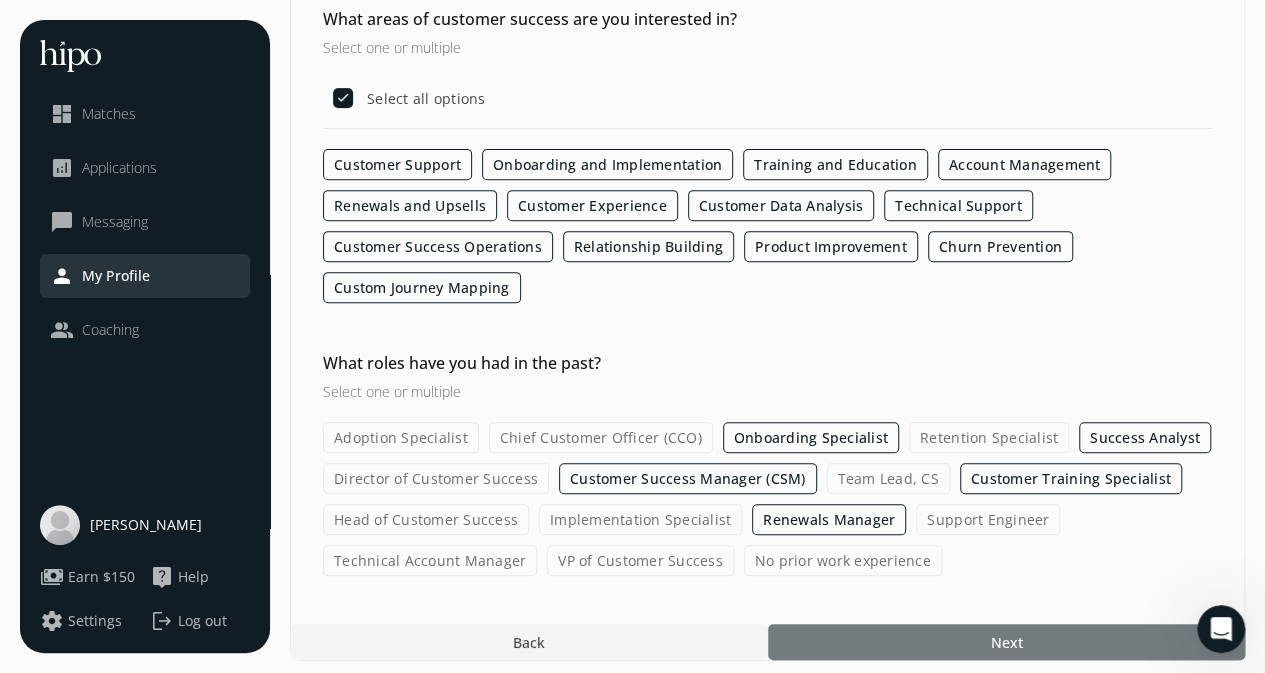 click at bounding box center [1006, 642] 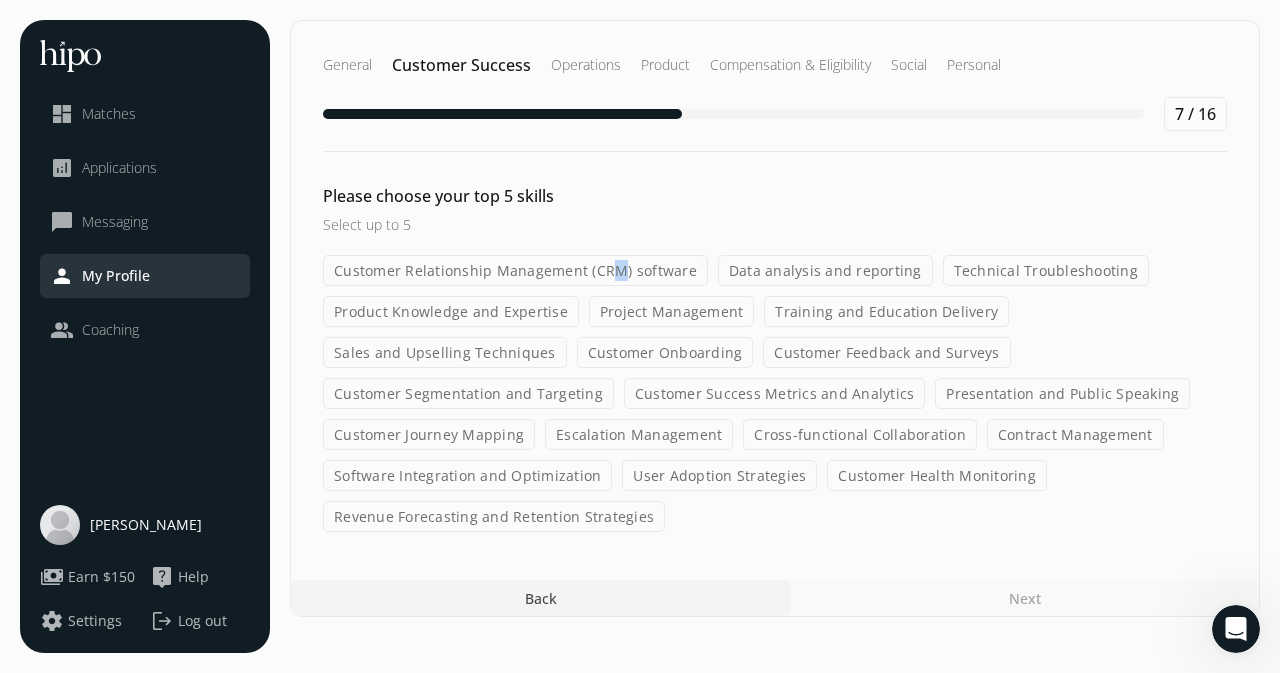 click on "Customer Relationship Management (CRM) software" 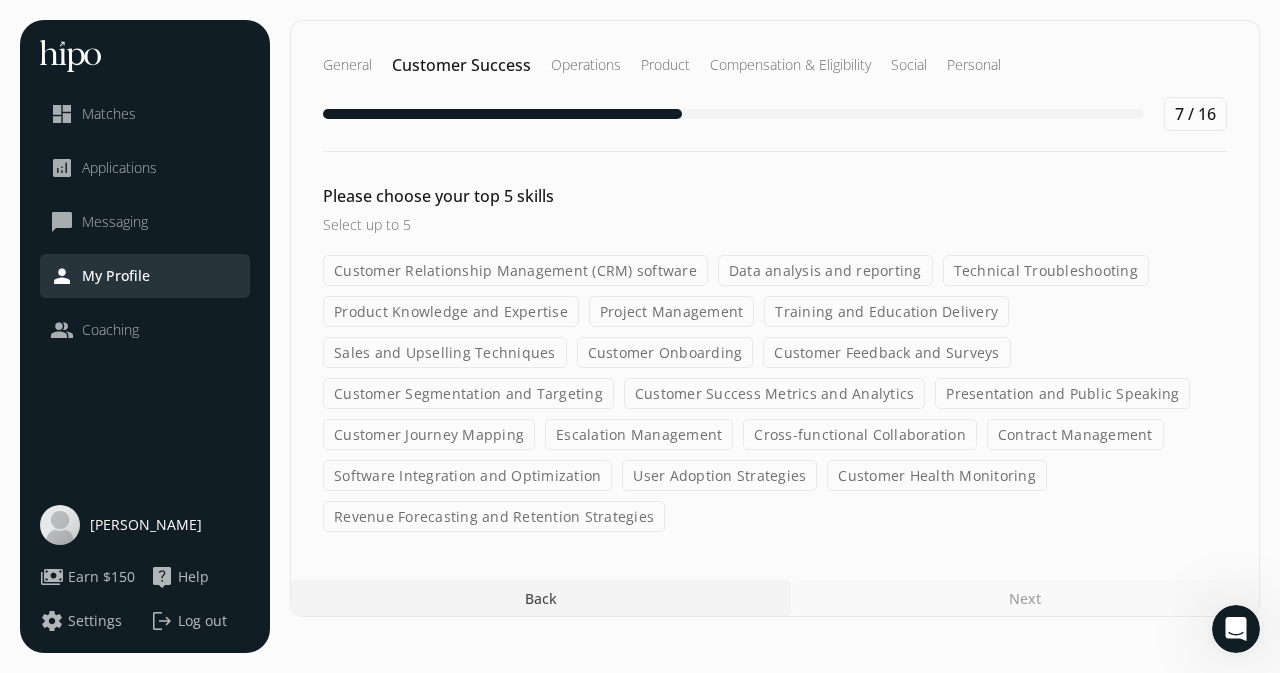click on "Customer Relationship Management (CRM) software" 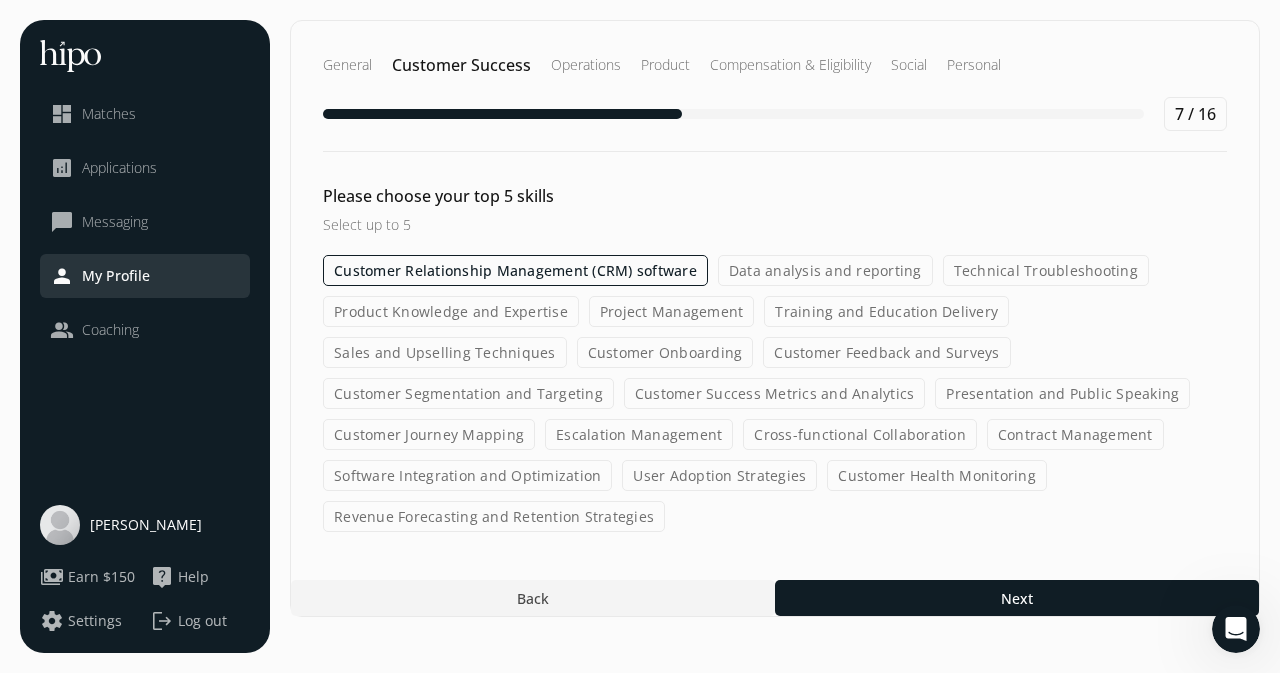 click on "Data analysis and reporting" 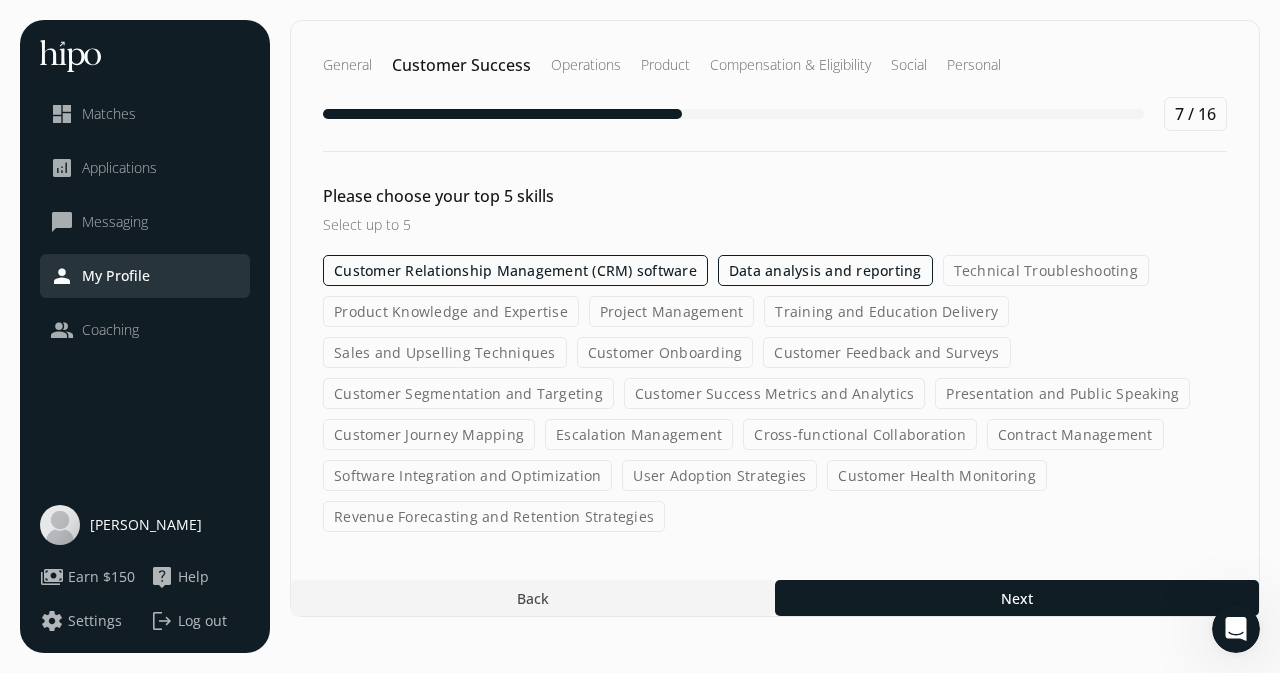 click on "Product Knowledge and Expertise" 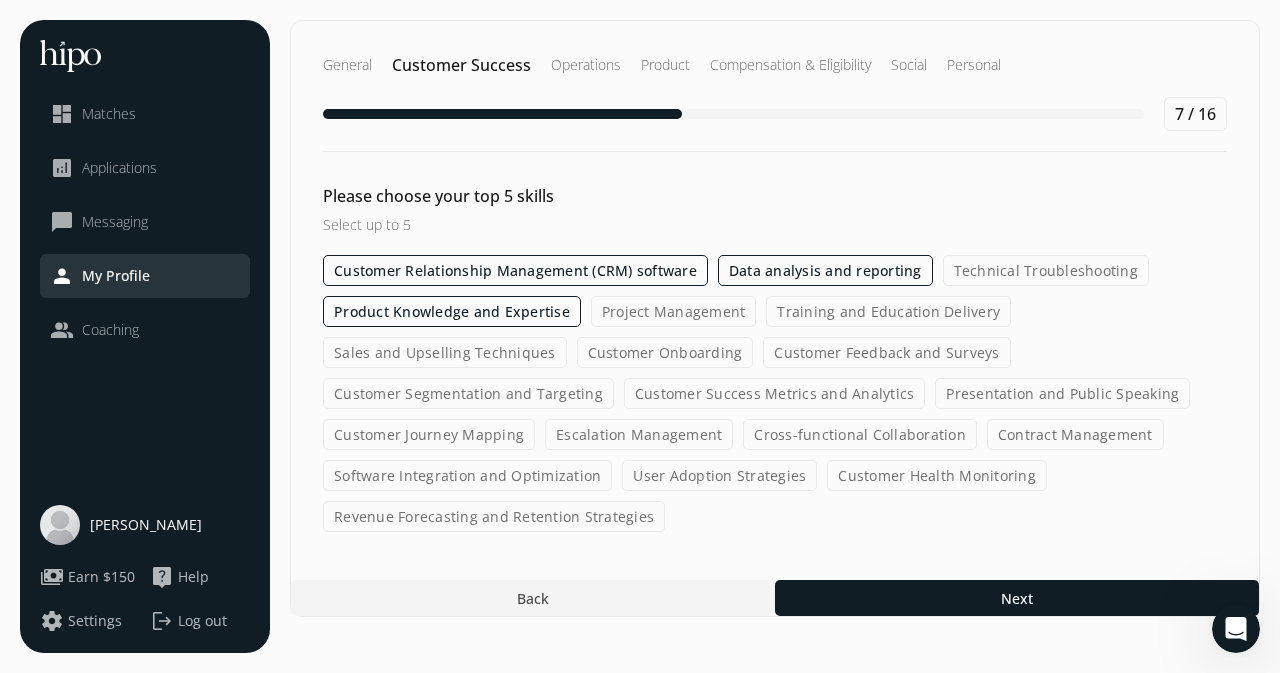 click on "Sales and Upselling Techniques" 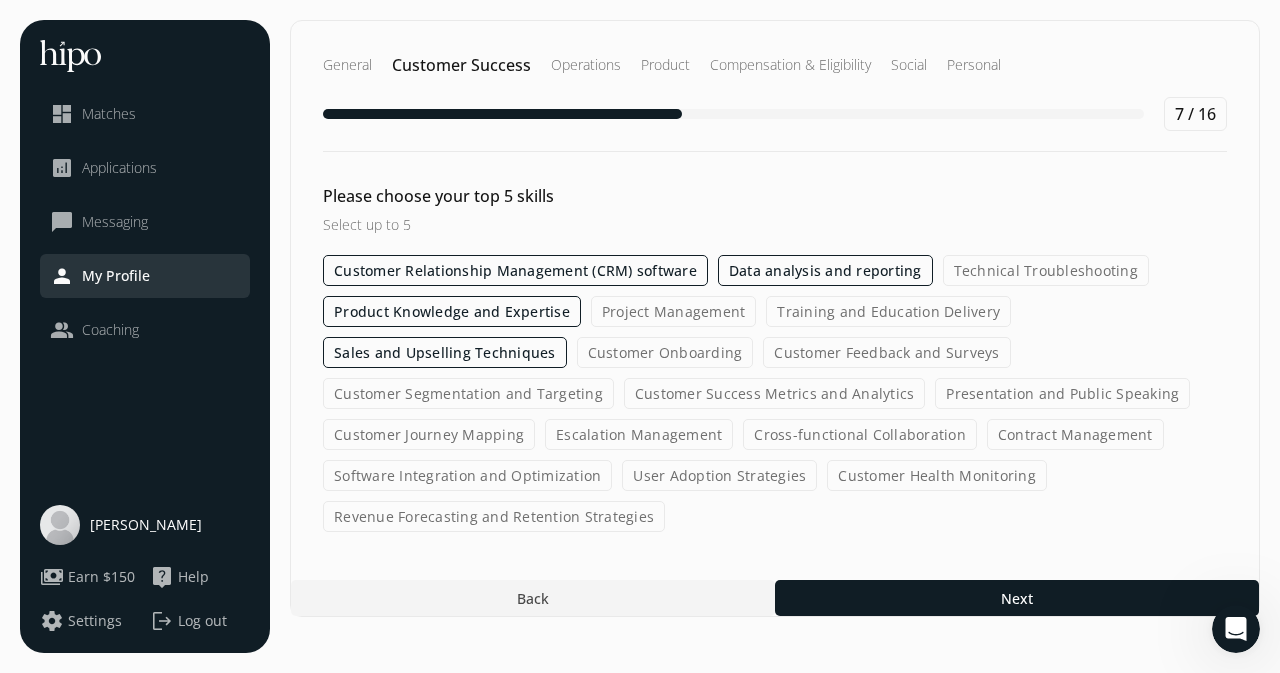 click on "Customer Onboarding" 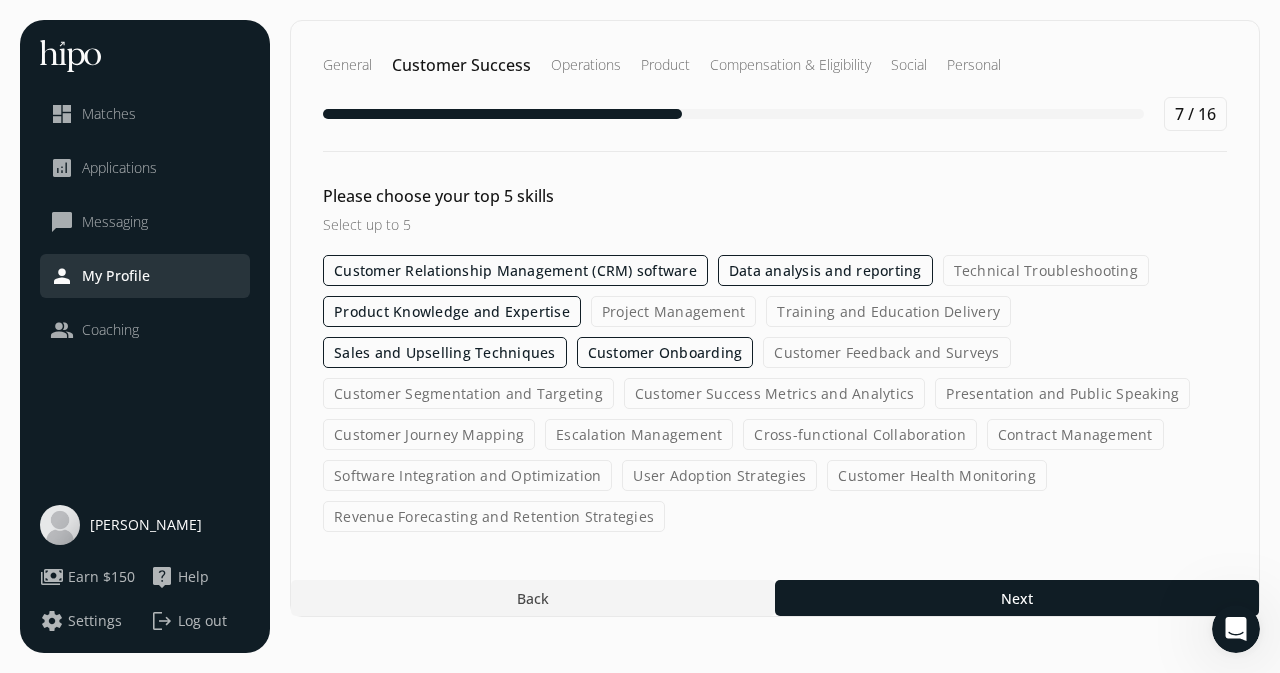 click on "Customer Success Metrics and Analytics" 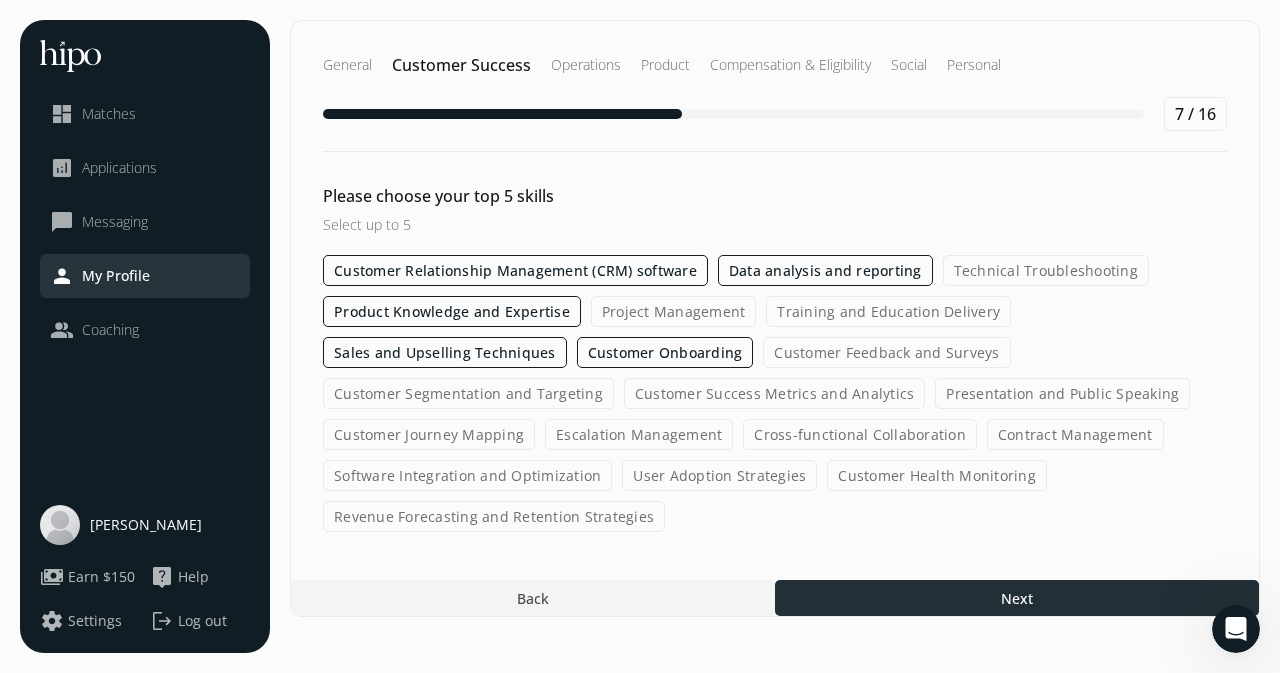 click at bounding box center [1017, 598] 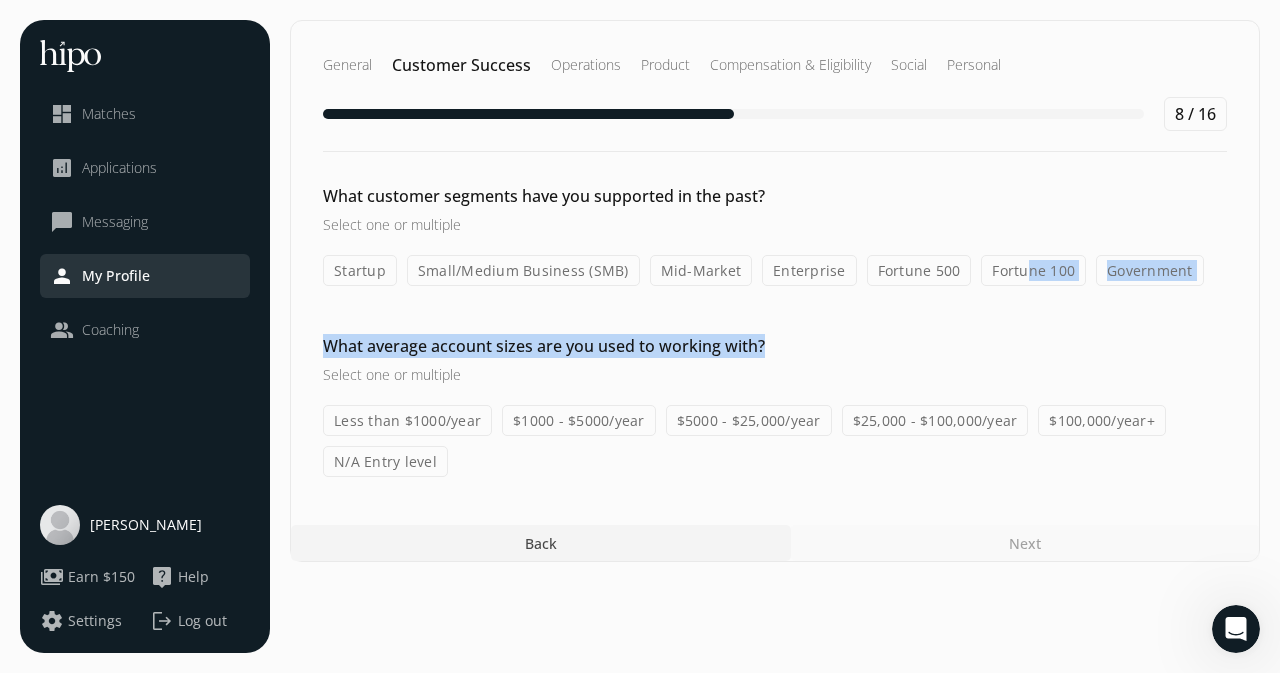 drag, startPoint x: 1012, startPoint y: 279, endPoint x: 1028, endPoint y: 316, distance: 40.311287 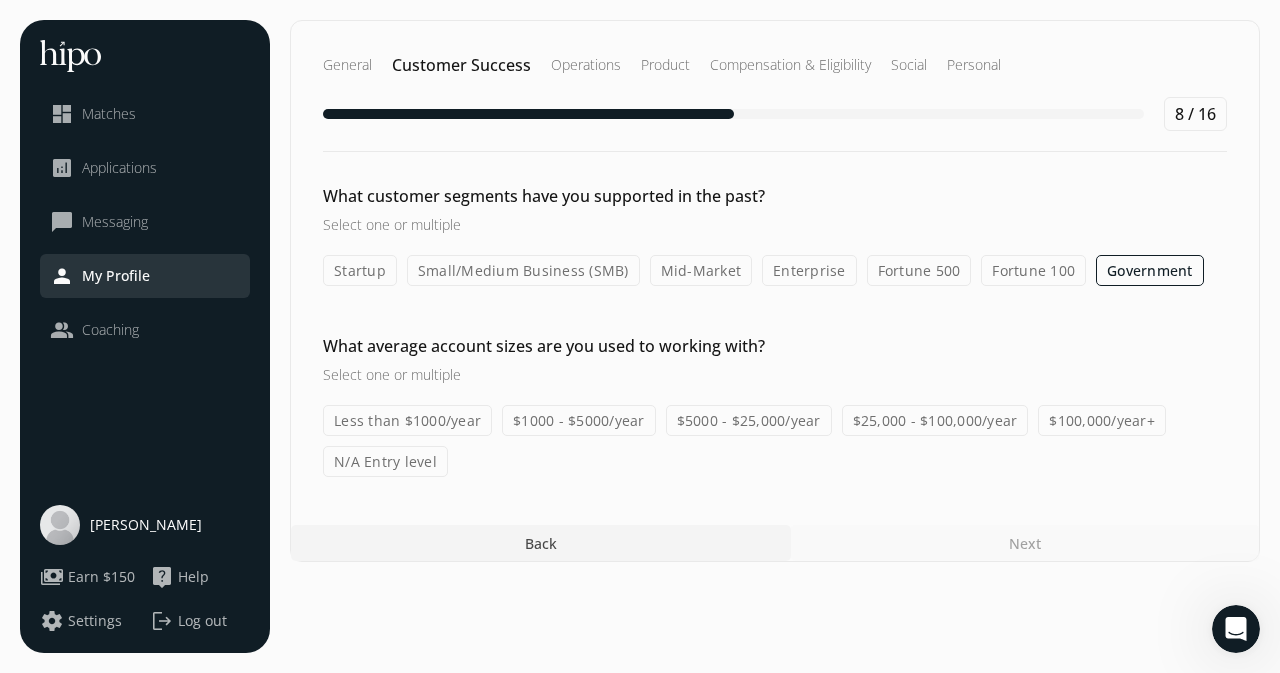 click on "Fortune 100" 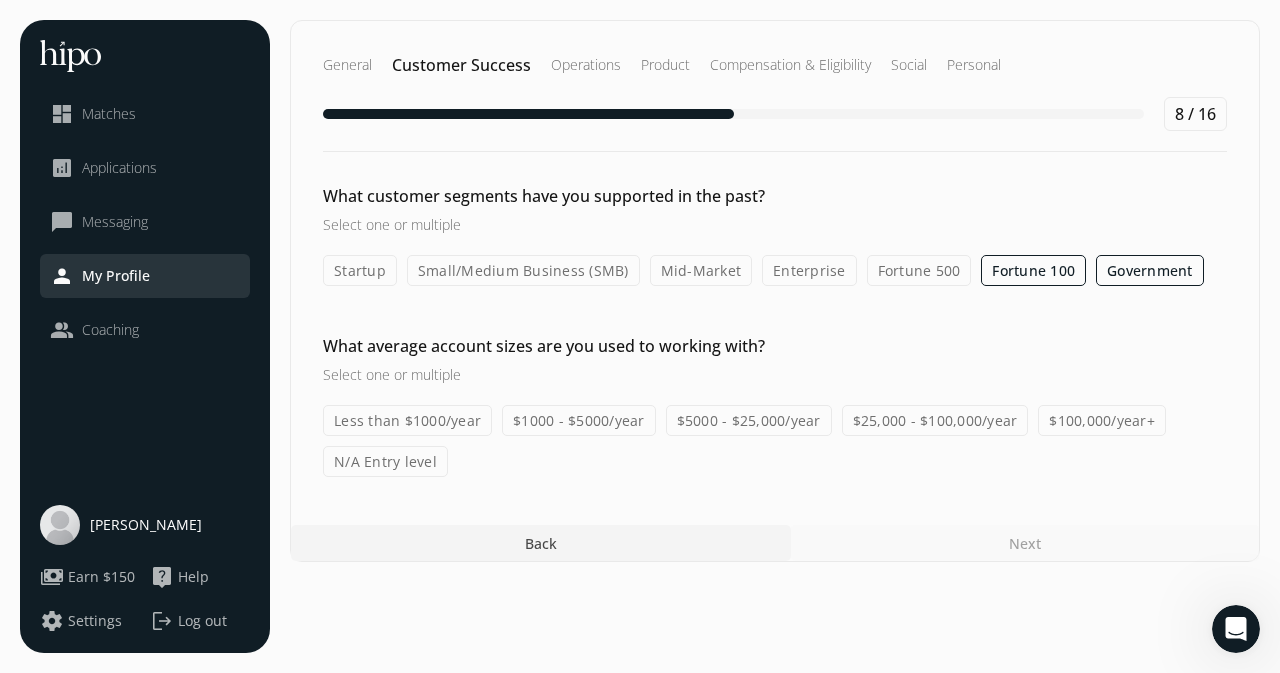 click on "Fortune 500" 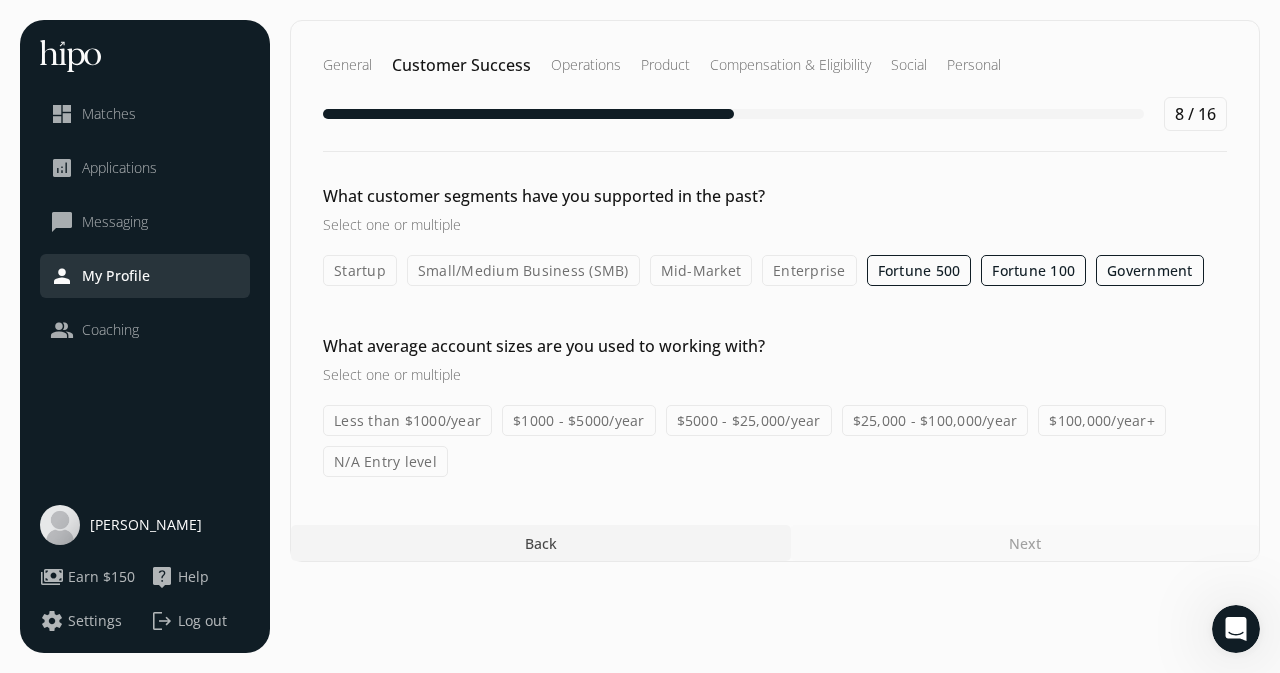 click on "Enterprise" 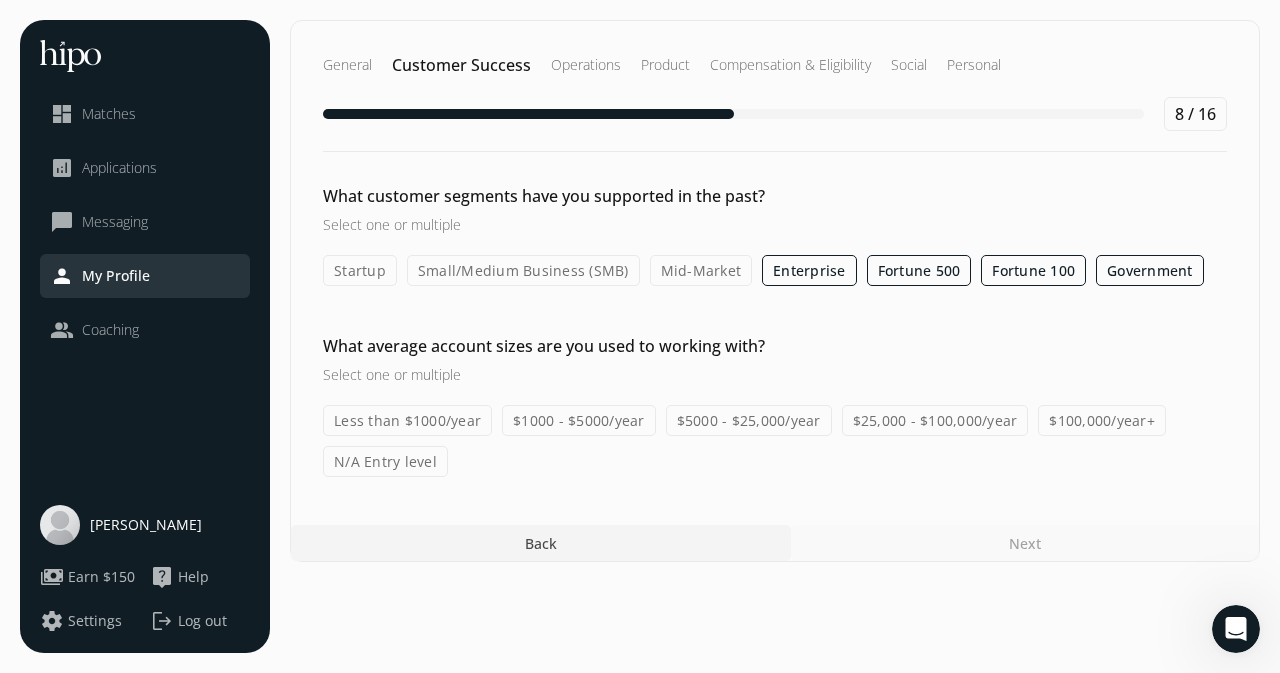 drag, startPoint x: 687, startPoint y: 273, endPoint x: 630, endPoint y: 289, distance: 59.20304 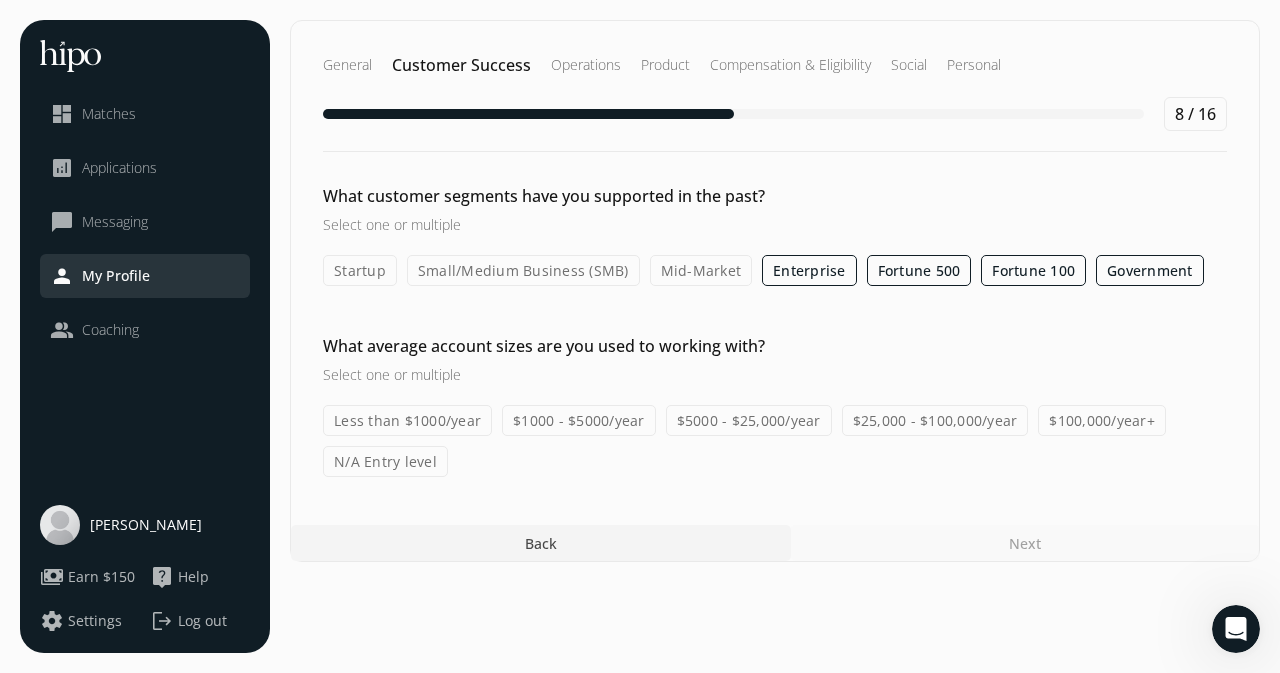 click on "Mid-Market" at bounding box center (0, 0) 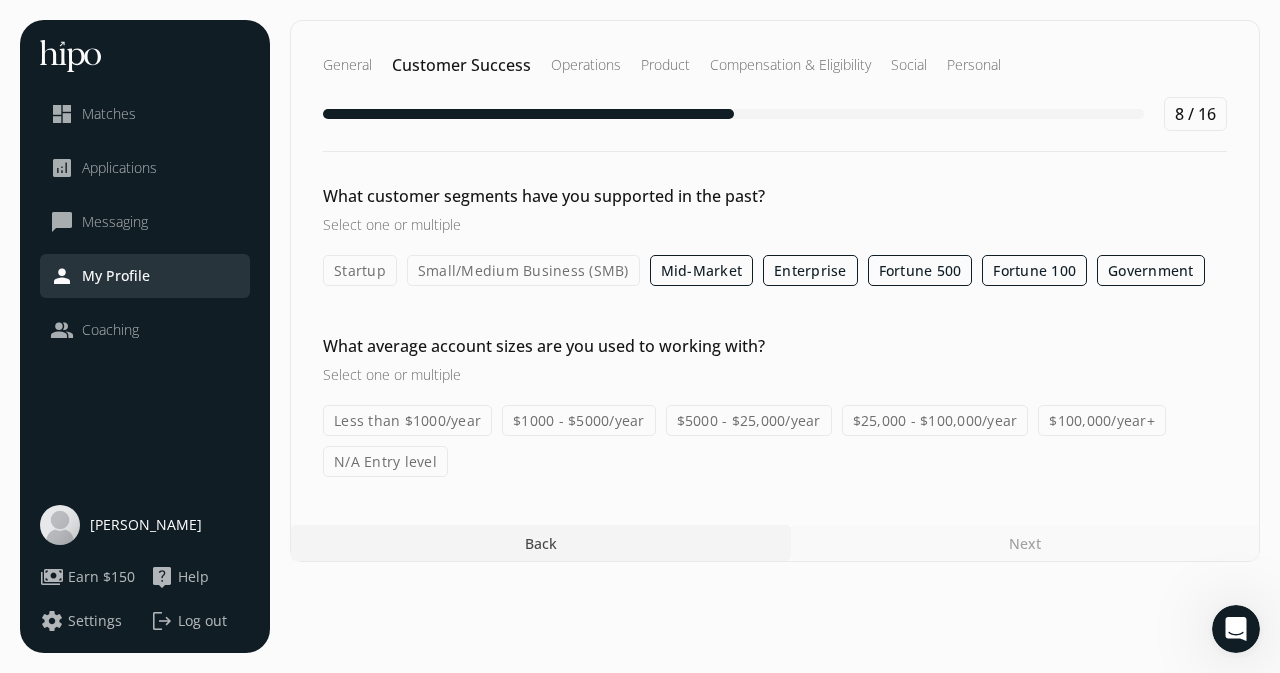 click on "Small/Medium Business (SMB)" 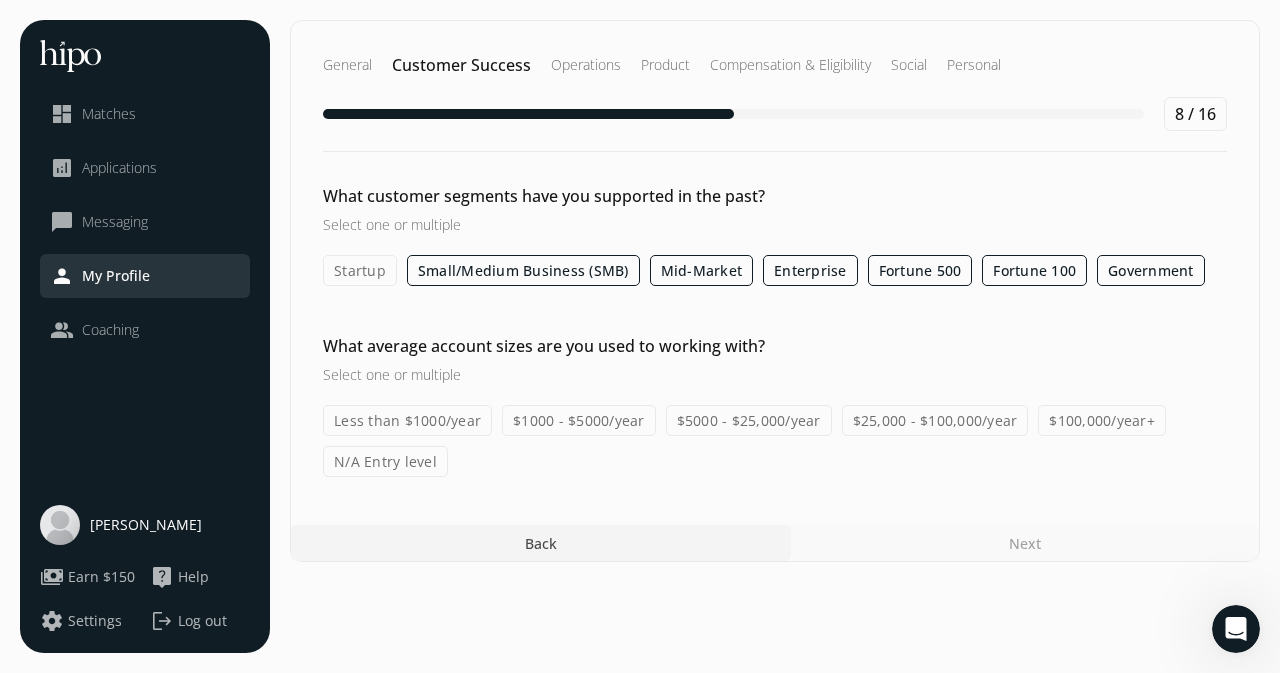 click on "Startup" 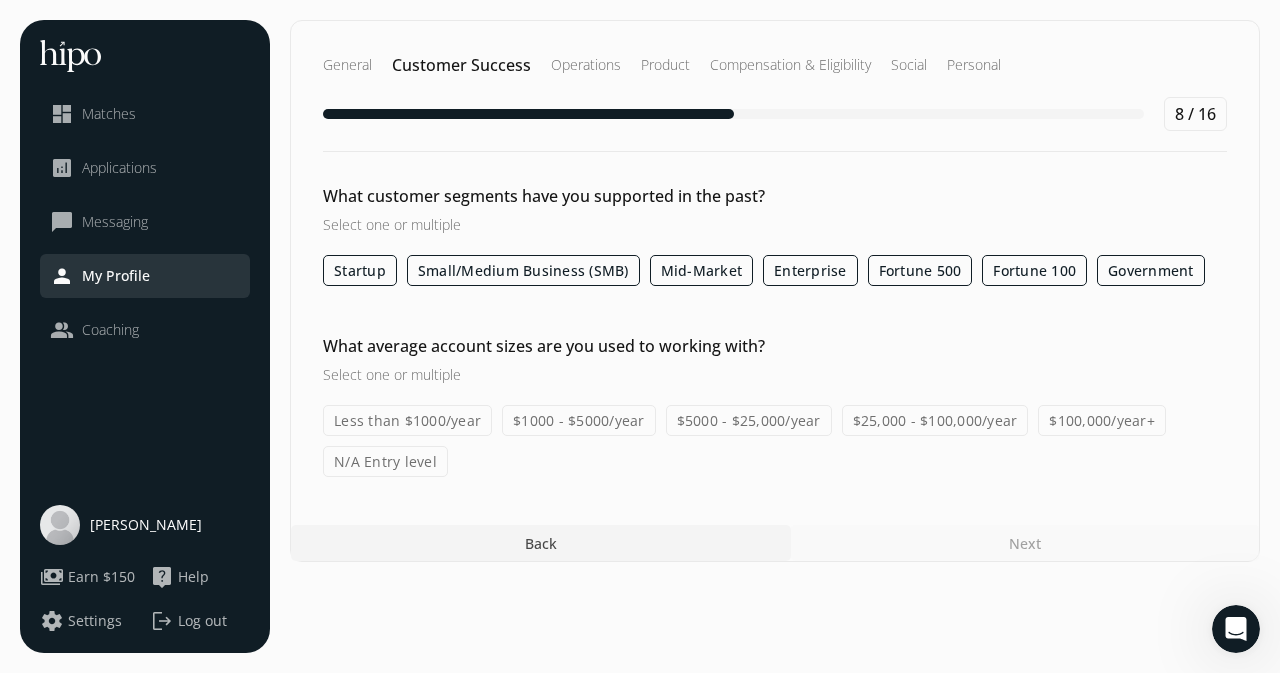 click on "What average account sizes are you used to working with? Select one or multiple  Less than $1000/year $1000 - $5000/year $5000 - $25,000/year $25,000 - $100,000/year $100,000/year+ N/A Entry level" 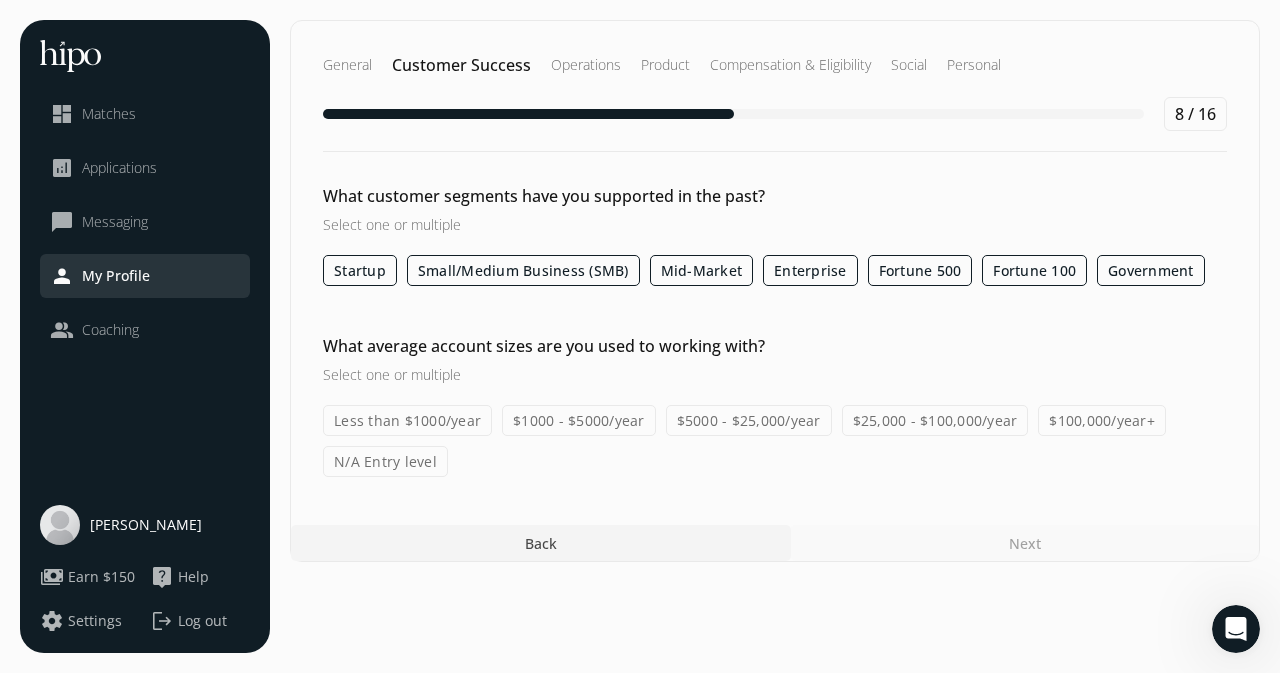 click on "$5000 - $25,000/year" 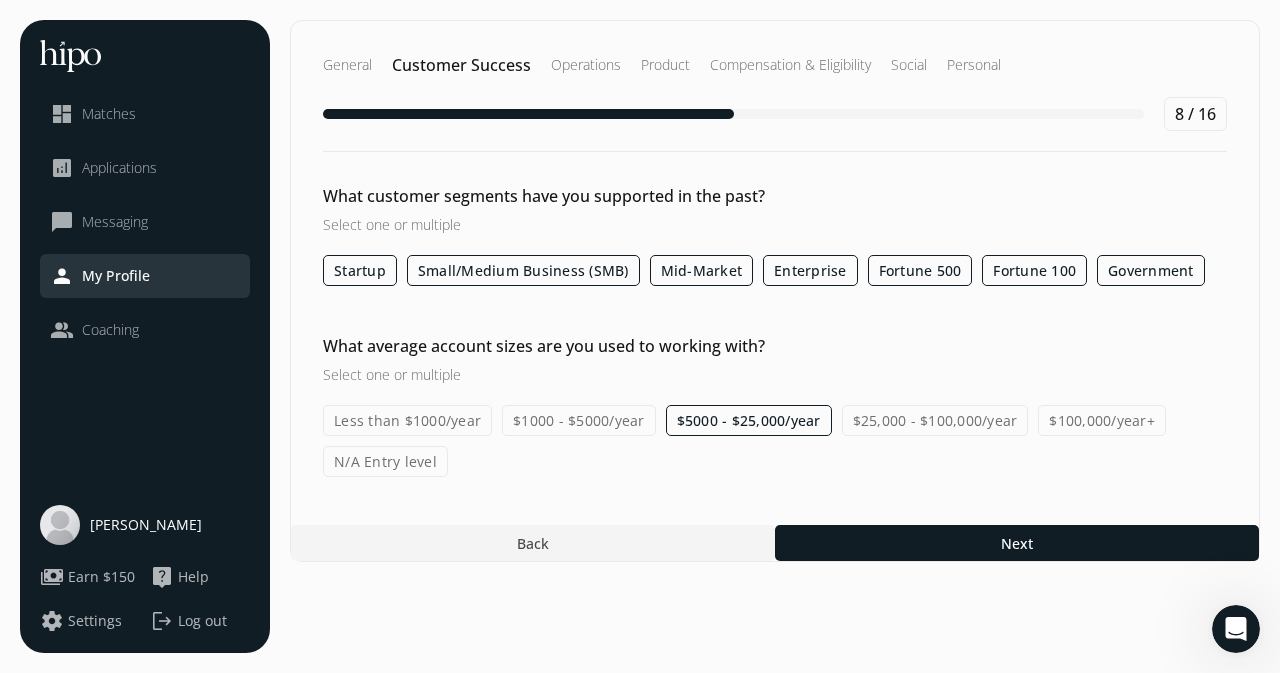 click on "$5000 - $25,000/year" 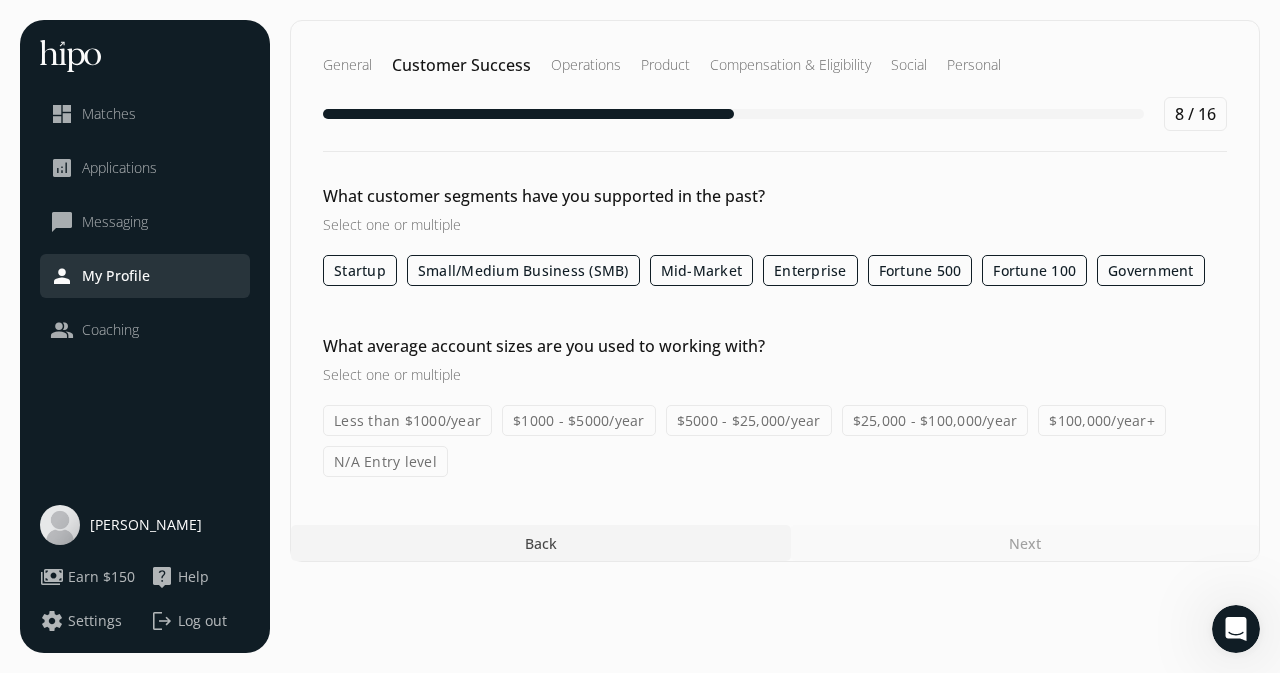 drag, startPoint x: 753, startPoint y: 411, endPoint x: 839, endPoint y: 412, distance: 86.00581 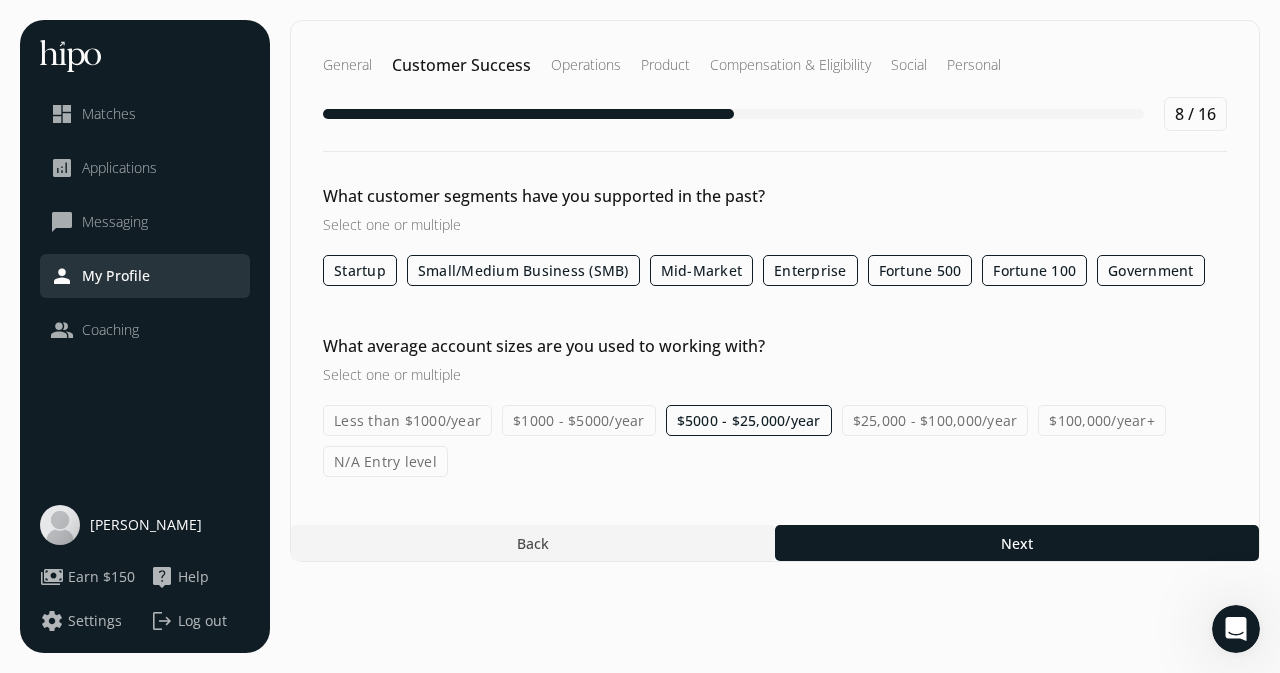 click on "$25,000 - $100,000/year" 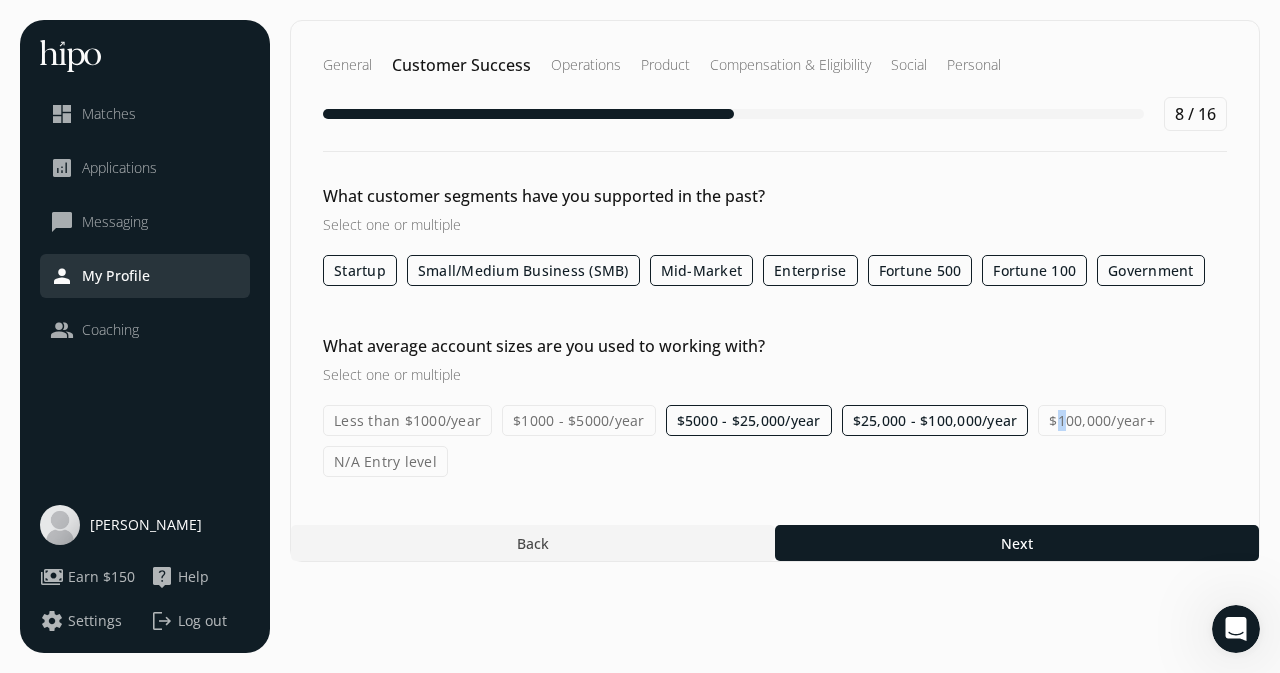 click on "$100,000/year+" 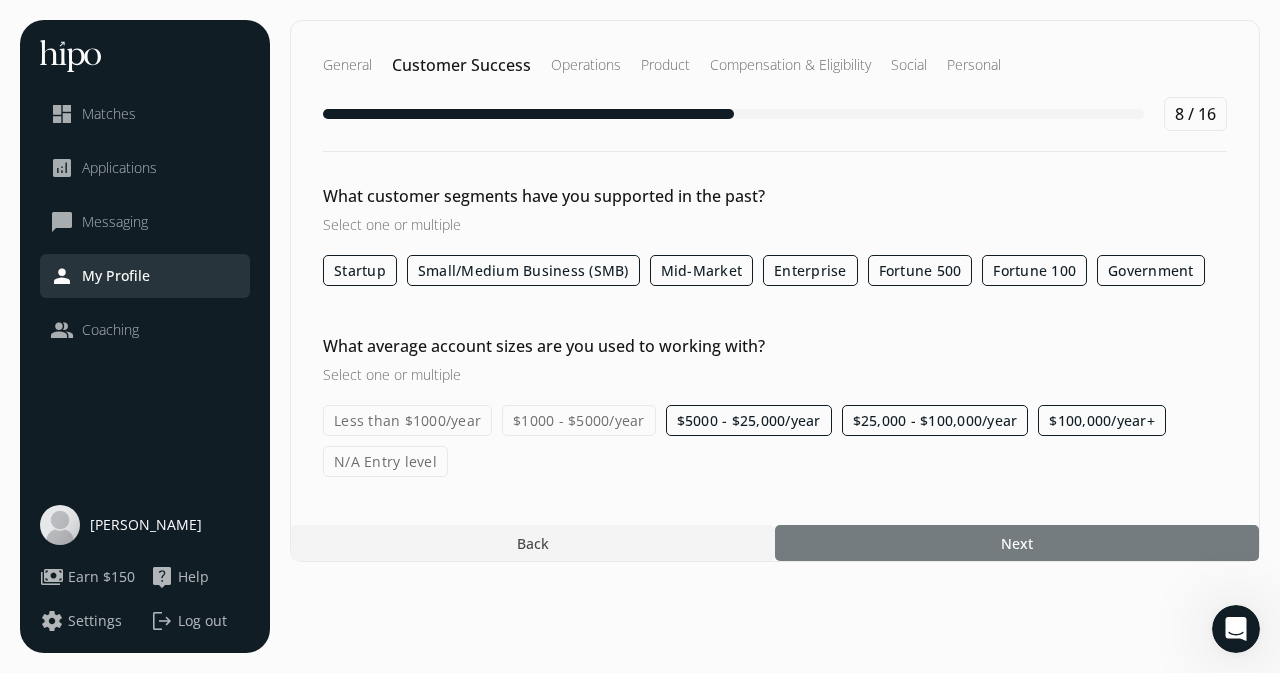 click at bounding box center [1017, 543] 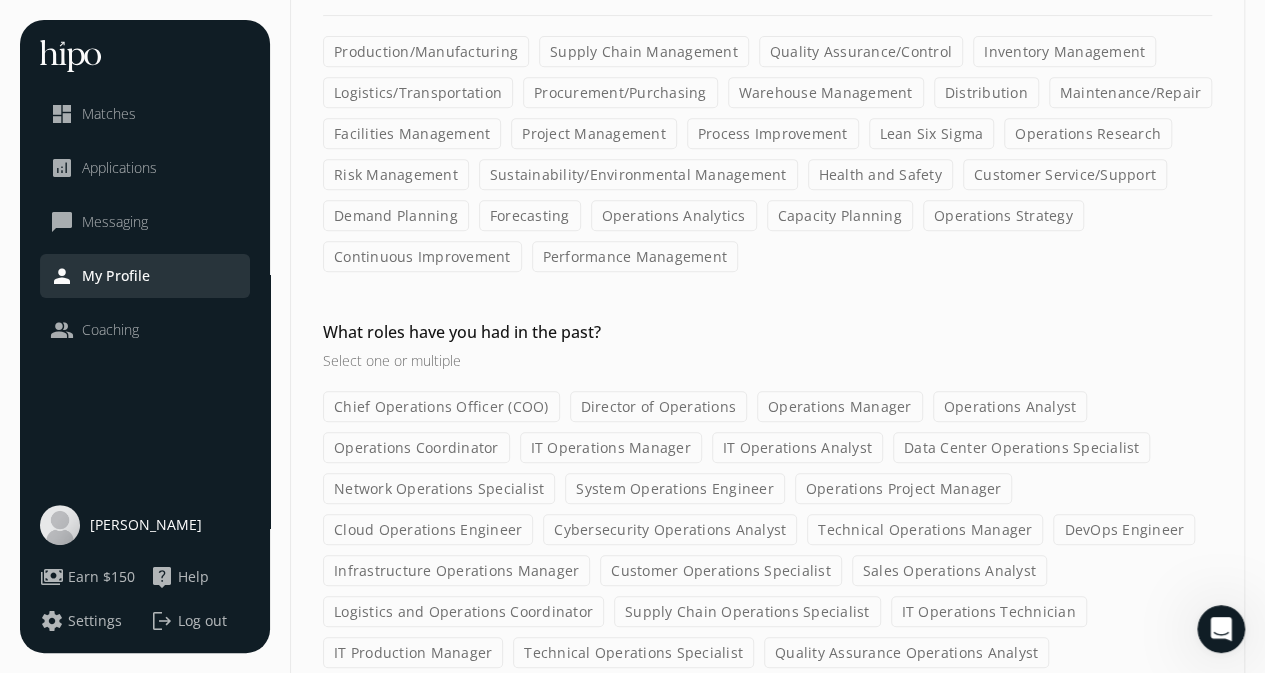 scroll, scrollTop: 300, scrollLeft: 0, axis: vertical 